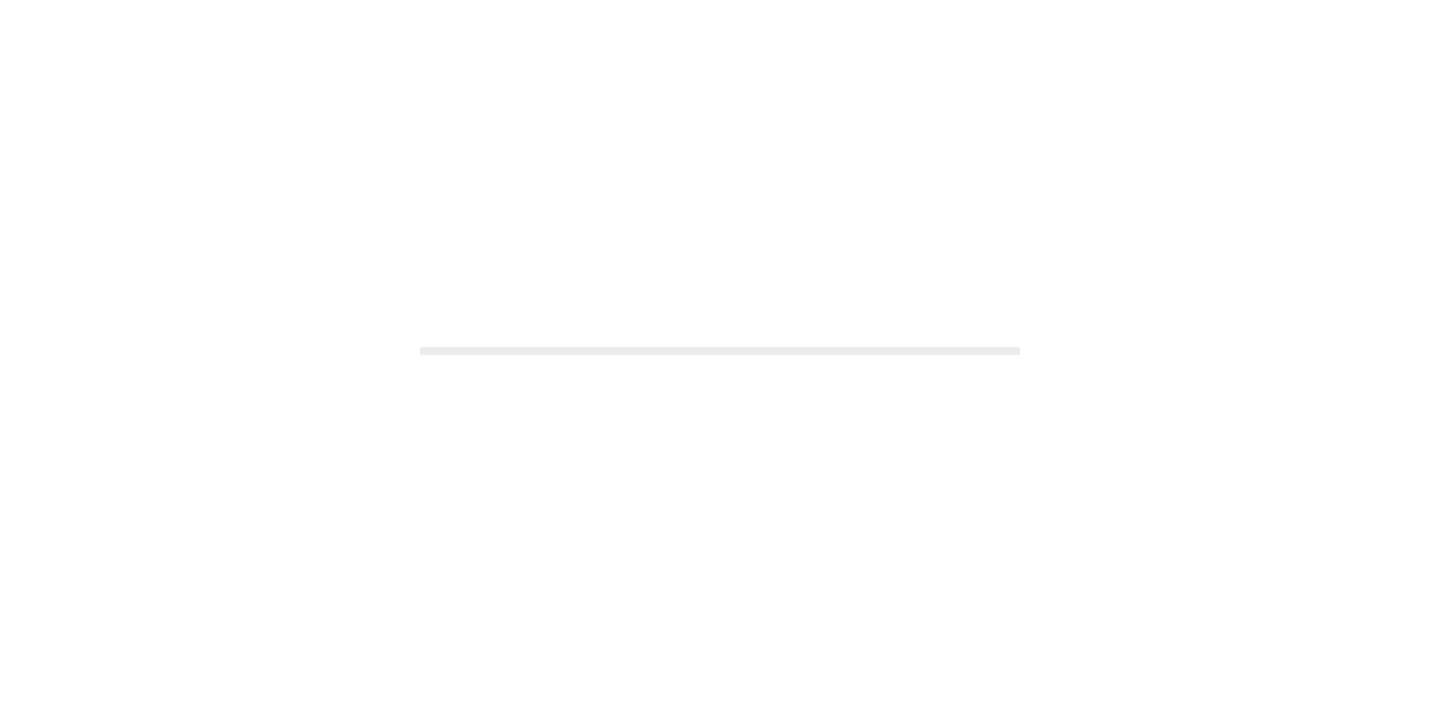 scroll, scrollTop: 0, scrollLeft: 0, axis: both 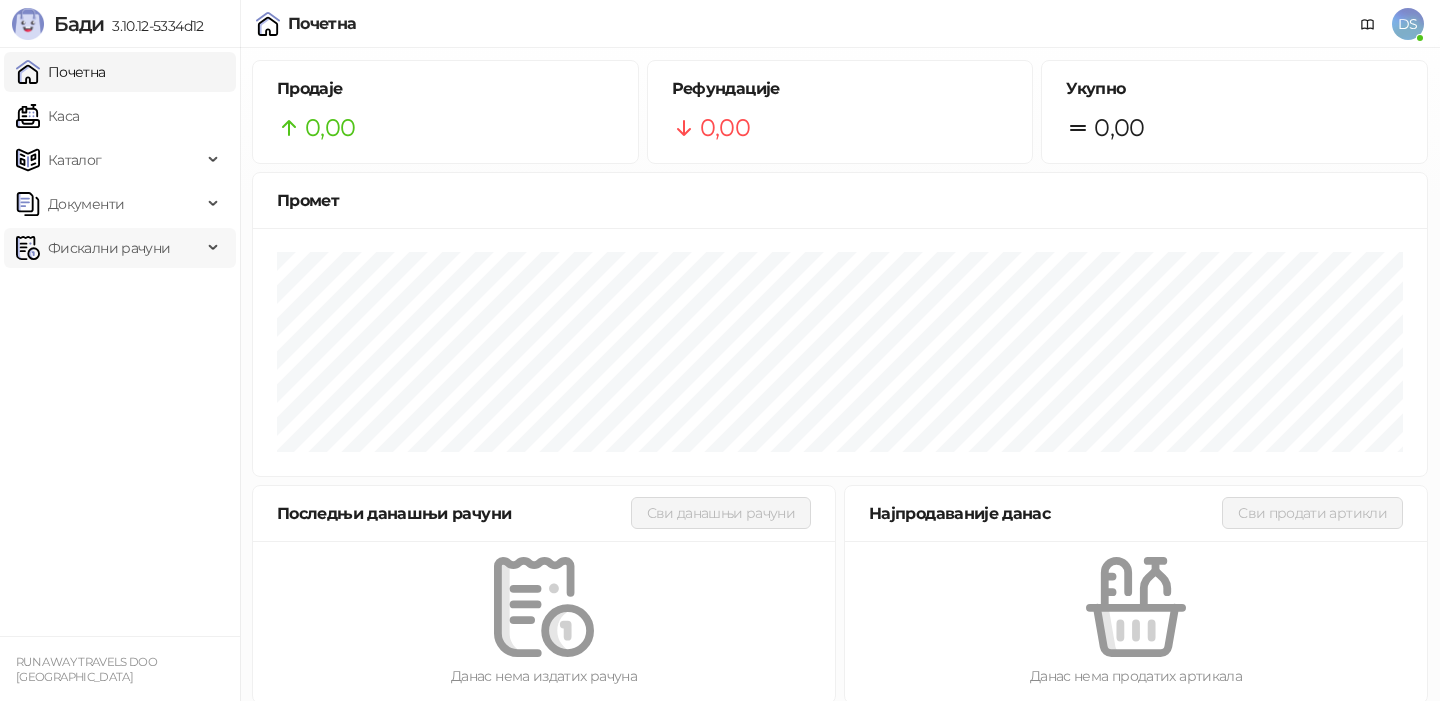 click on "Фискални рачуни" at bounding box center (109, 248) 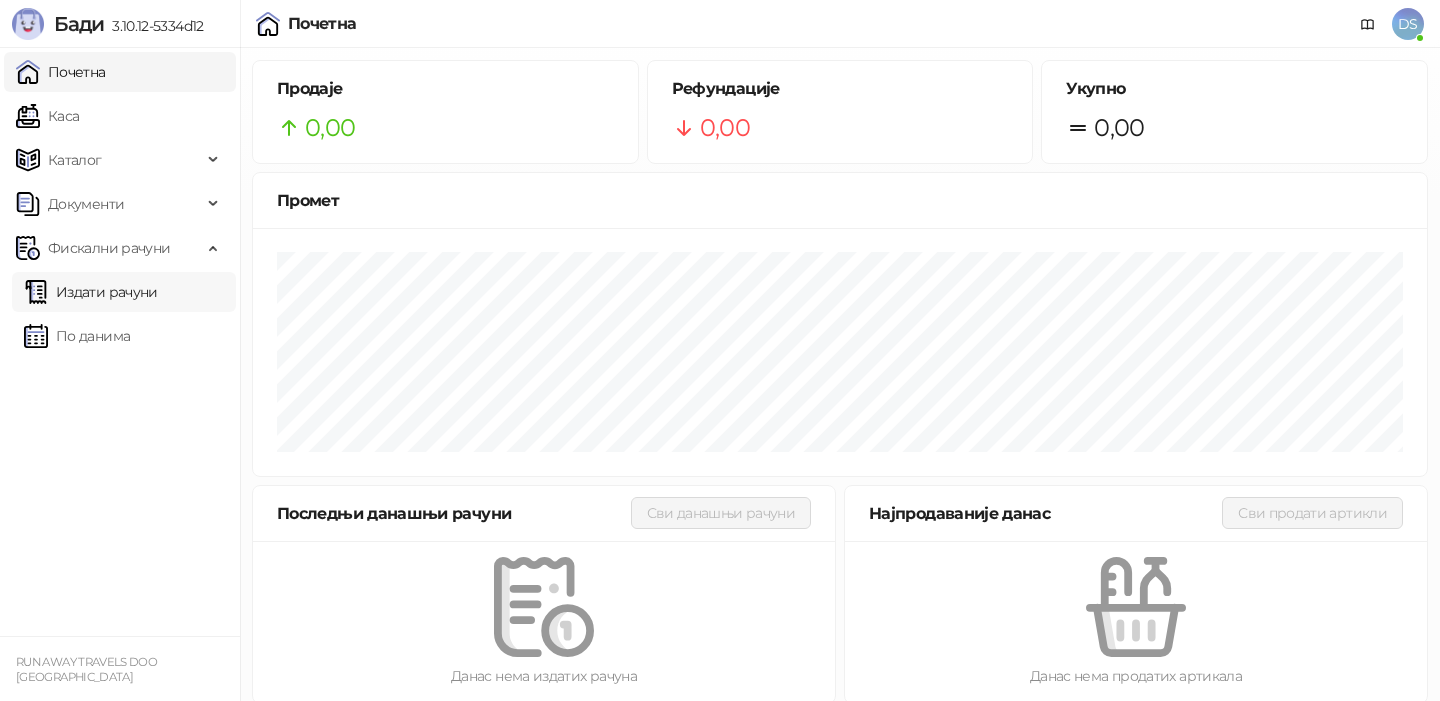 click on "Издати рачуни" at bounding box center (91, 292) 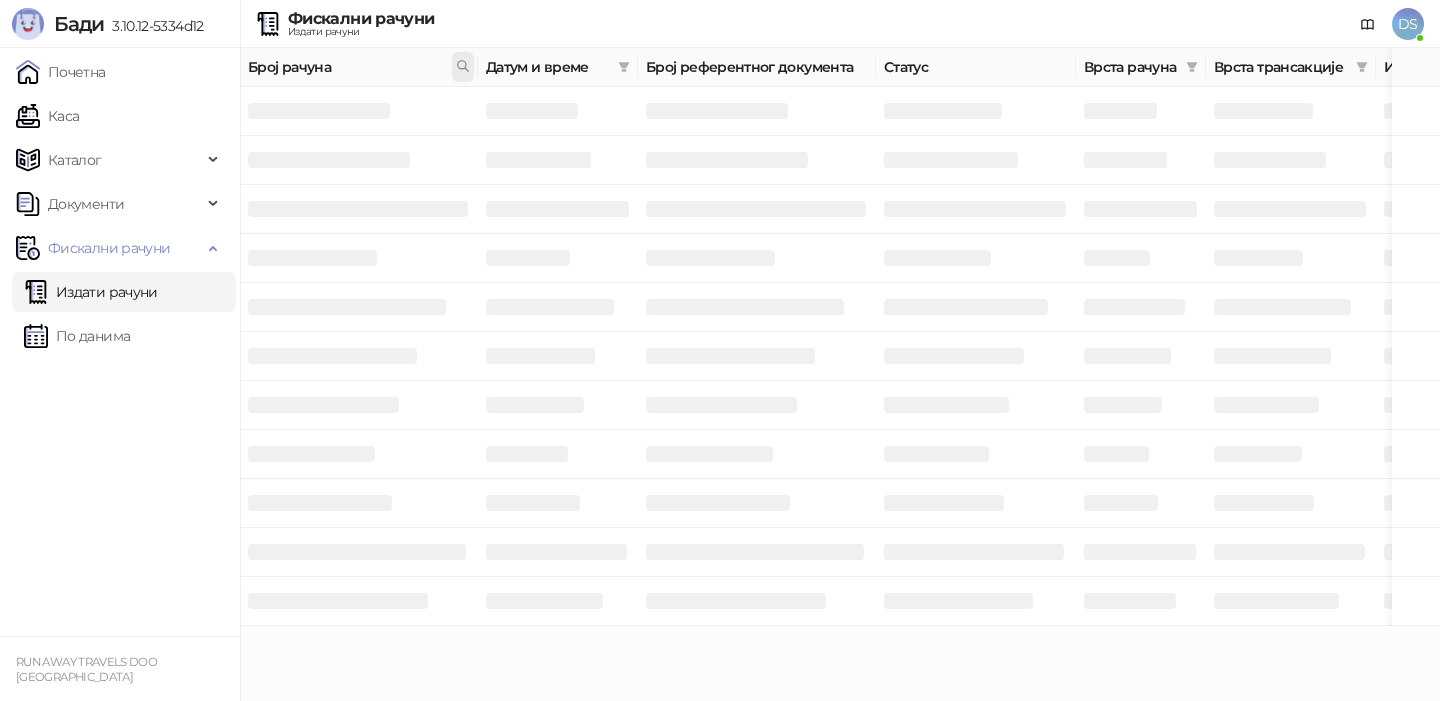click 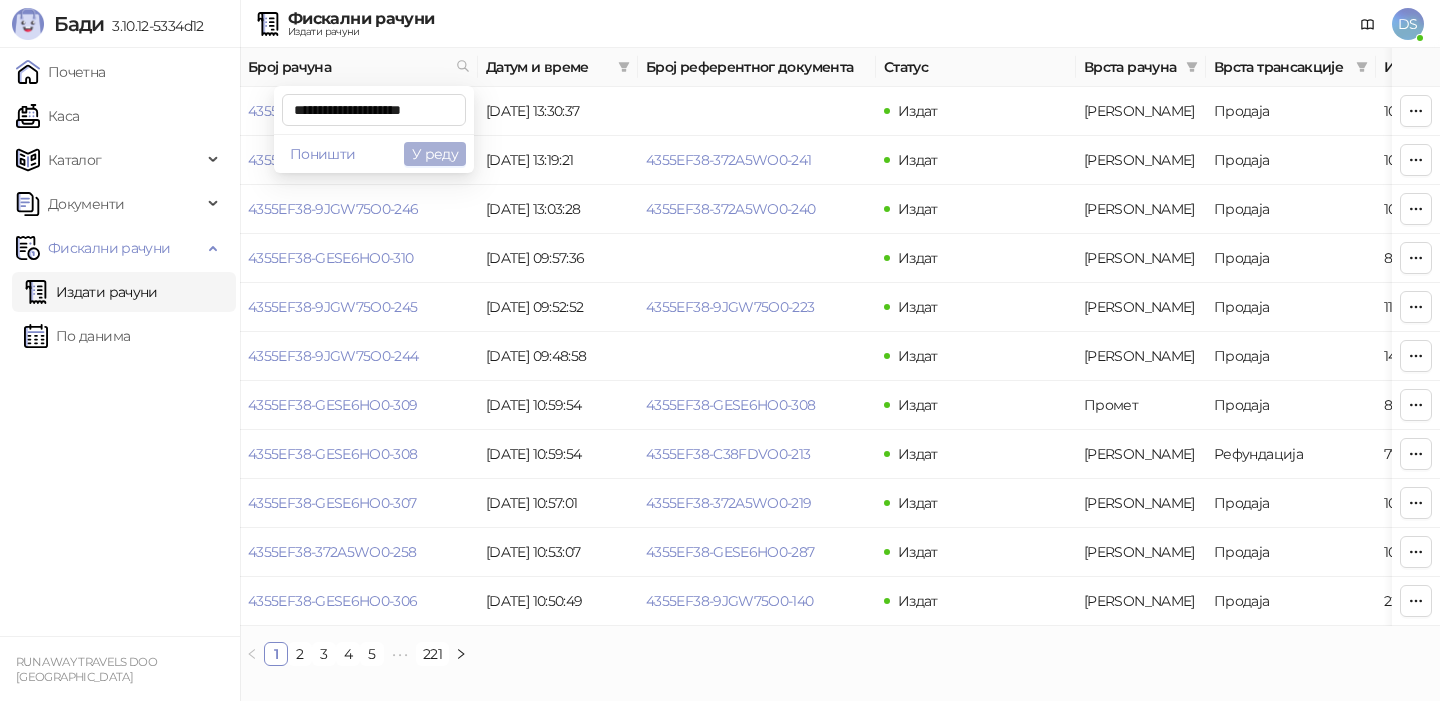 type on "**********" 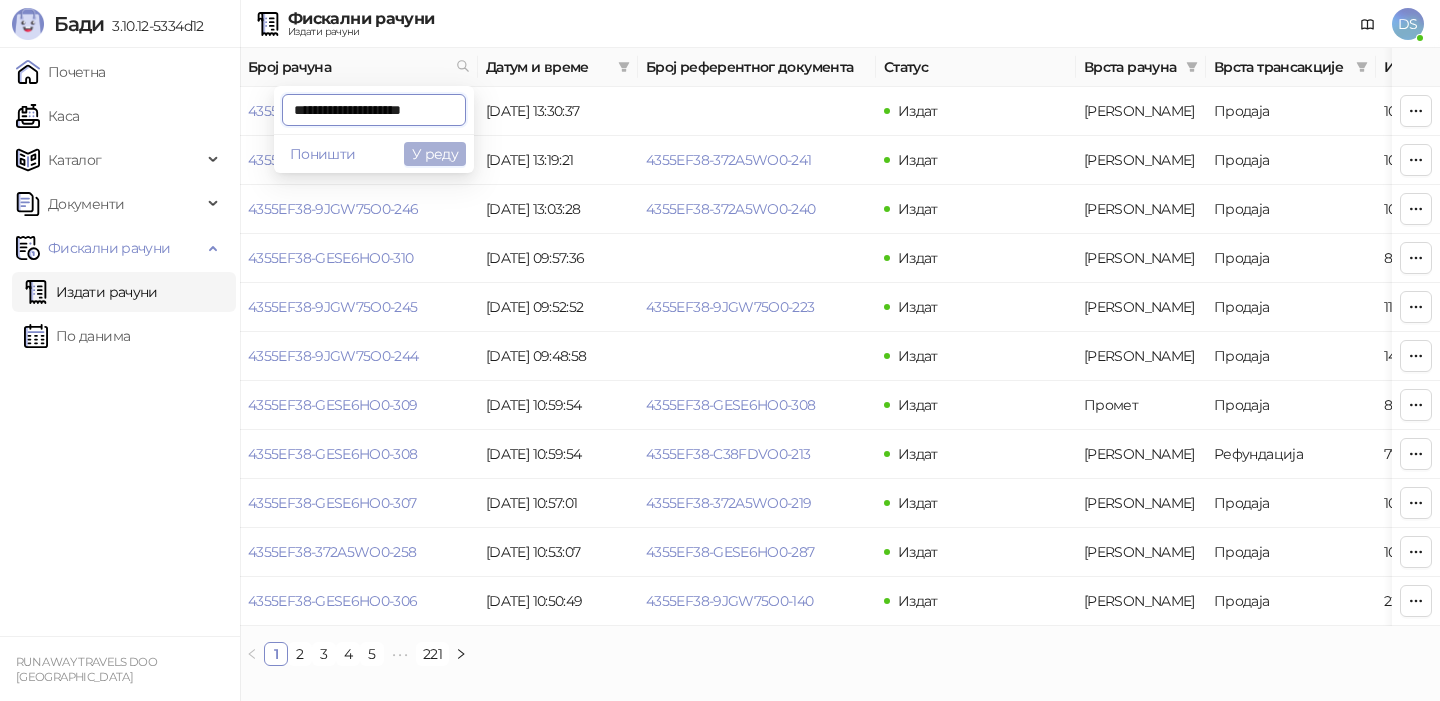 click on "У реду" at bounding box center (435, 154) 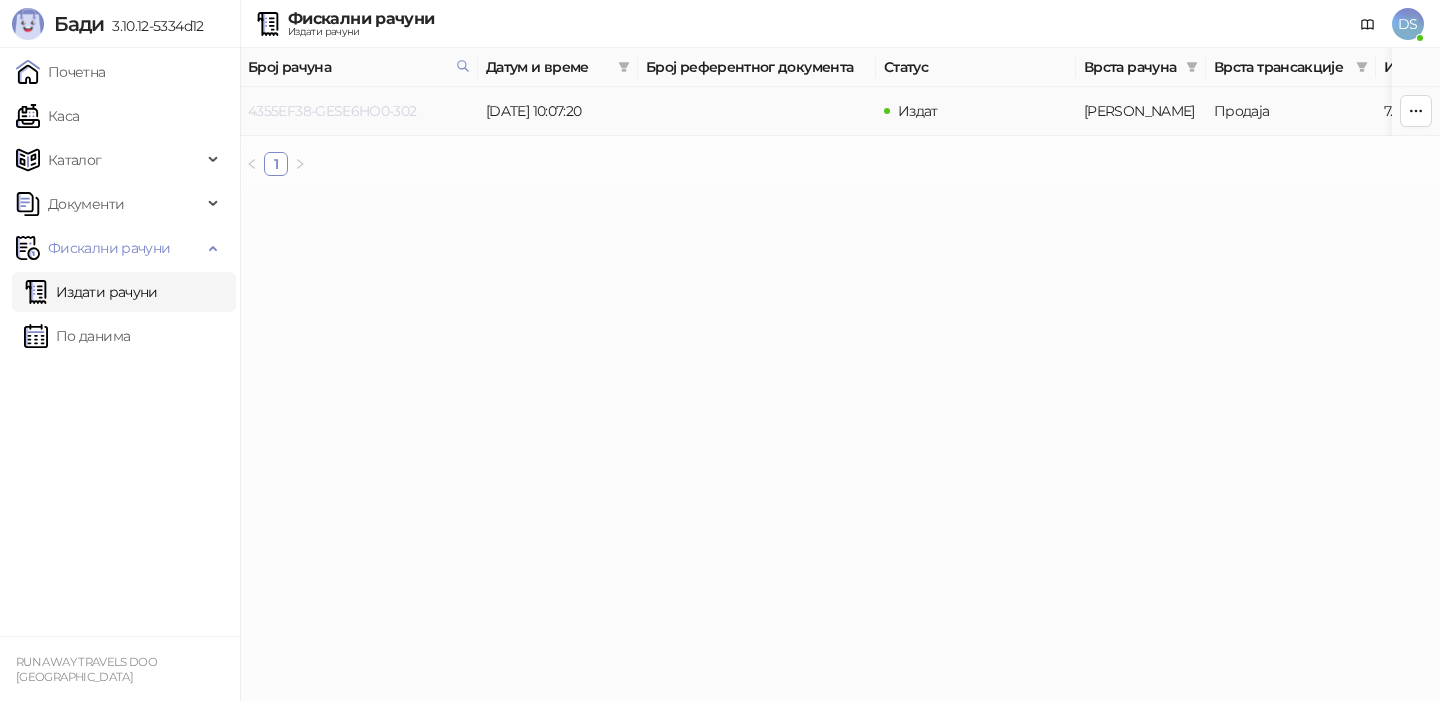 click on "4355EF38-GESE6HO0-302" at bounding box center [332, 111] 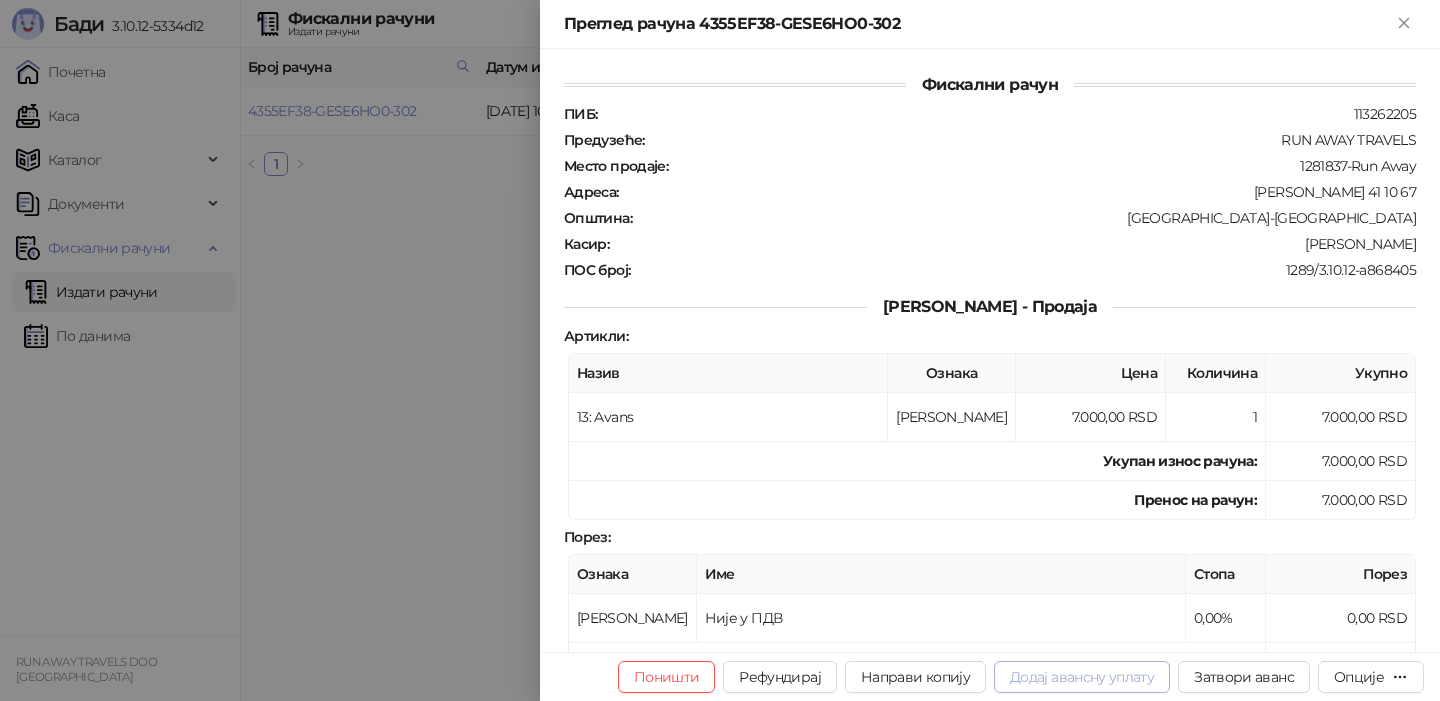 click on "Додај авансну уплату" at bounding box center (1082, 677) 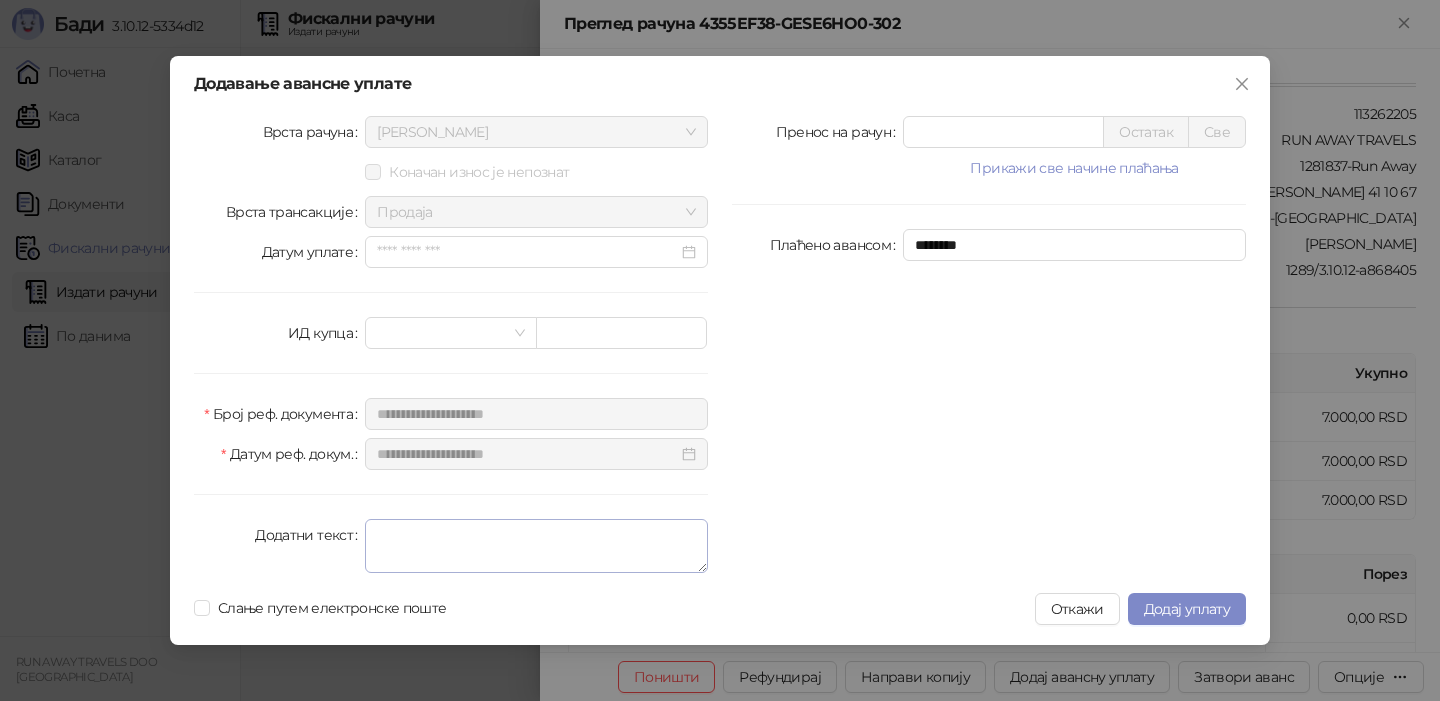 type on "*****" 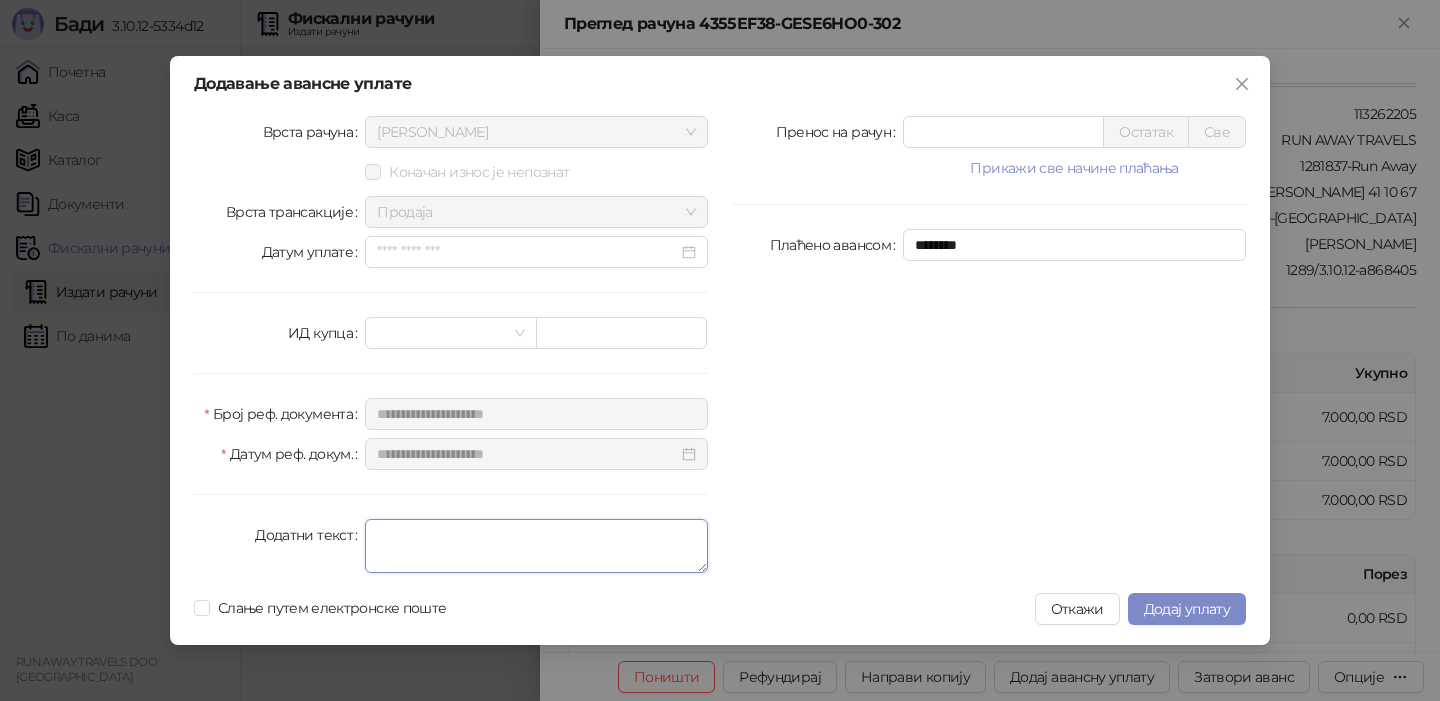 click on "Додатни текст" at bounding box center (536, 546) 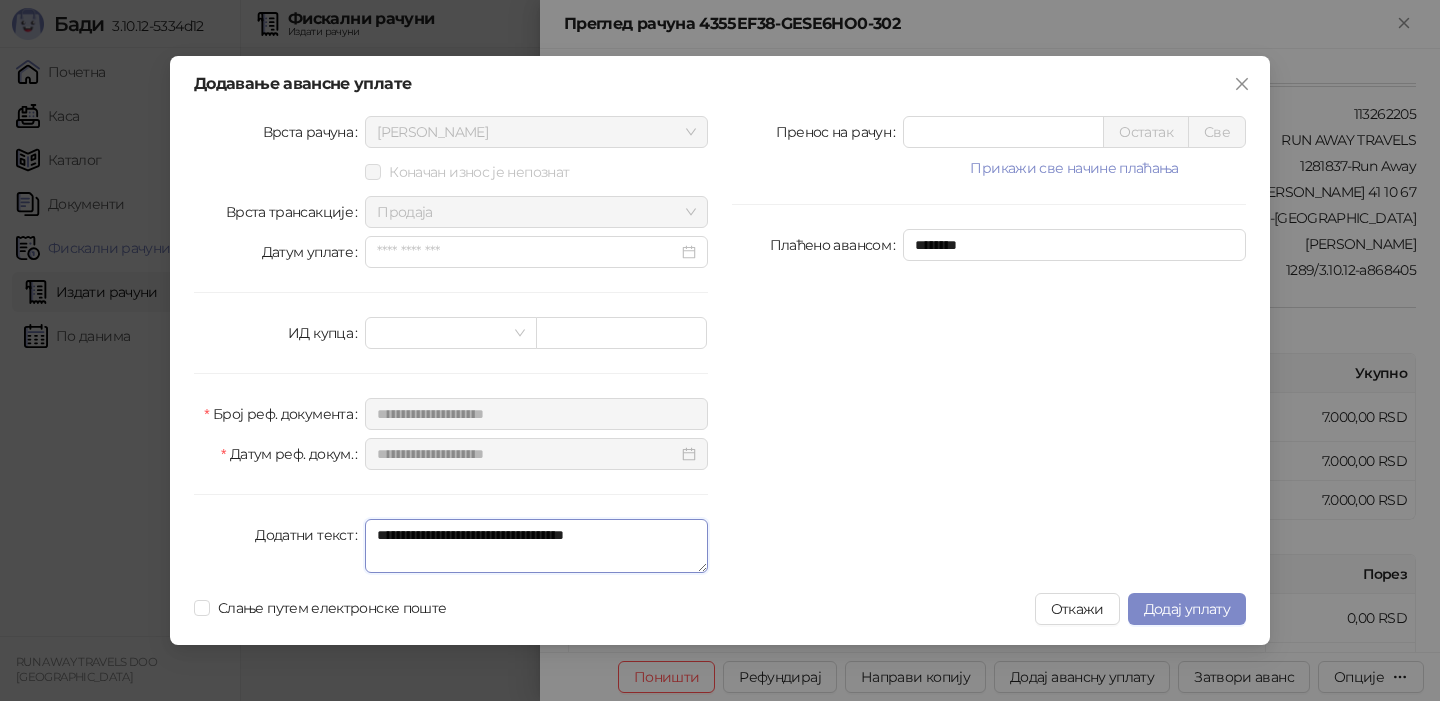type on "**********" 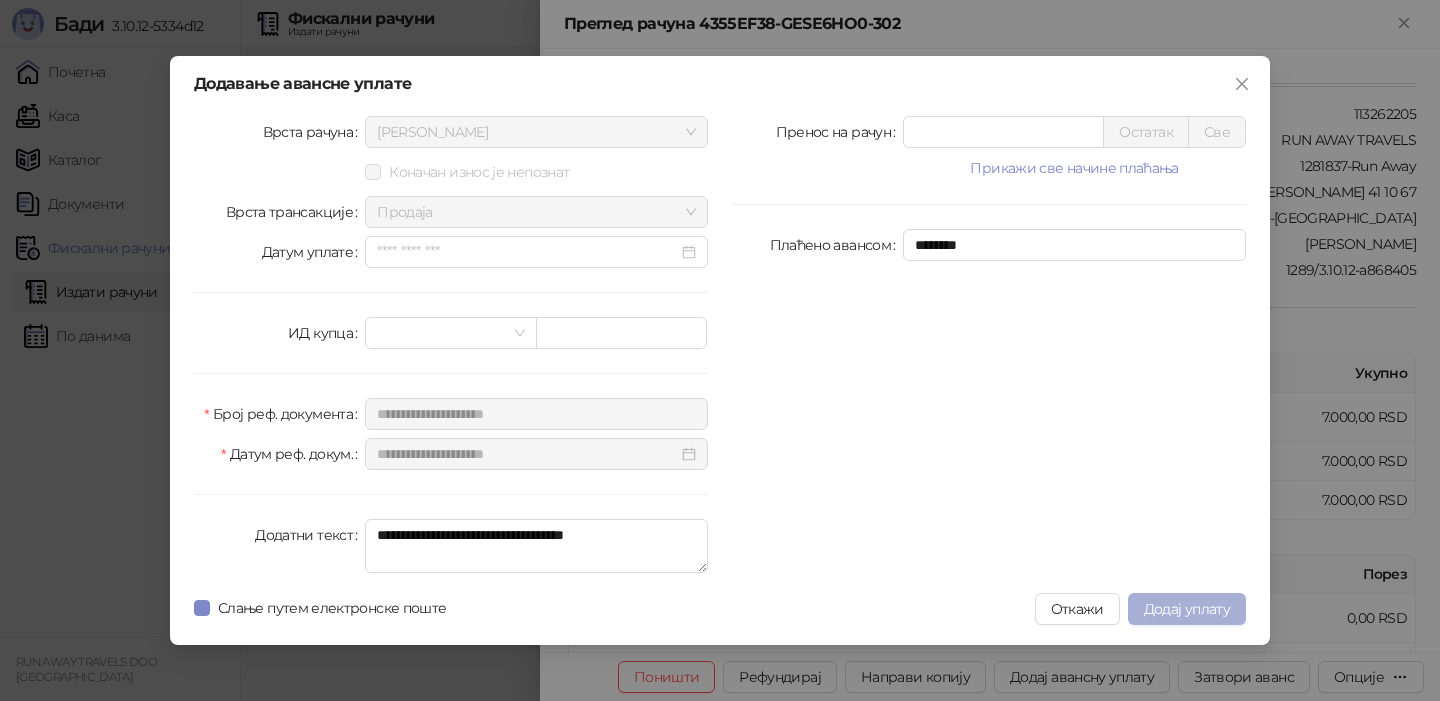 click on "Додај уплату" at bounding box center [1187, 609] 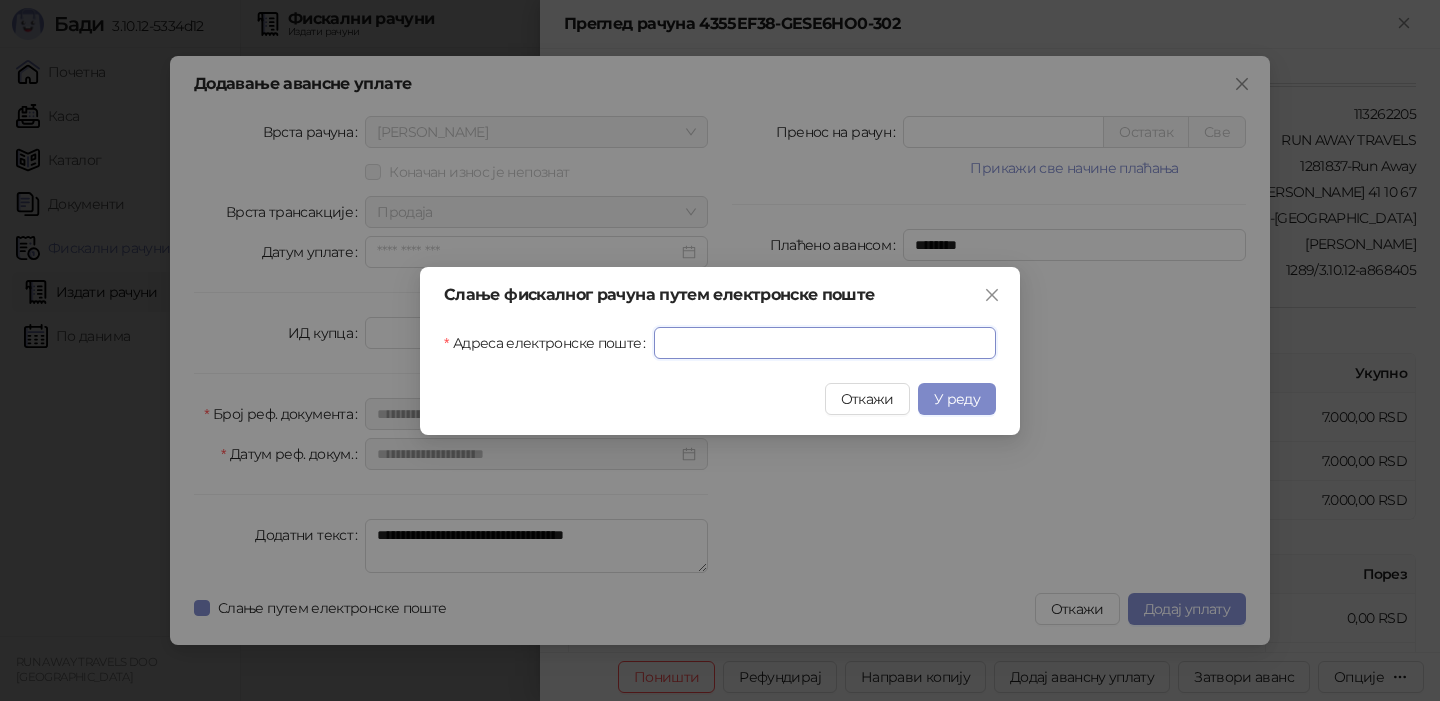 click on "Адреса електронске поште" at bounding box center (825, 343) 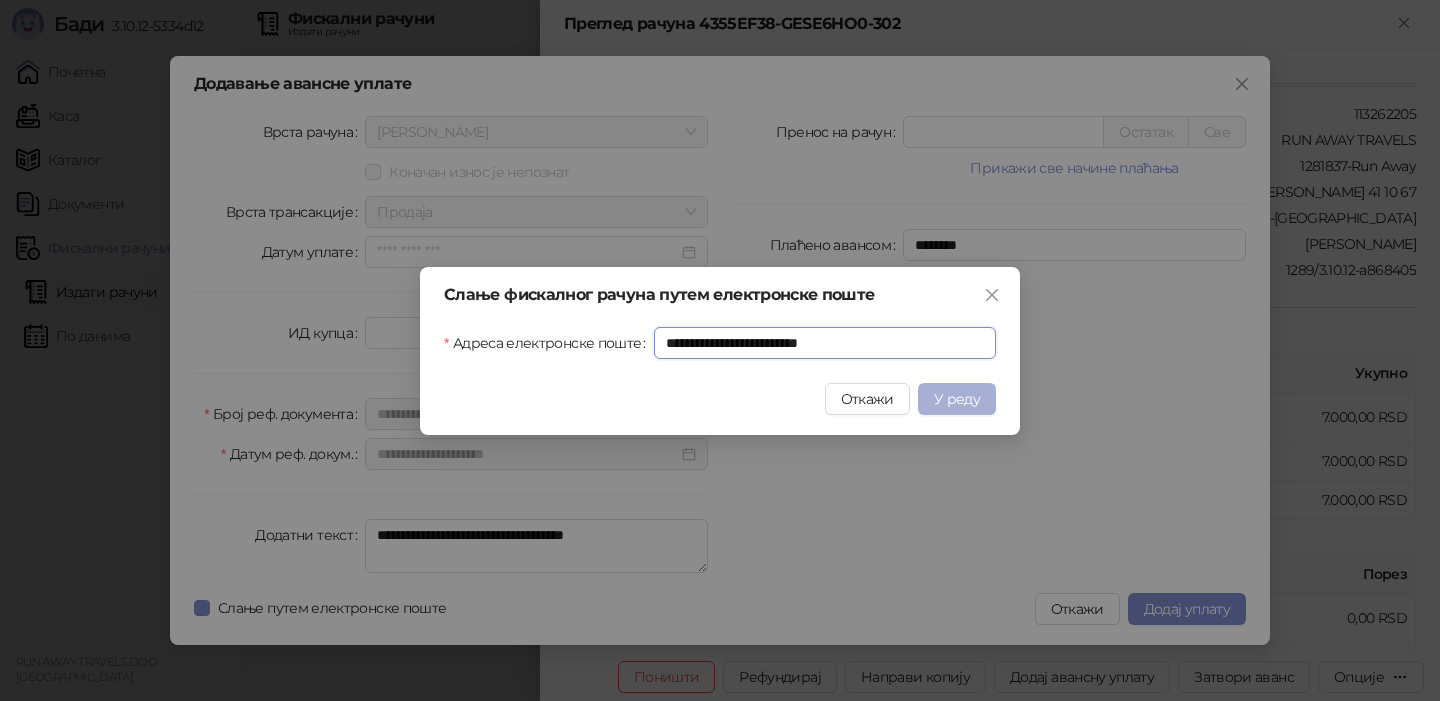 type on "**********" 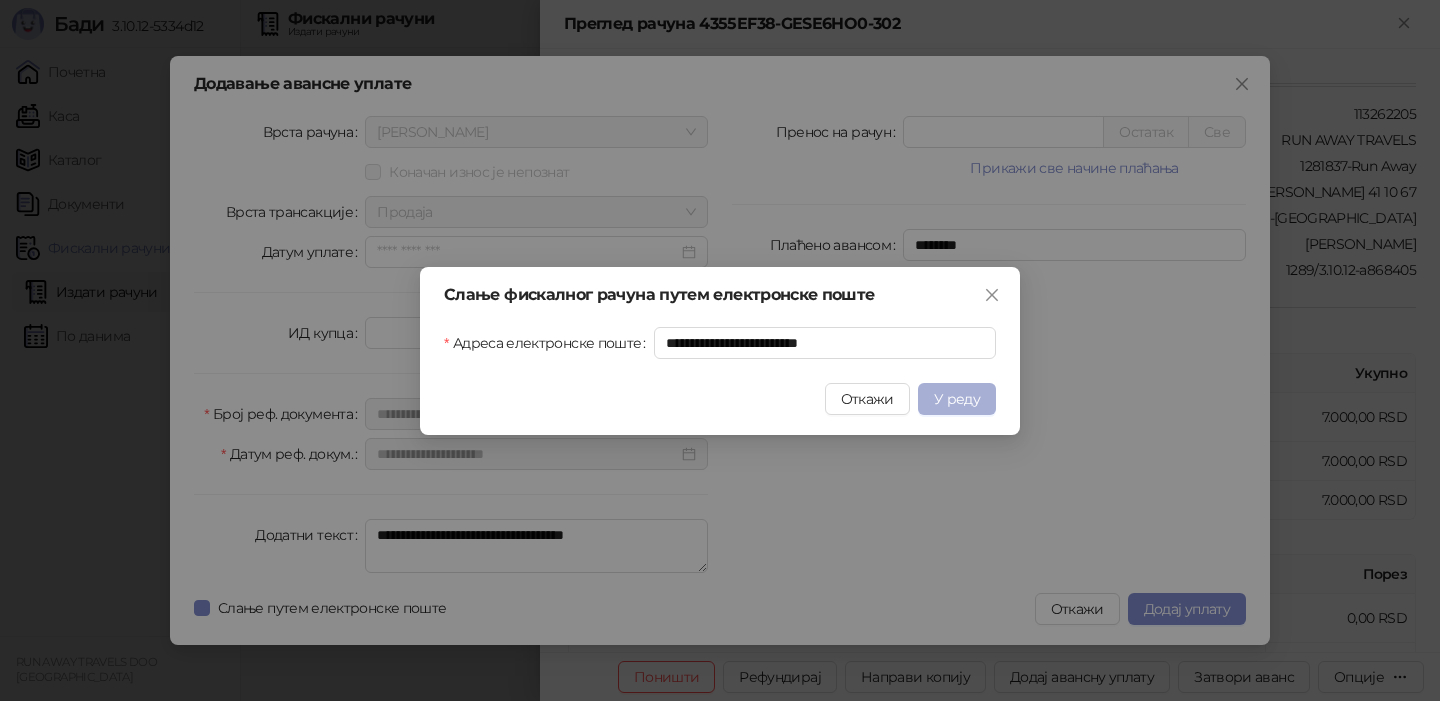 click on "У реду" at bounding box center (957, 399) 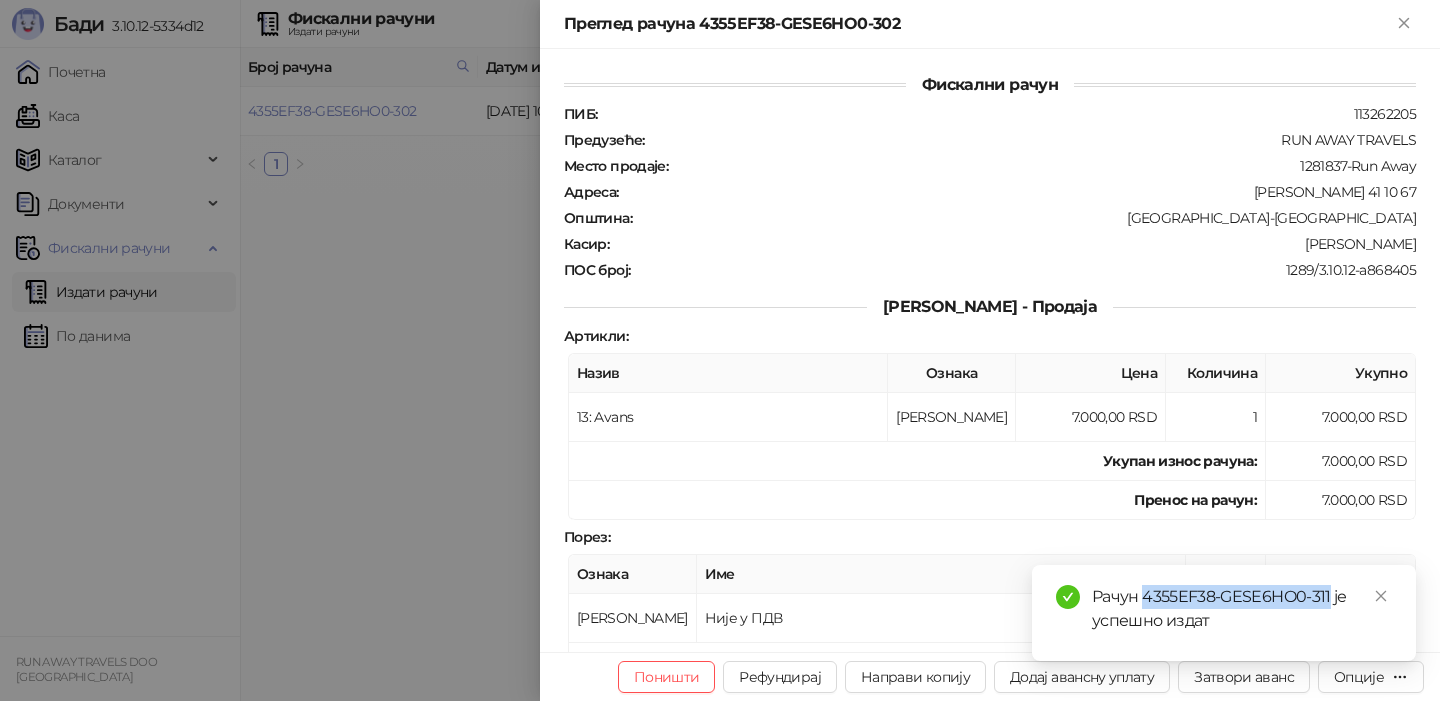 drag, startPoint x: 1330, startPoint y: 596, endPoint x: 1142, endPoint y: 594, distance: 188.01064 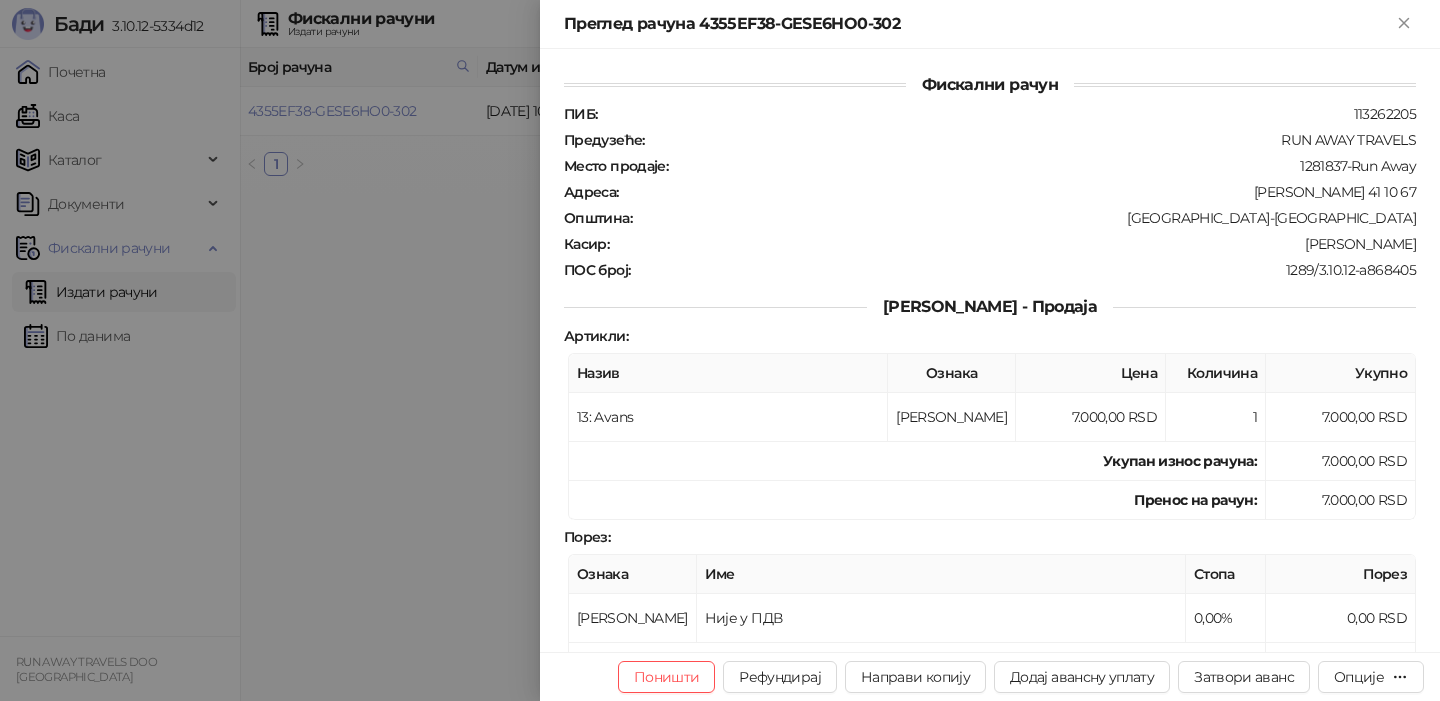 click at bounding box center [720, 350] 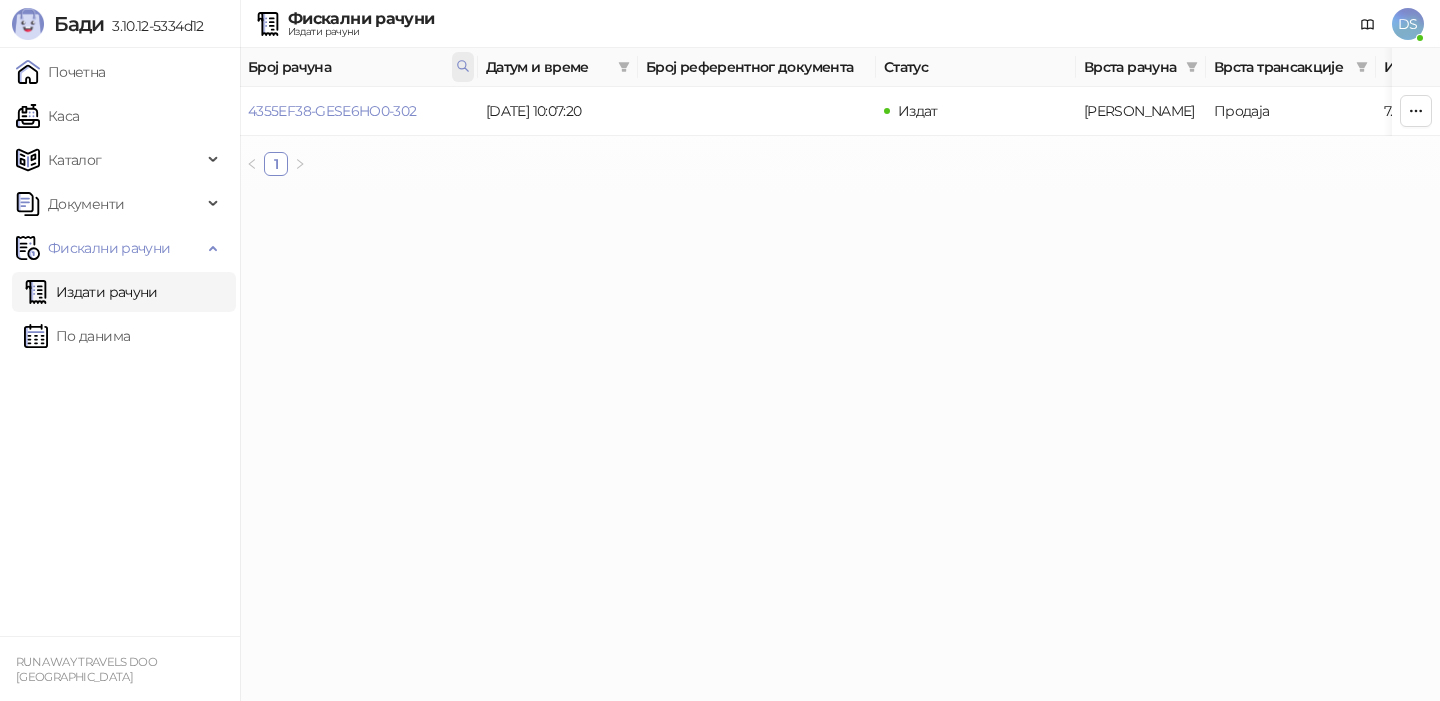 click at bounding box center [463, 67] 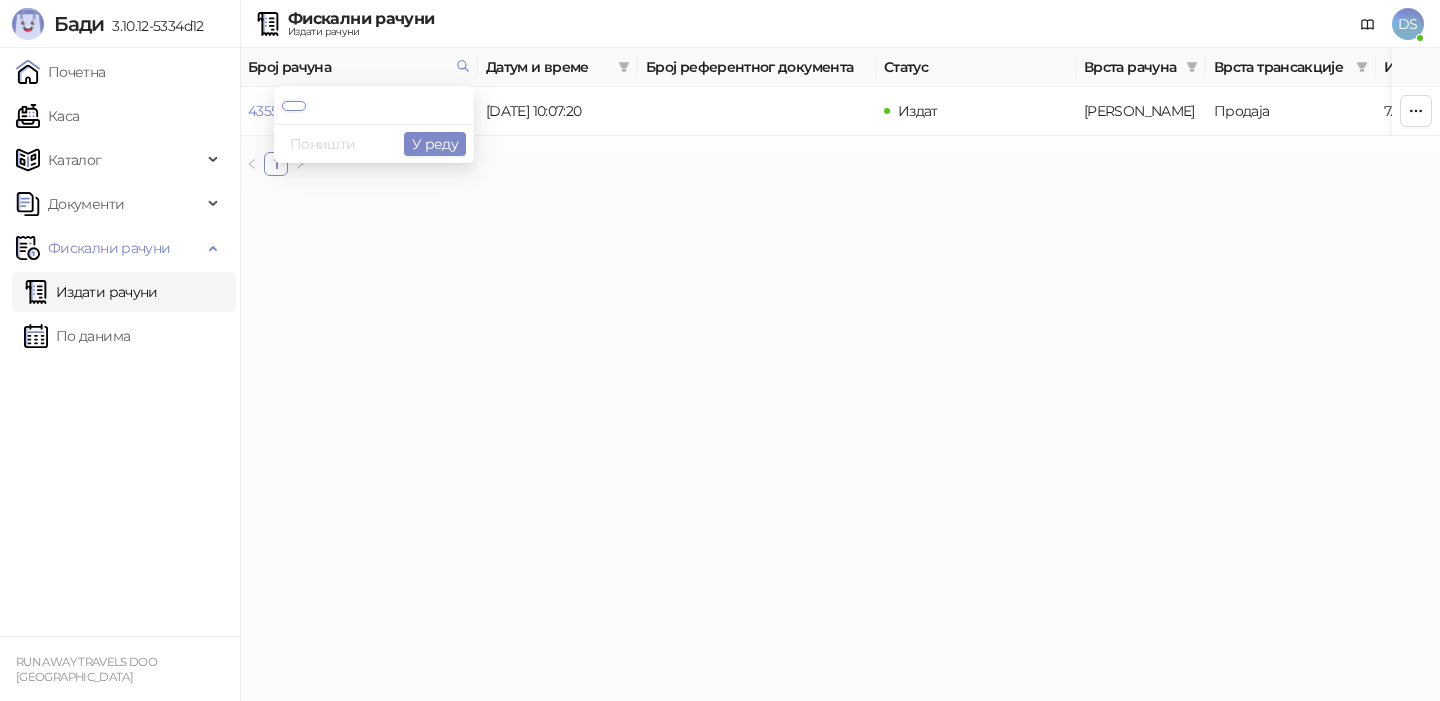 click on "Поништи" at bounding box center (323, 144) 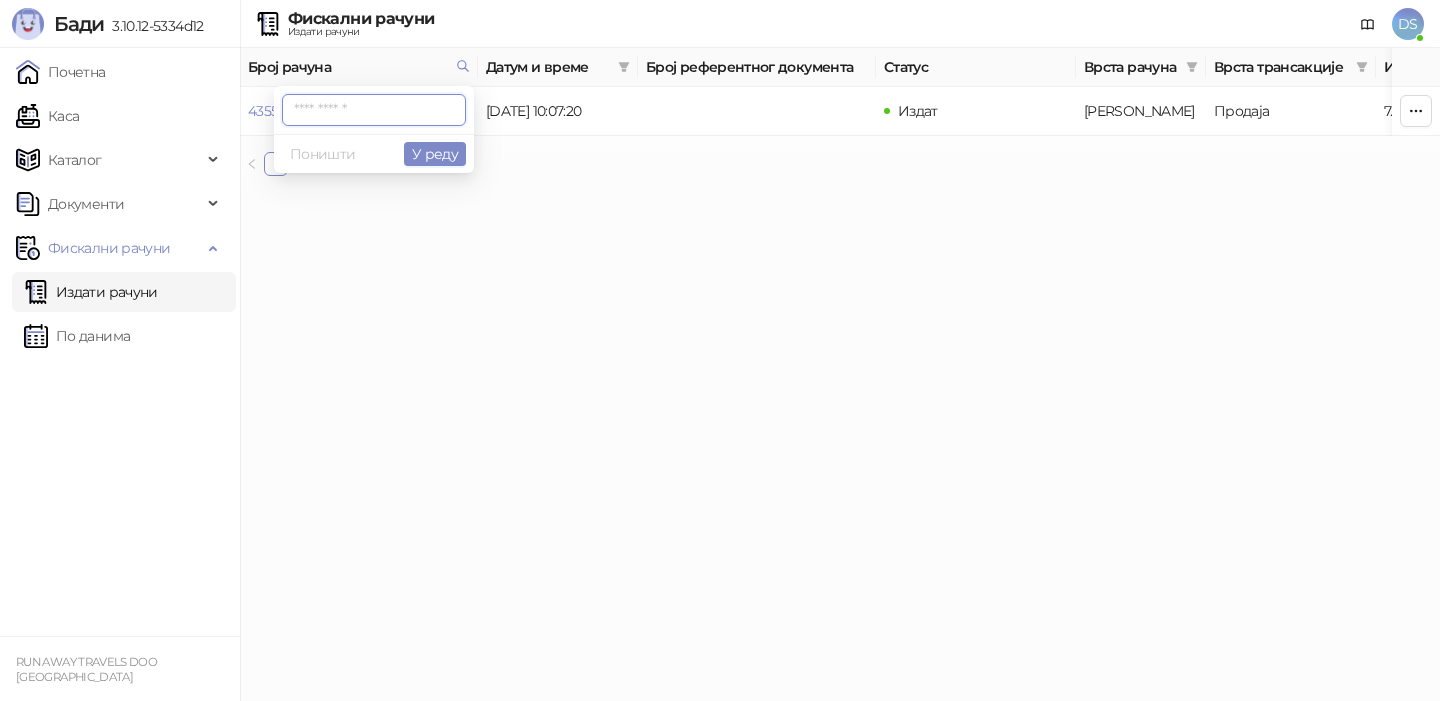 paste on "**********" 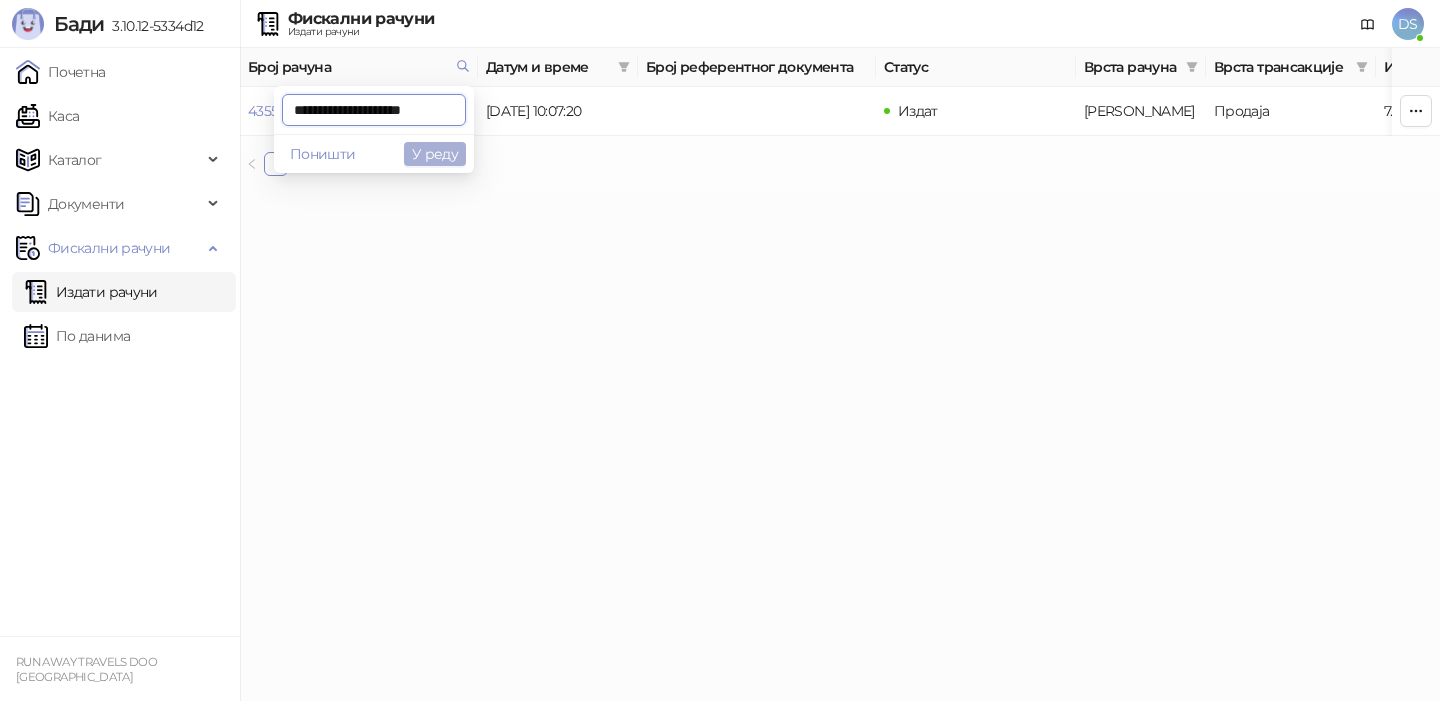 type on "**********" 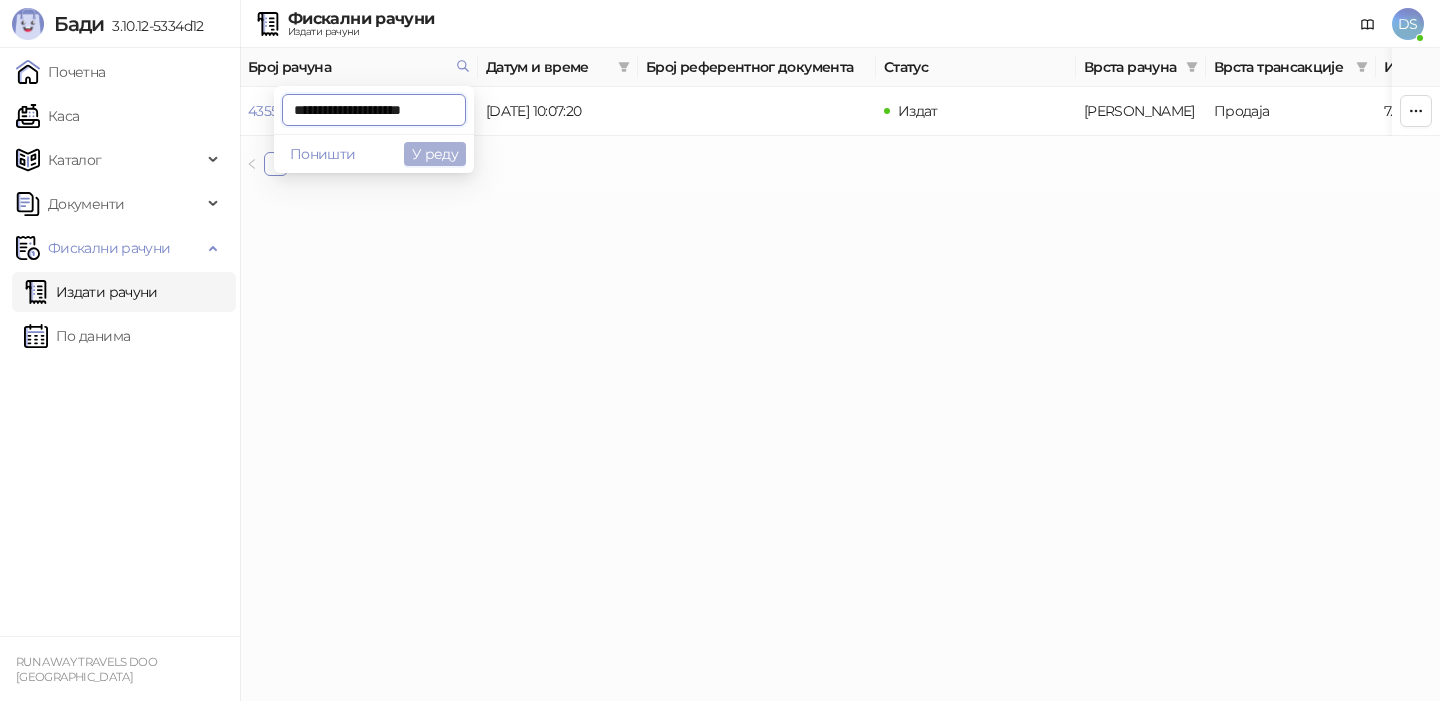 click on "У реду" at bounding box center [435, 154] 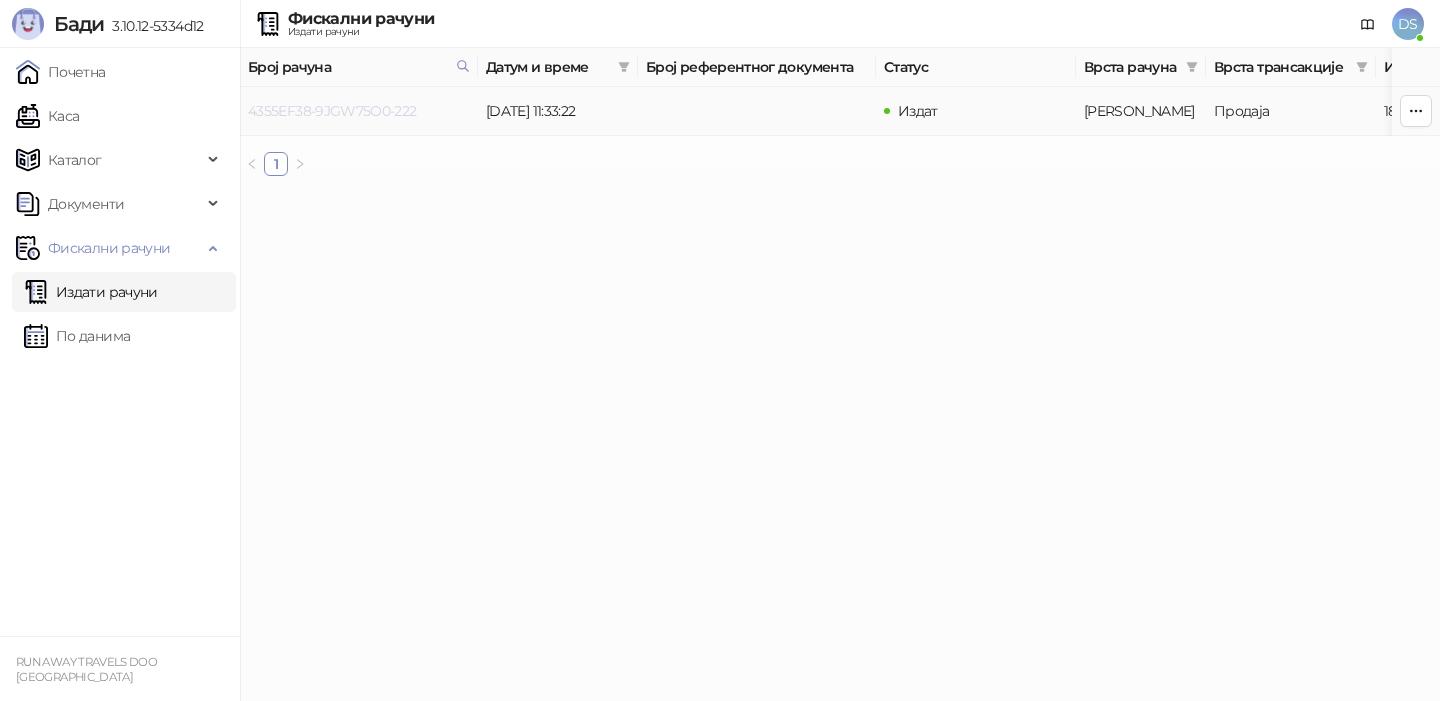 click on "4355EF38-9JGW75O0-222" at bounding box center [332, 111] 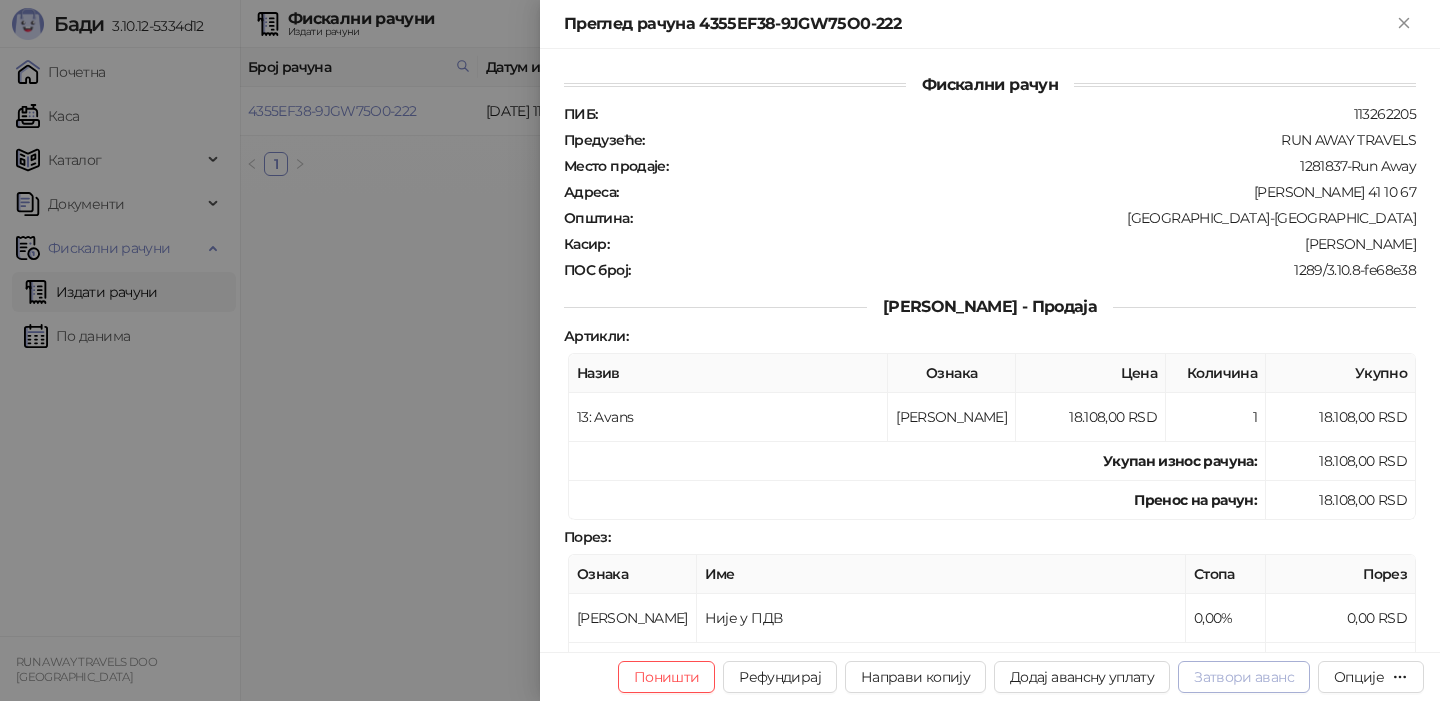 click on "Затвори аванс" at bounding box center [1244, 677] 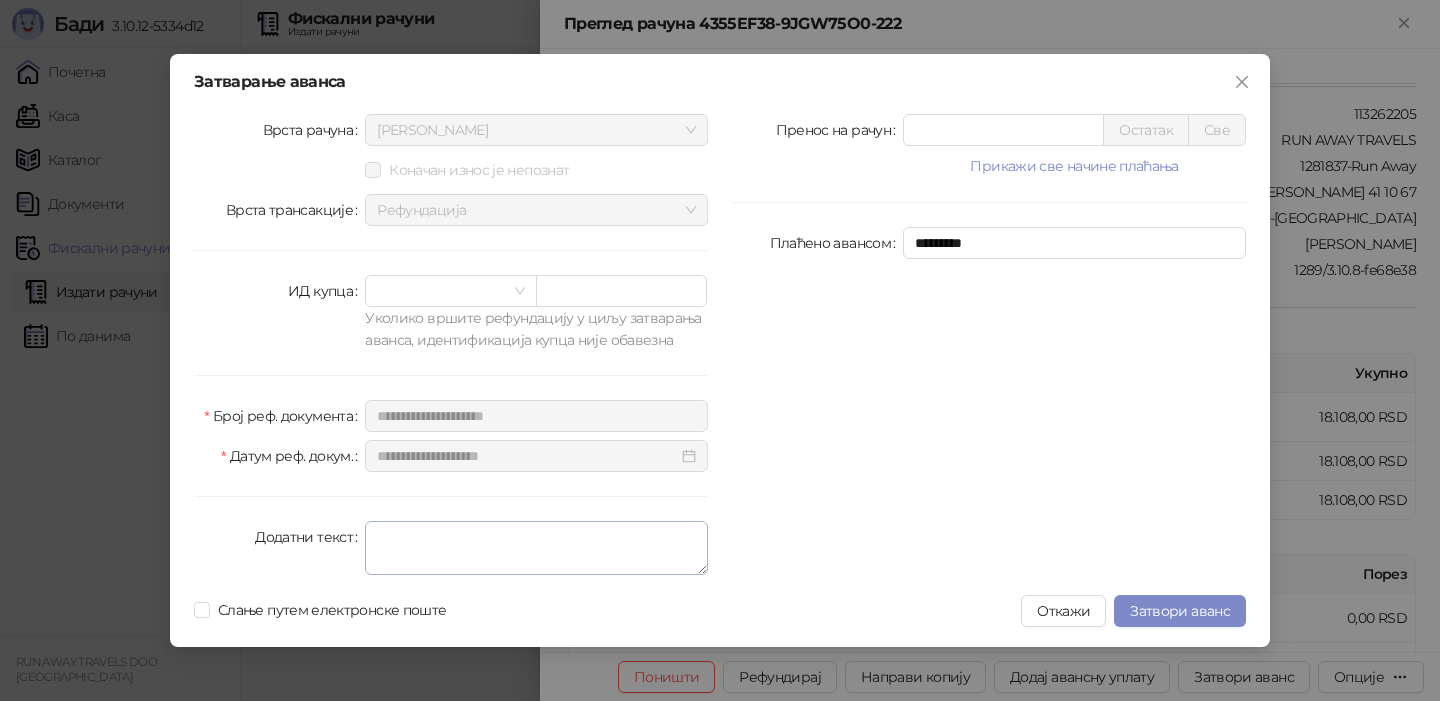 type on "*****" 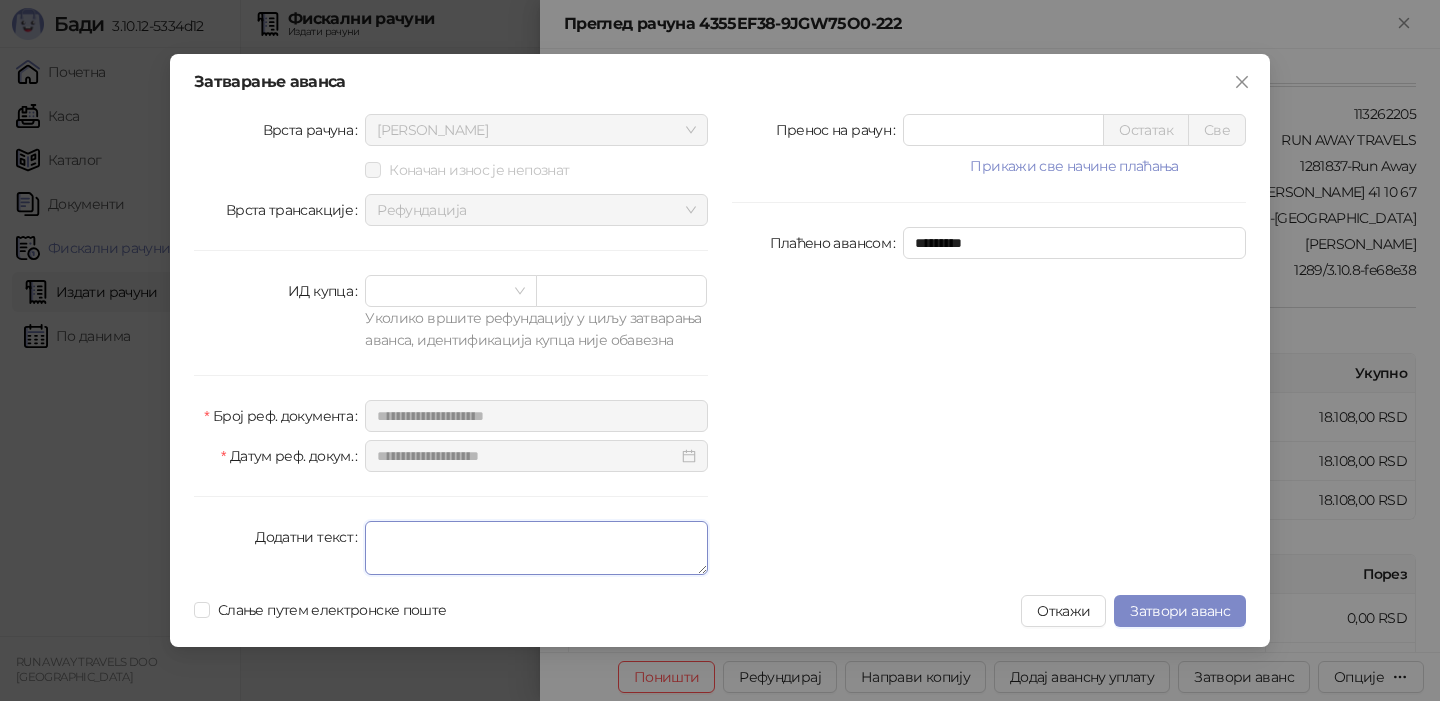 click on "Додатни текст" at bounding box center [536, 548] 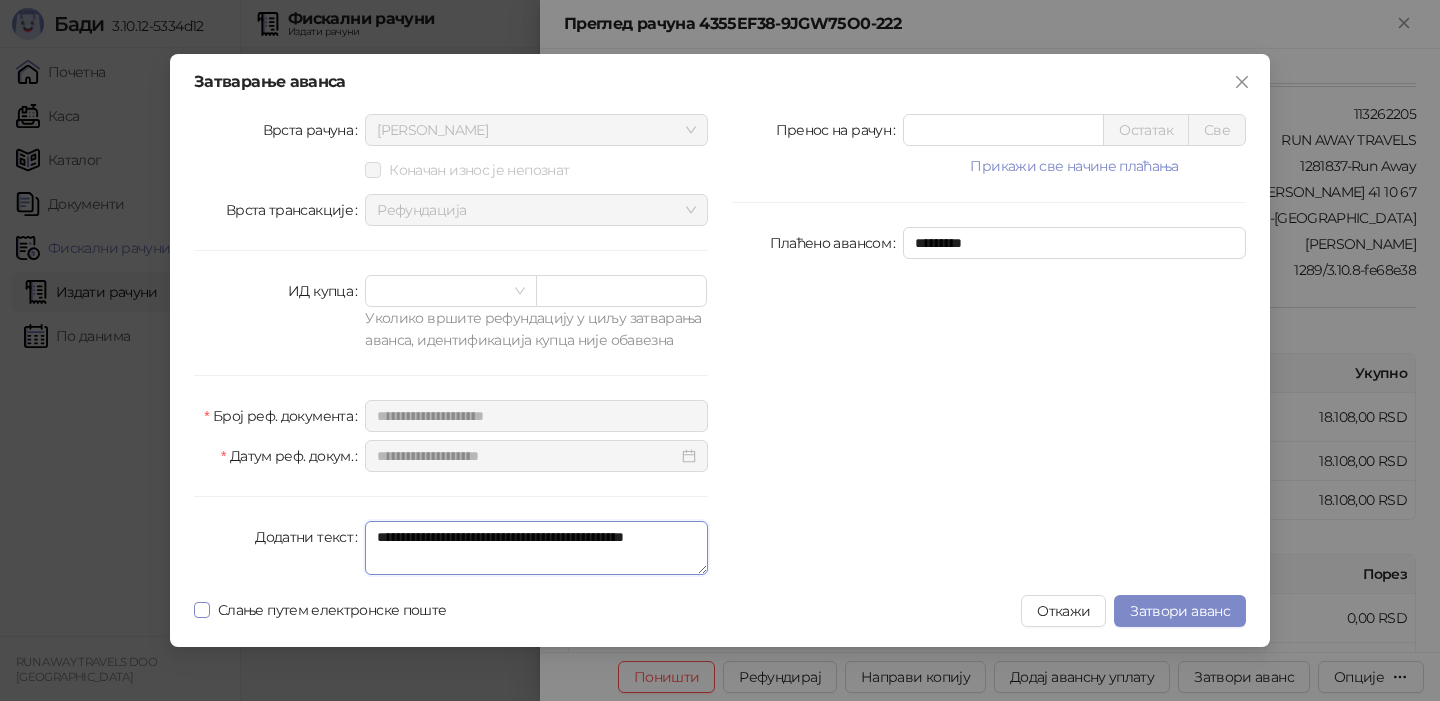 type on "**********" 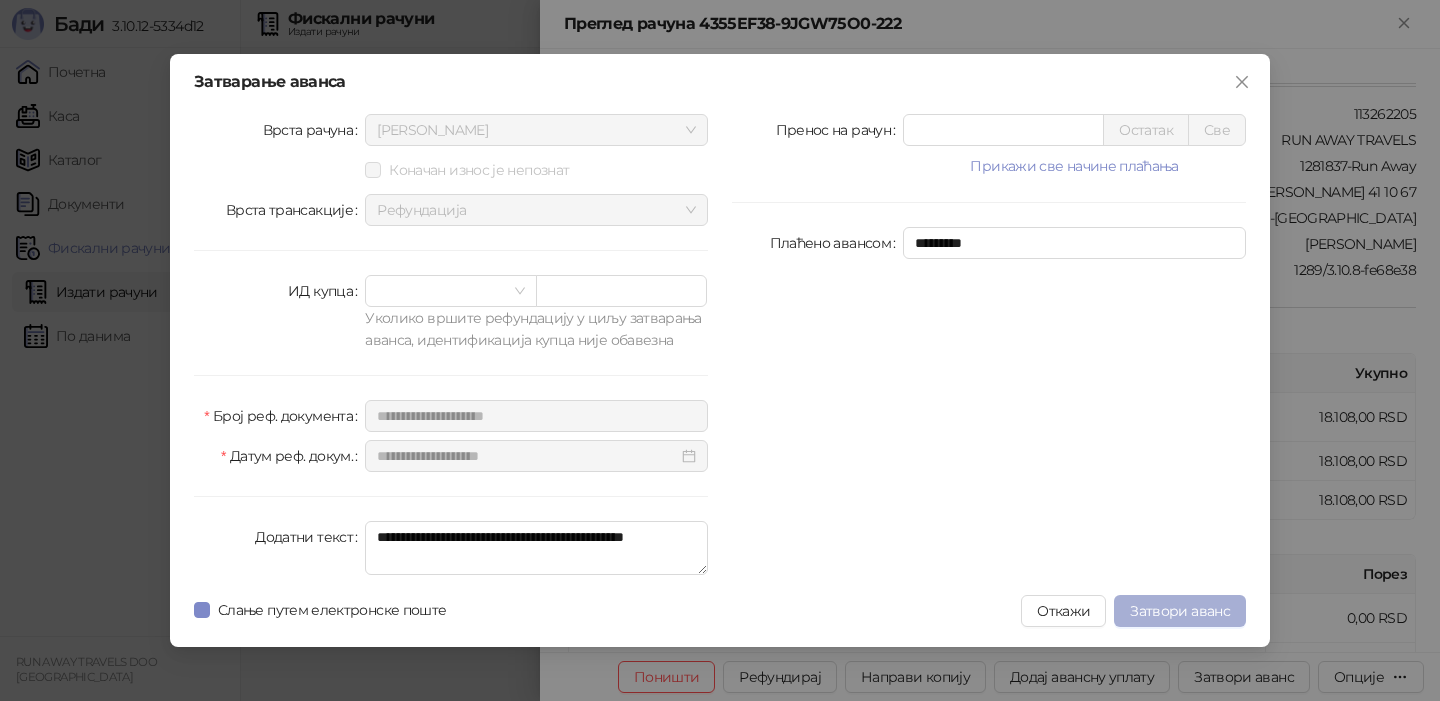 click on "Затвори аванс" at bounding box center [1180, 611] 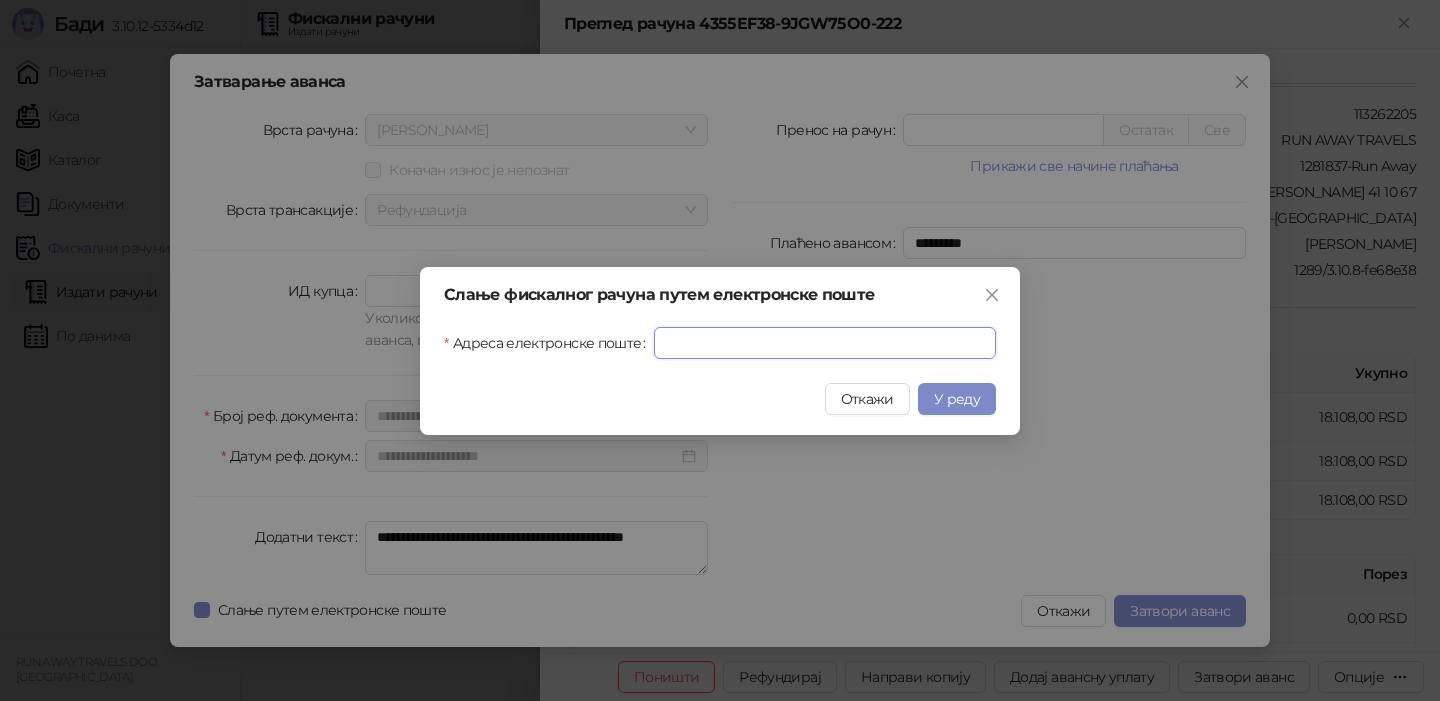 click on "Адреса електронске поште" at bounding box center [825, 343] 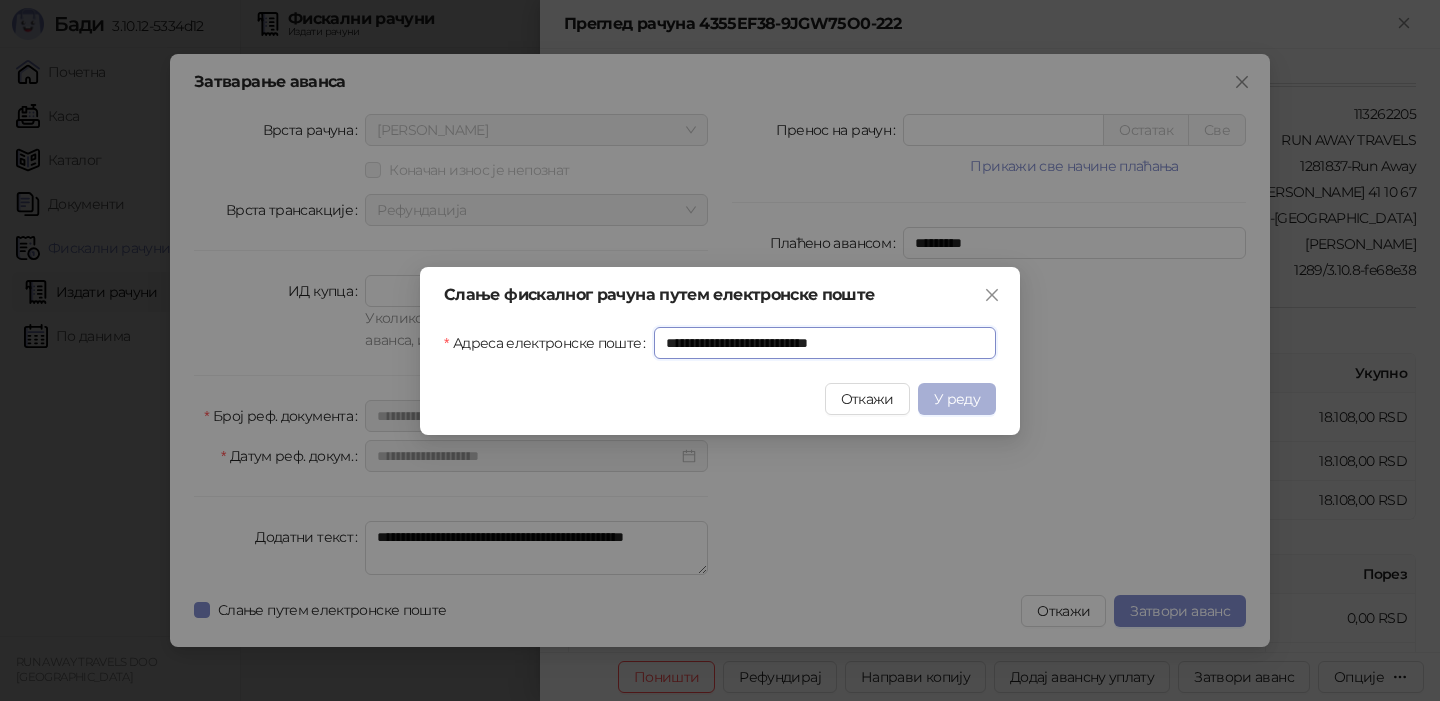 type on "**********" 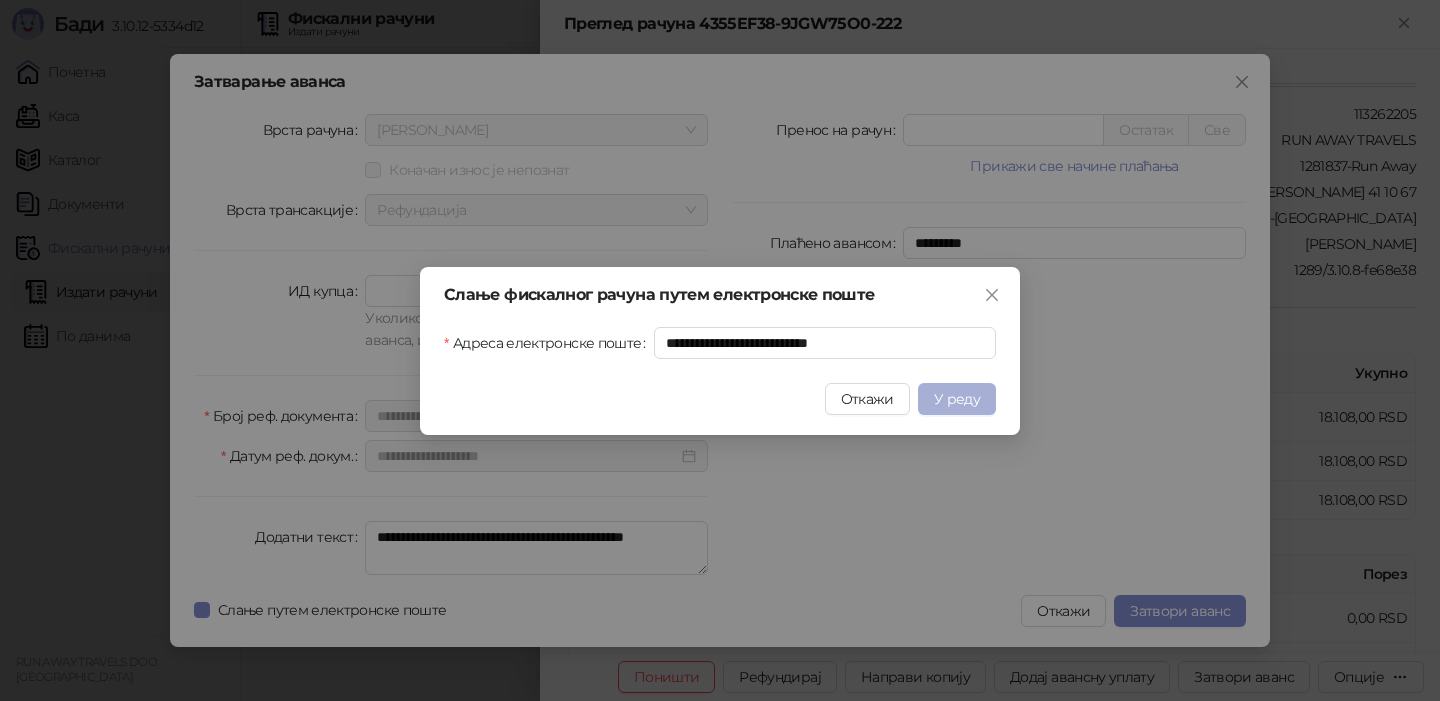 click on "У реду" at bounding box center (957, 399) 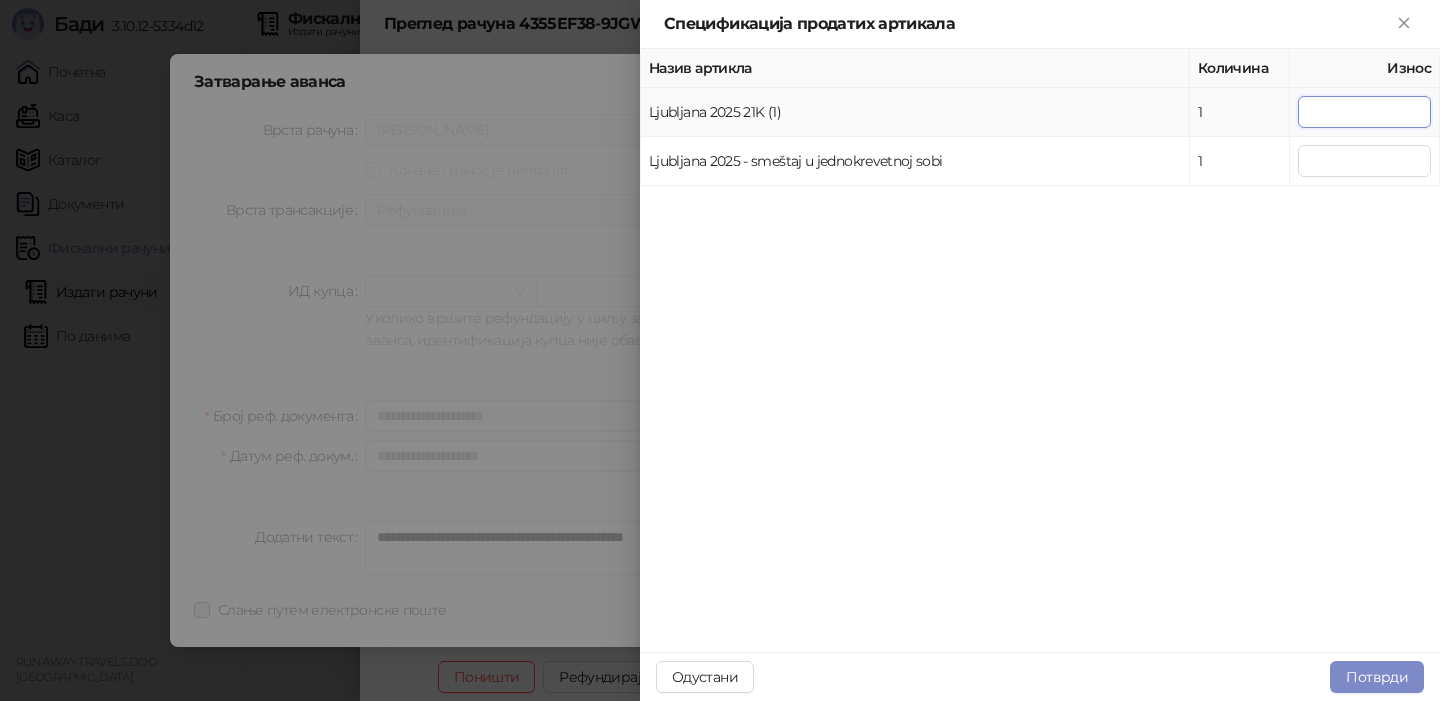 click on "*" at bounding box center (1364, 112) 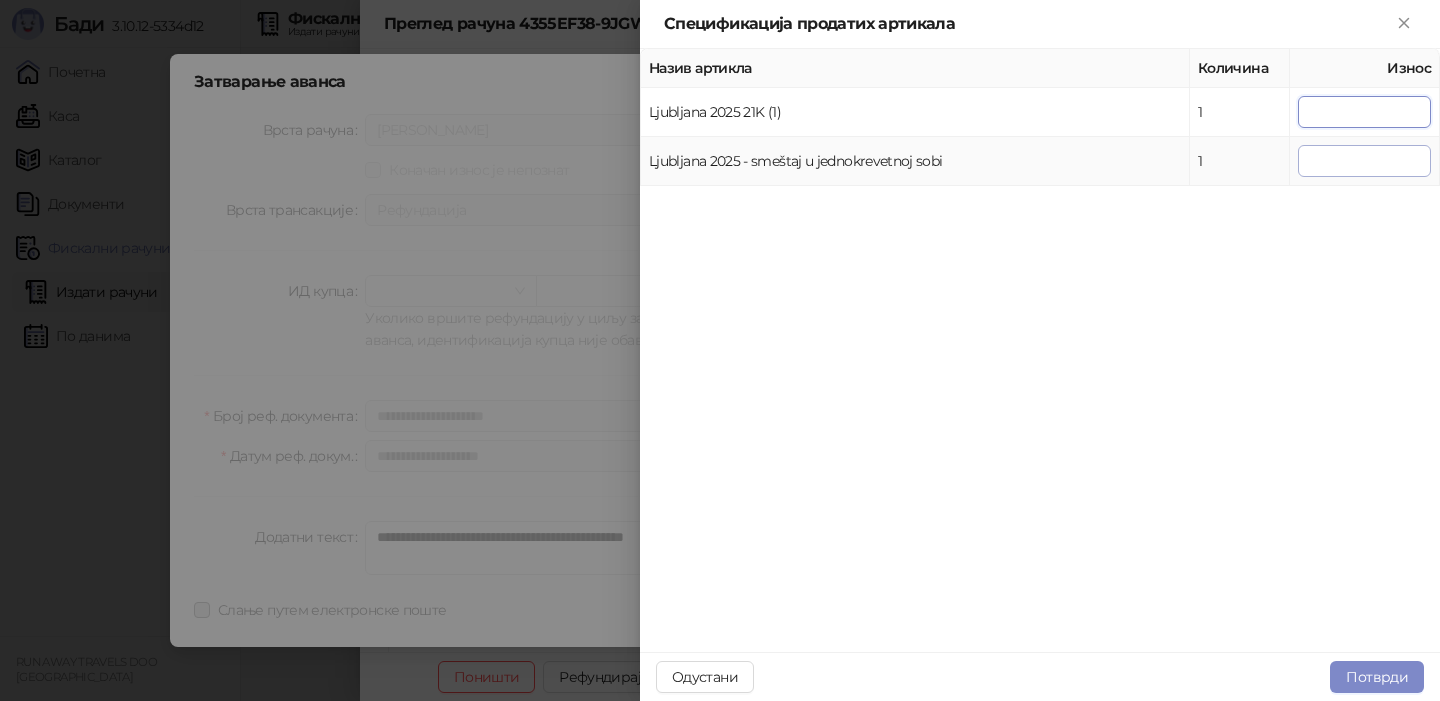 type on "*****" 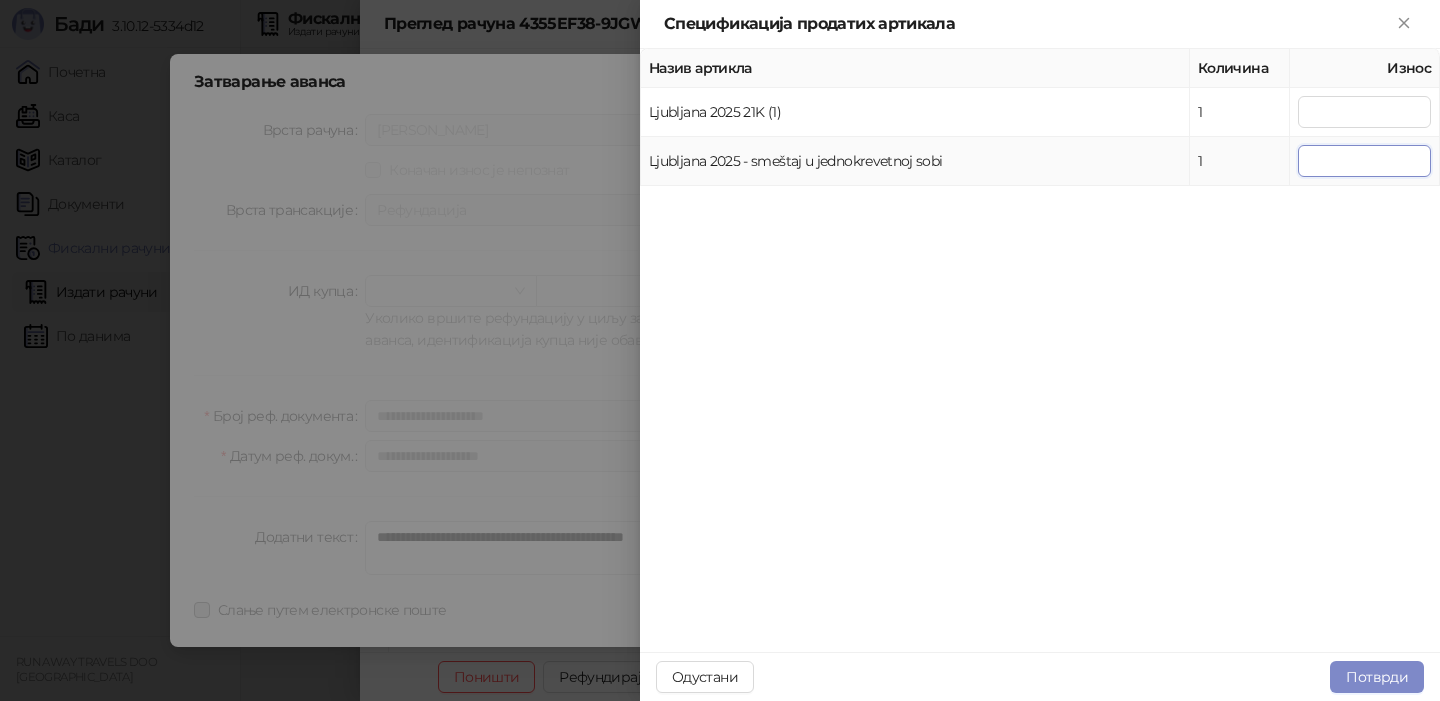 click on "*" at bounding box center (1364, 161) 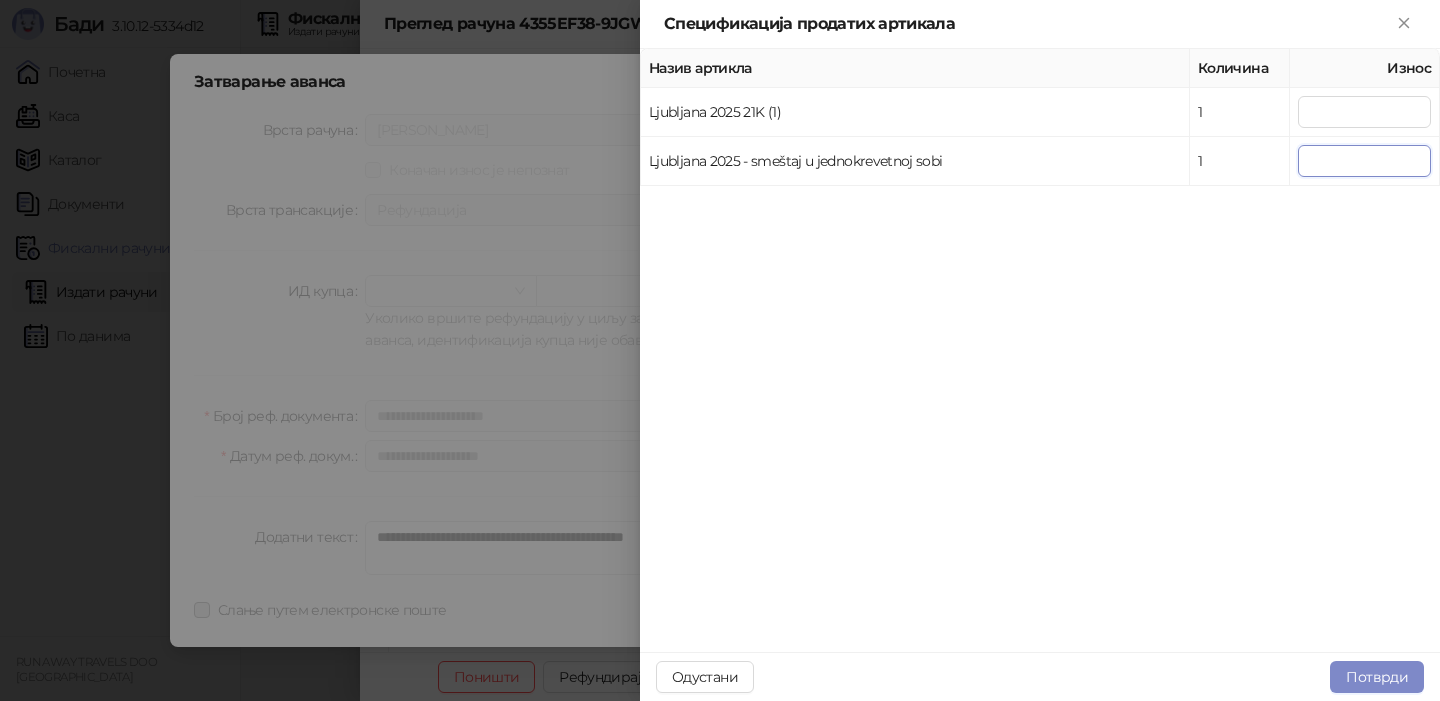 type on "****" 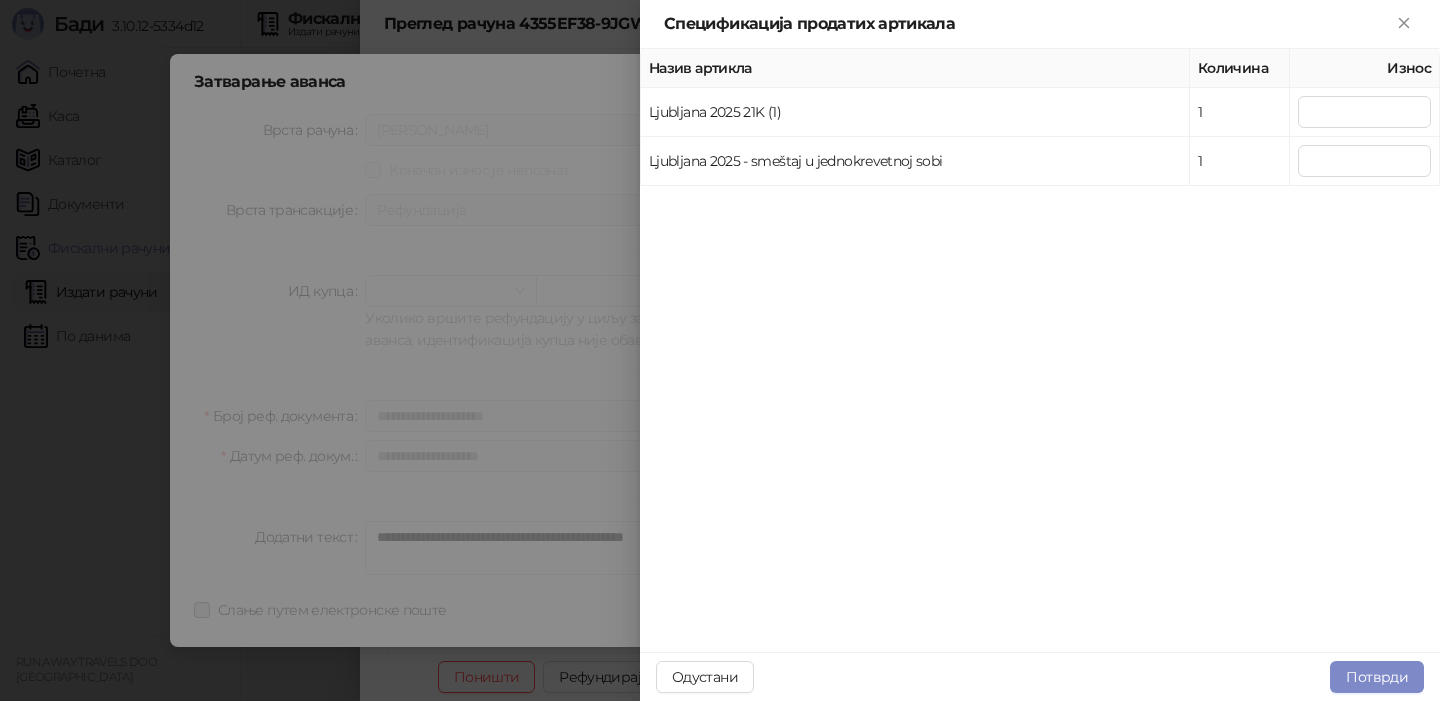 click on "Назив артикла Количина Износ       Ljubljana 2025 21K (1) 1 ***** [GEOGRAPHIC_DATA] 2025 - smeštaj u jednokrevetnoj sobi 1 ****" at bounding box center (1040, 350) 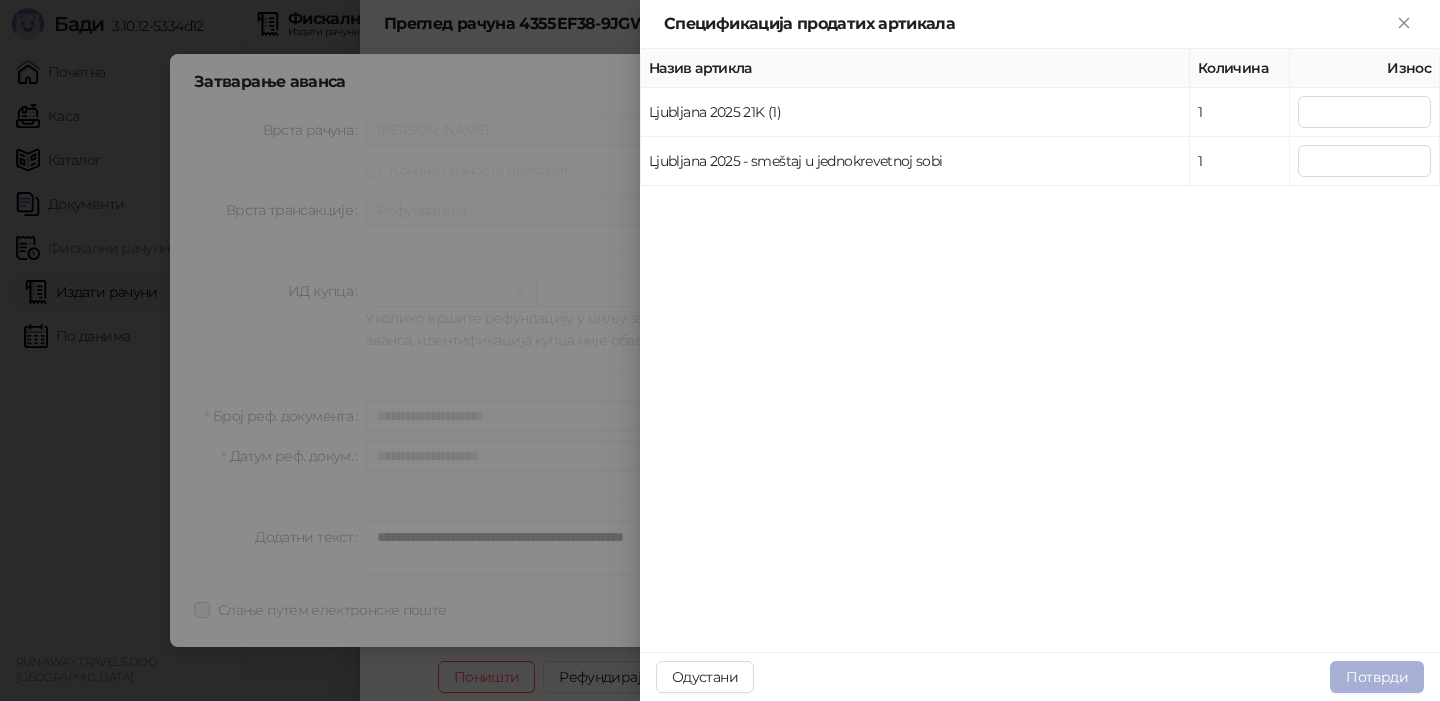 click on "Потврди" at bounding box center (1377, 677) 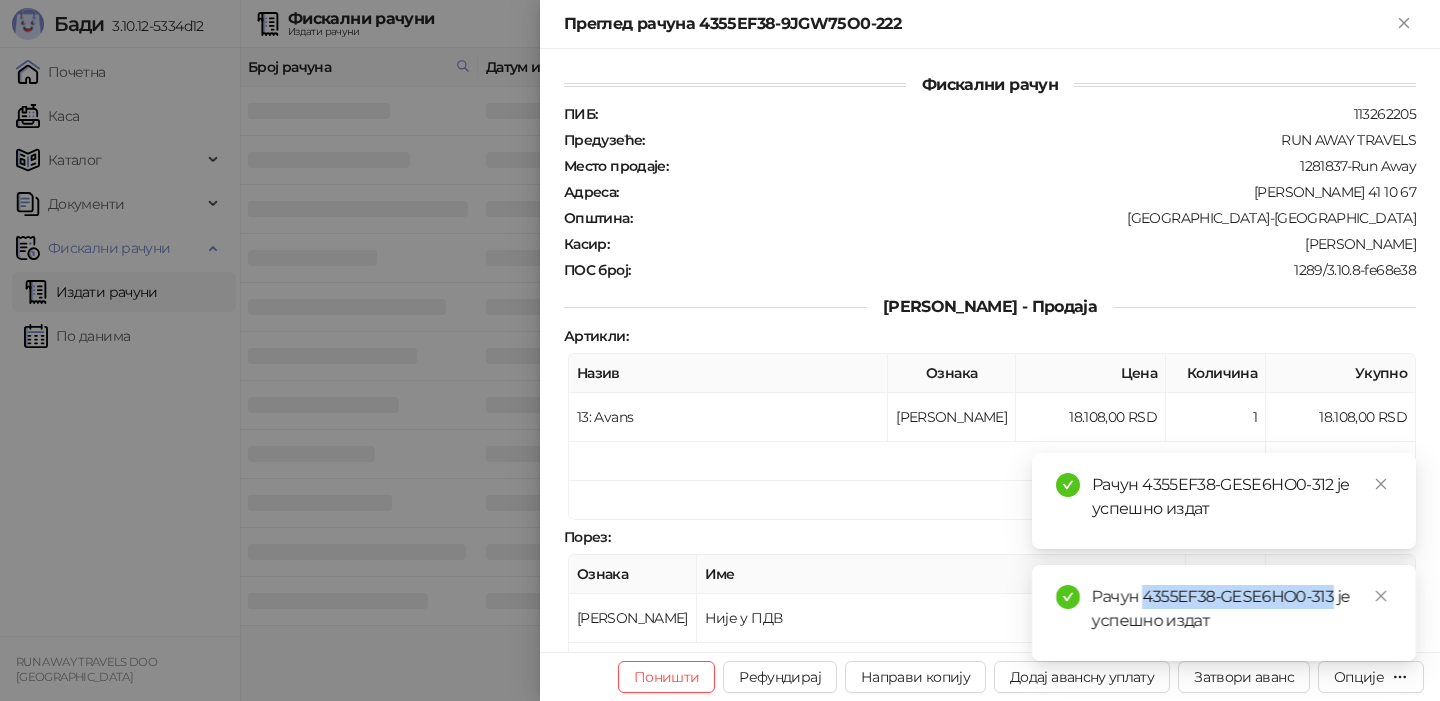 drag, startPoint x: 1330, startPoint y: 598, endPoint x: 1145, endPoint y: 595, distance: 185.02432 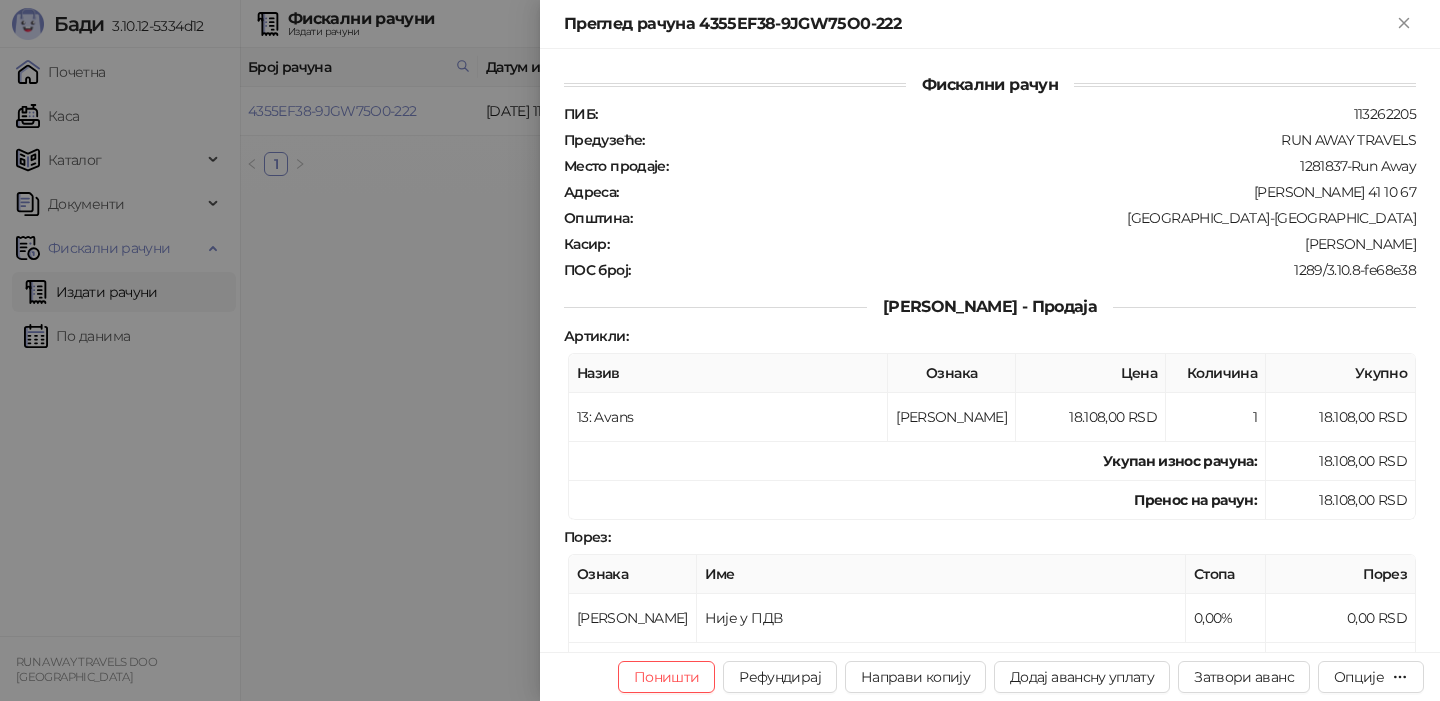 click at bounding box center (720, 350) 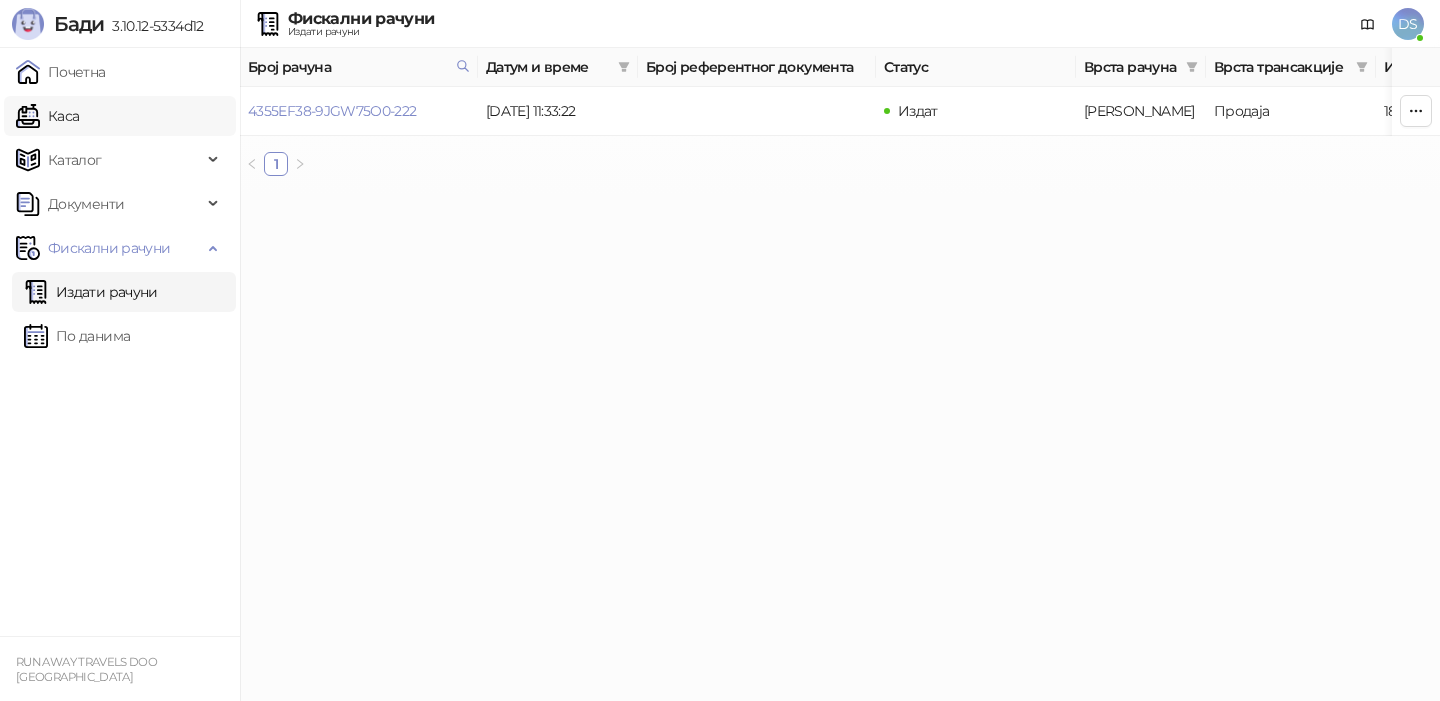 click on "Каса" at bounding box center (47, 116) 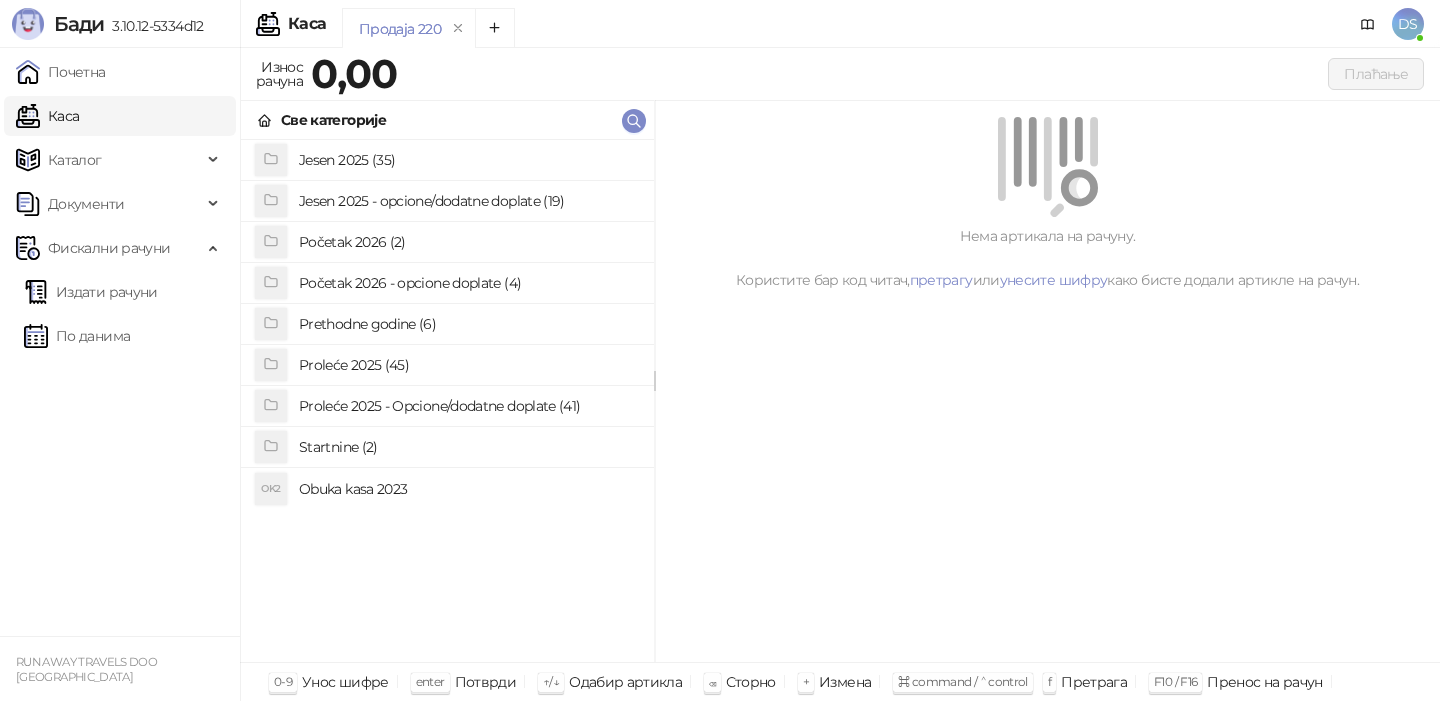 click on "Jesen 2025 (35)" at bounding box center (468, 160) 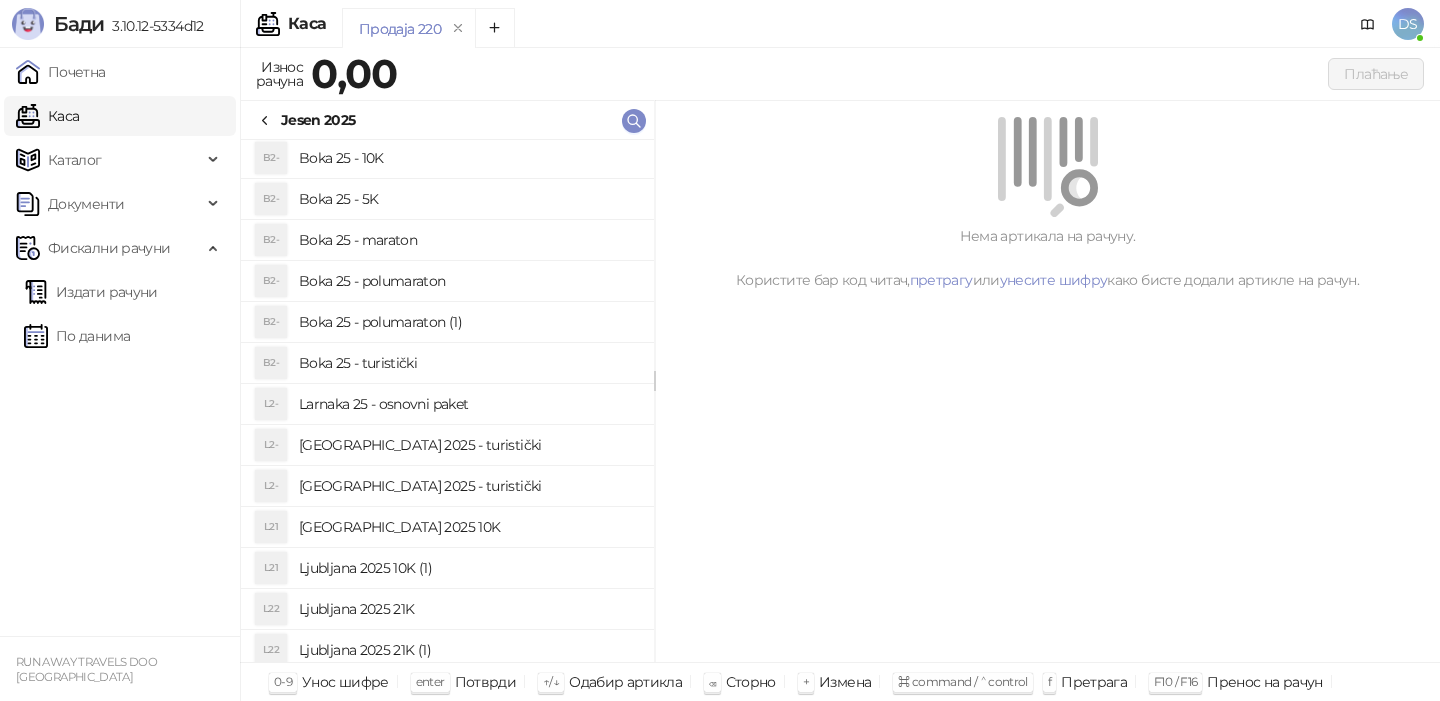 scroll, scrollTop: 298, scrollLeft: 0, axis: vertical 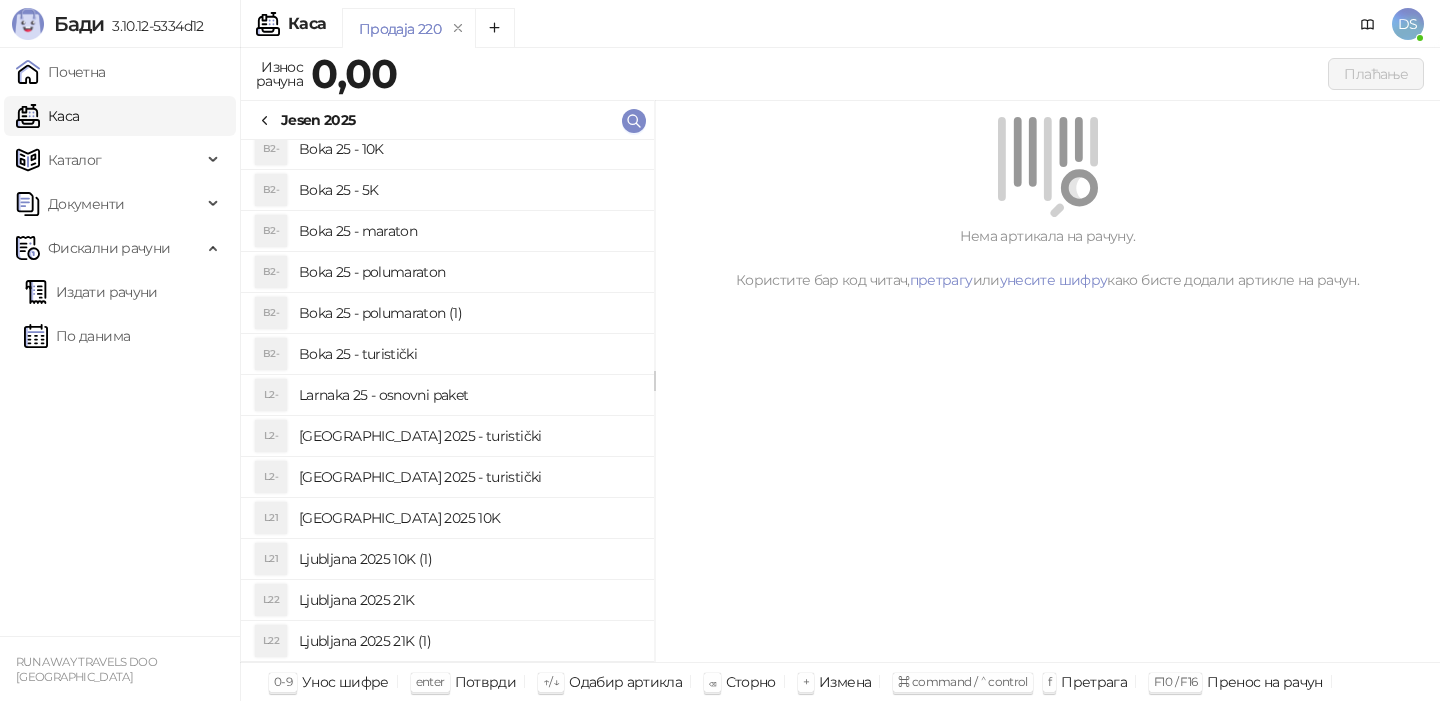 click on "Larnaka 25 - osnovni paket" at bounding box center [468, 395] 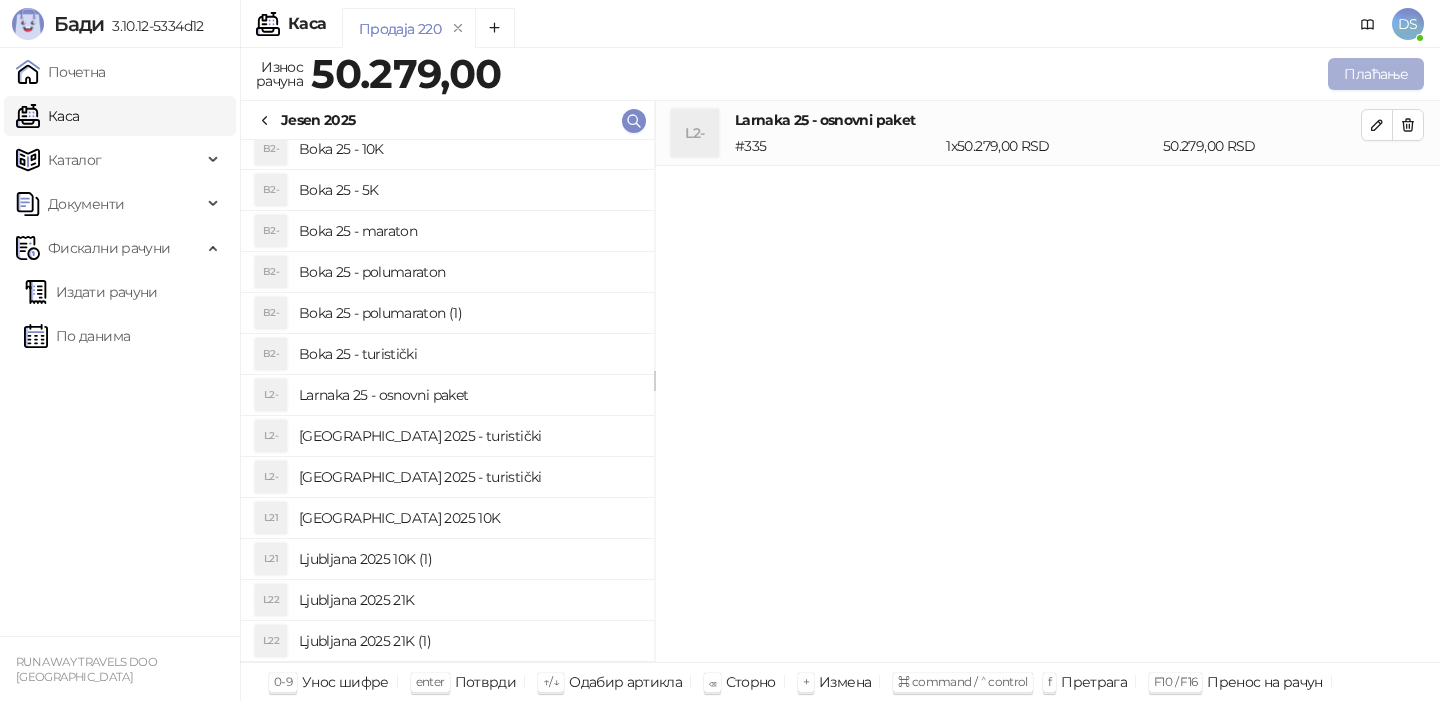 click on "Плаћање" at bounding box center (1376, 74) 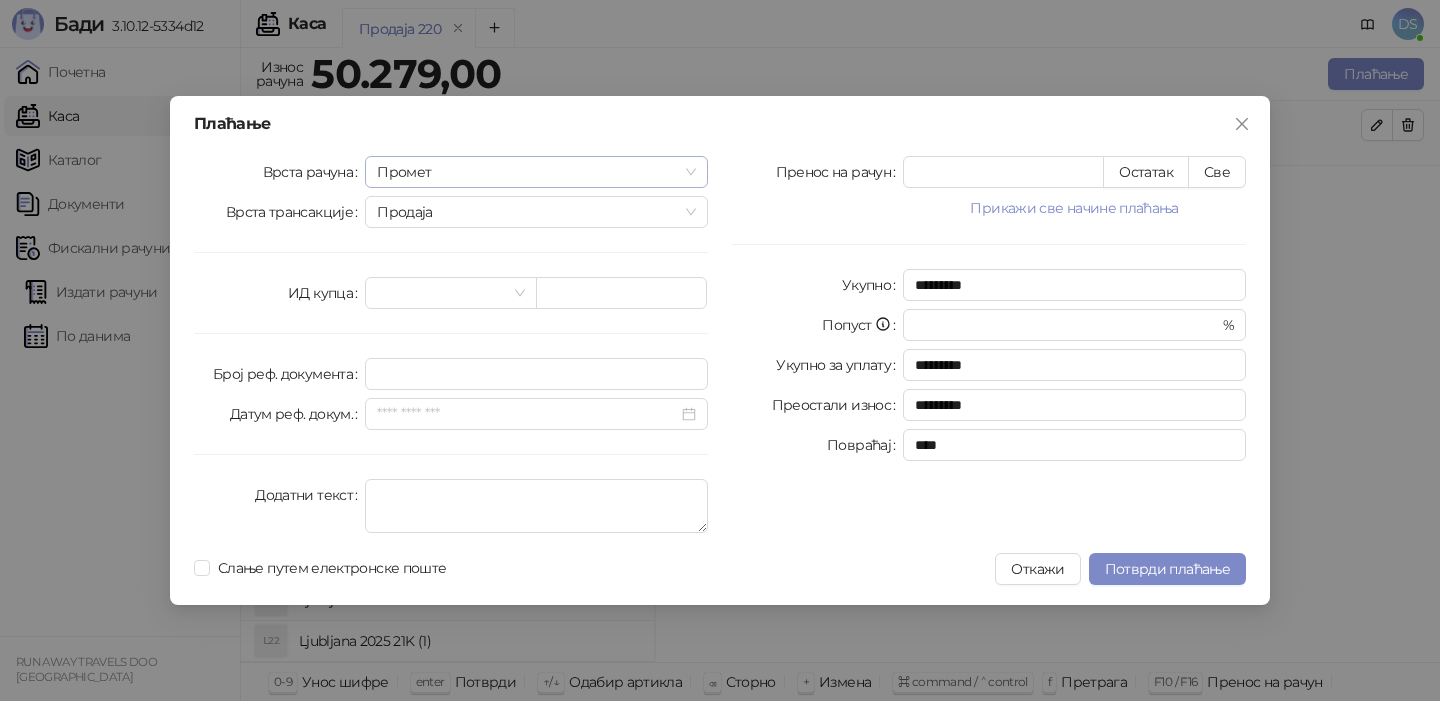 click on "Промет" at bounding box center (536, 172) 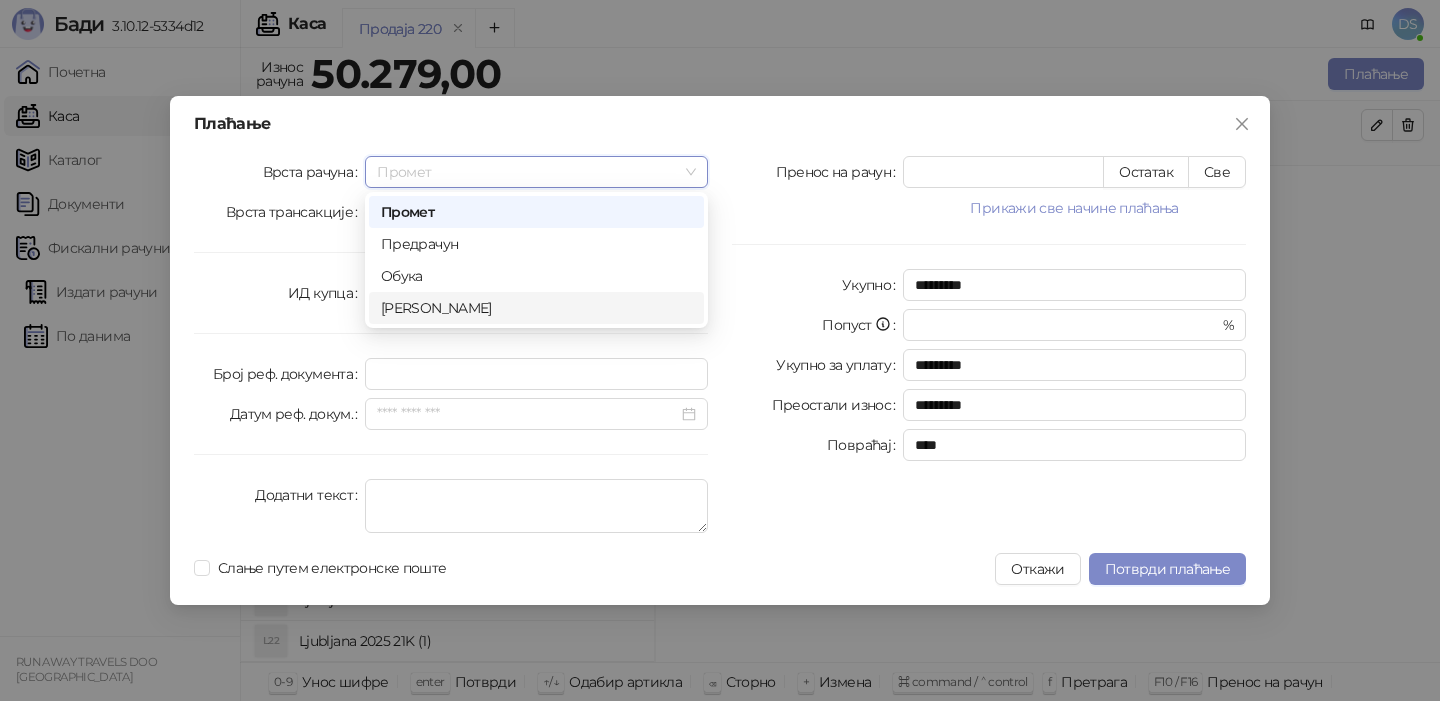 click on "[PERSON_NAME]" at bounding box center [536, 308] 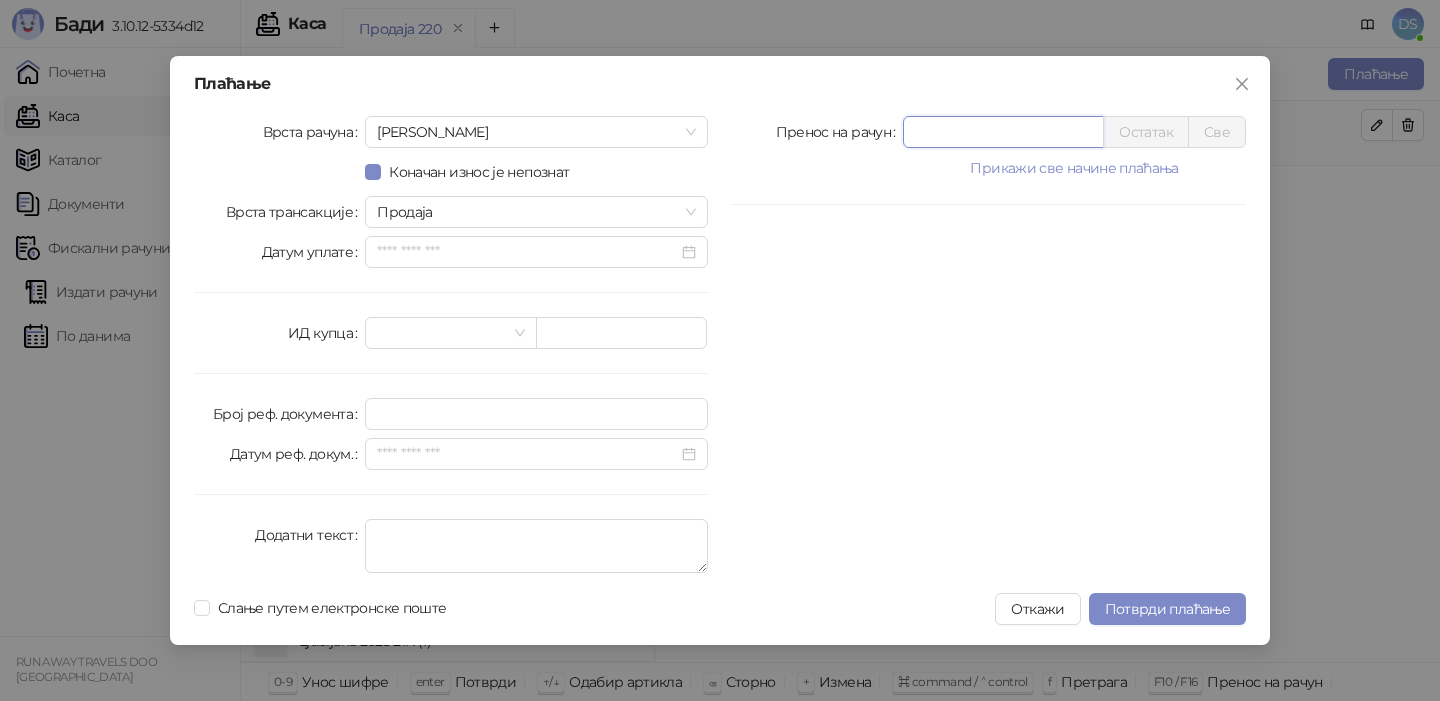 drag, startPoint x: 1002, startPoint y: 125, endPoint x: 809, endPoint y: 124, distance: 193.0026 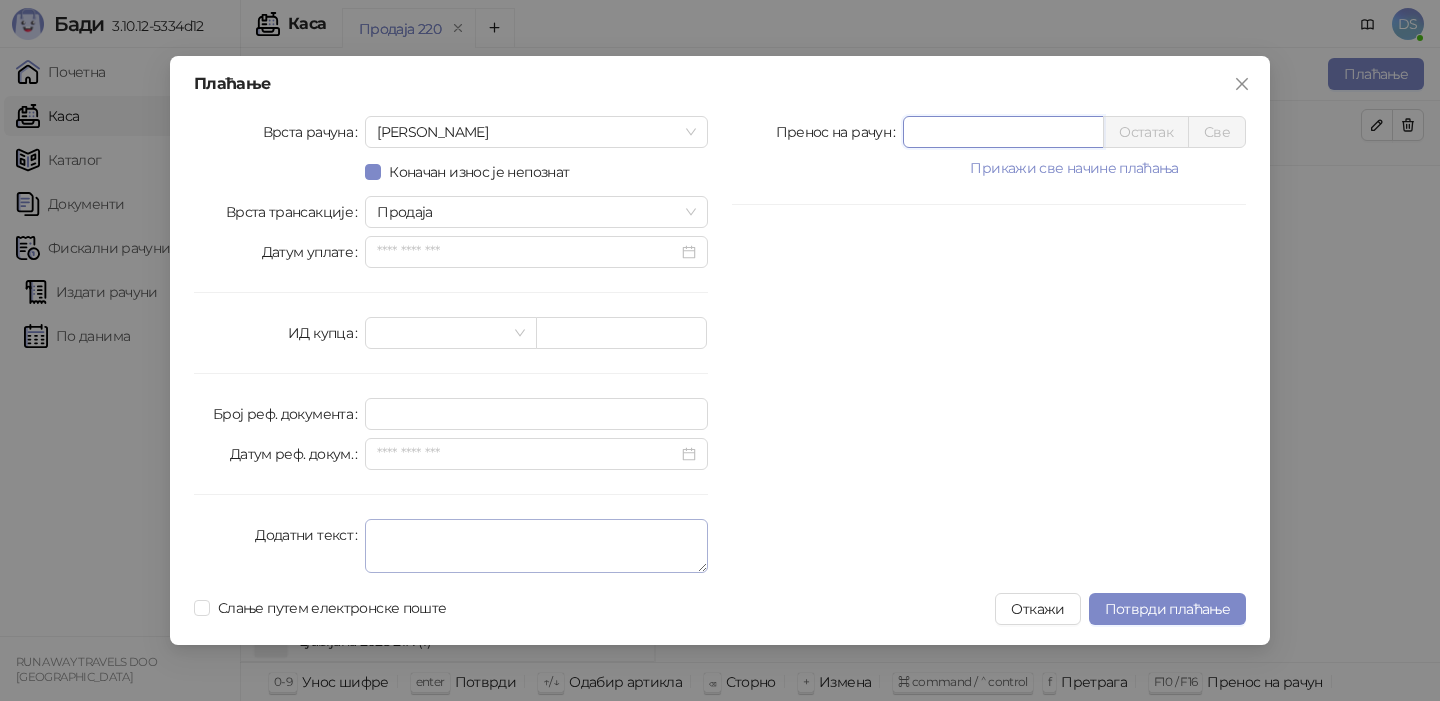 type on "*****" 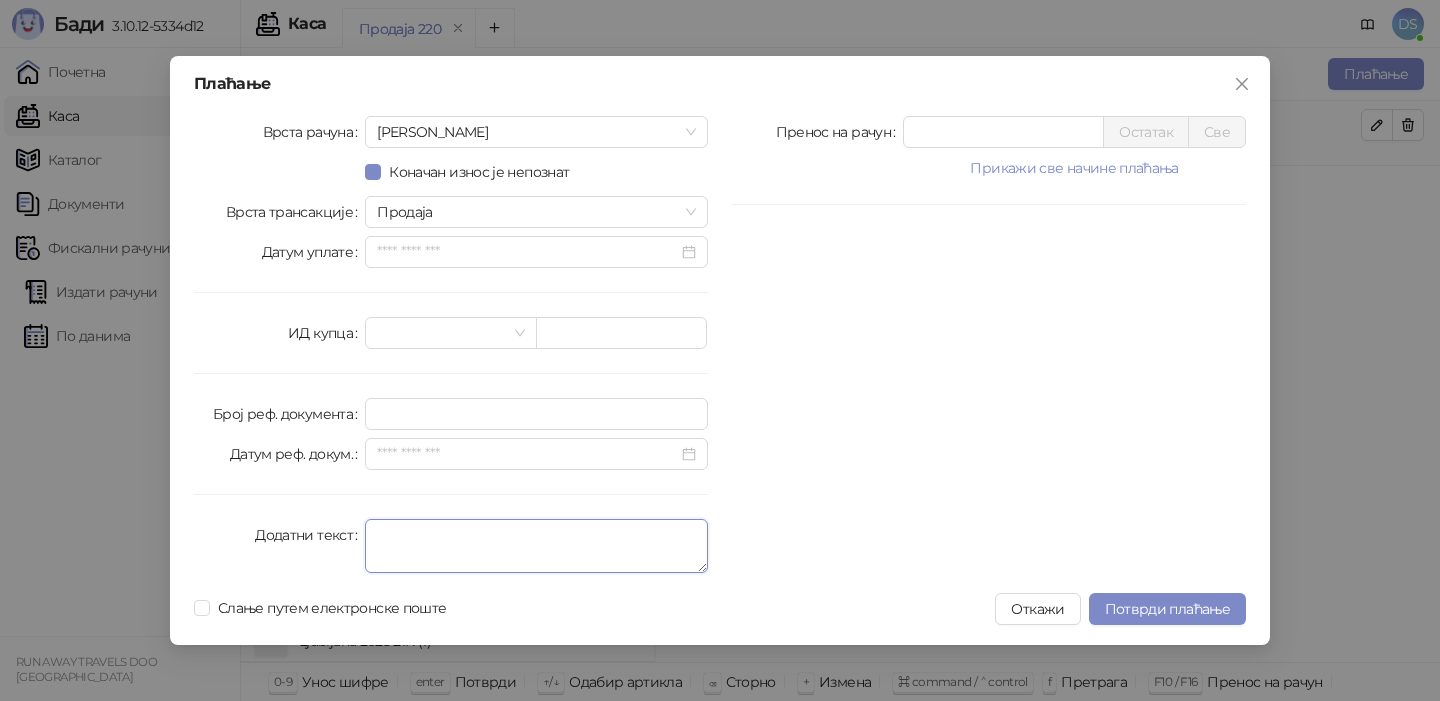 click on "Додатни текст" at bounding box center [536, 546] 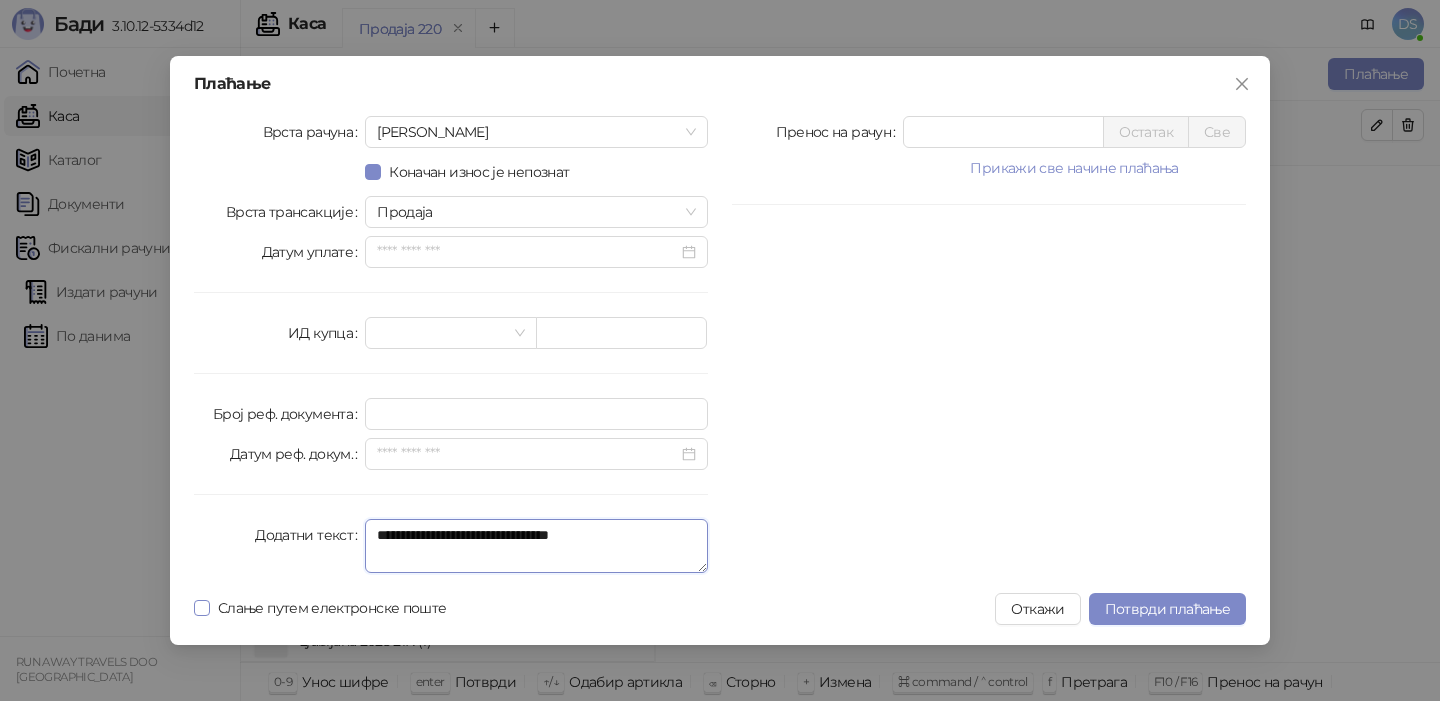 type on "**********" 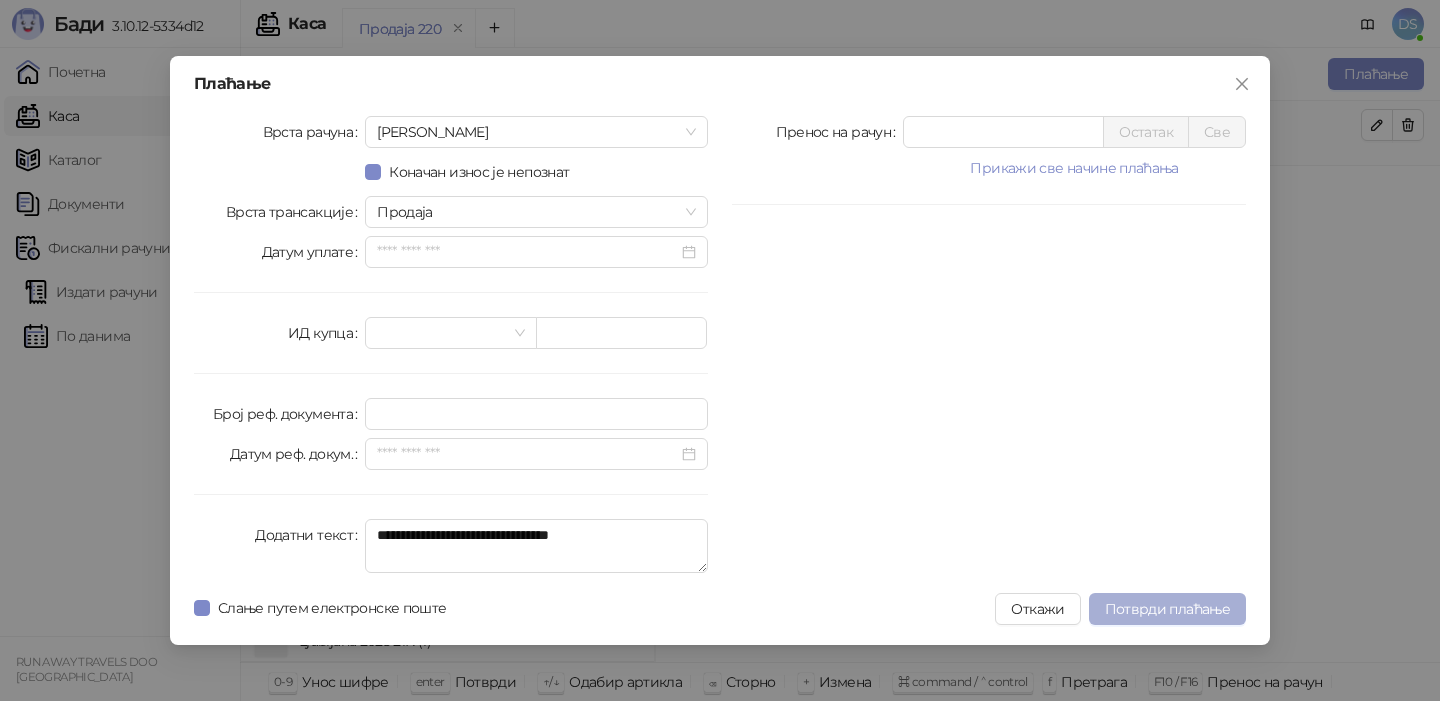 click on "Потврди плаћање" at bounding box center (1167, 609) 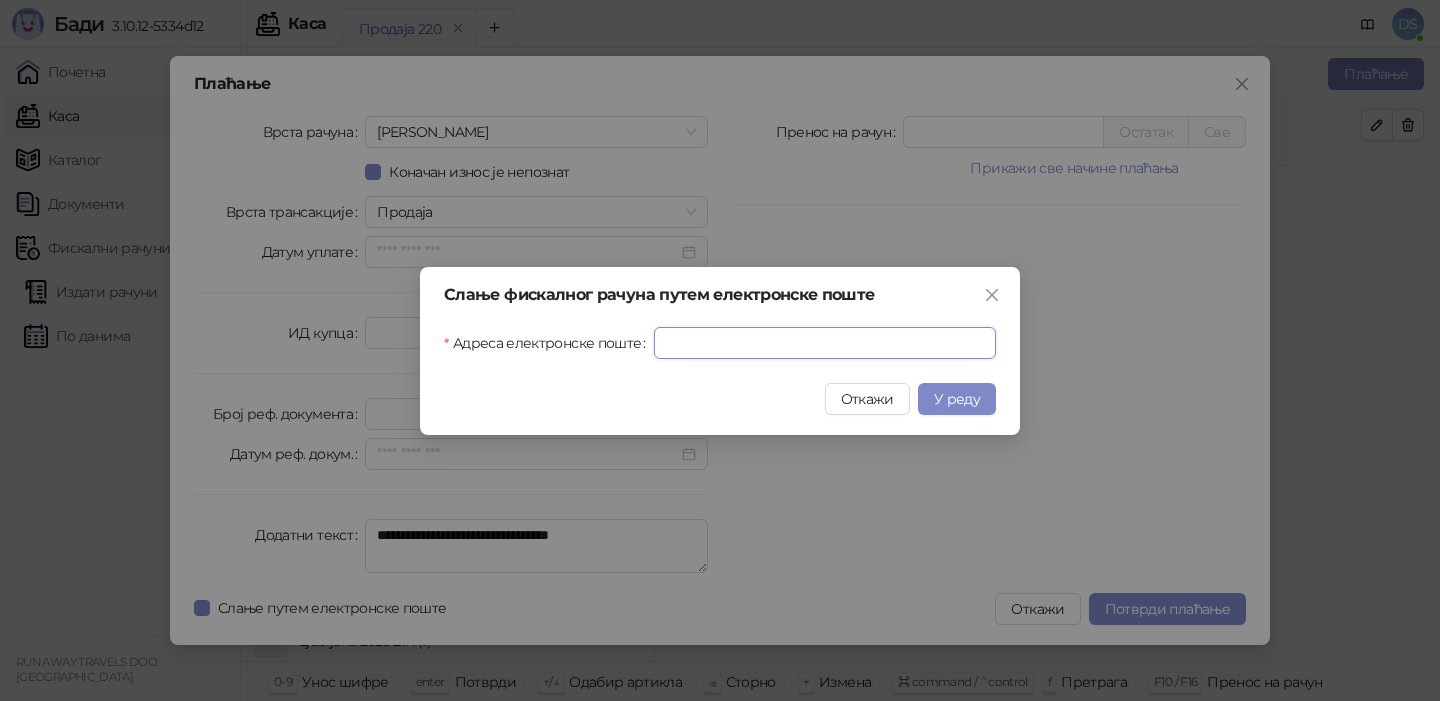 click on "Адреса електронске поште" at bounding box center [825, 343] 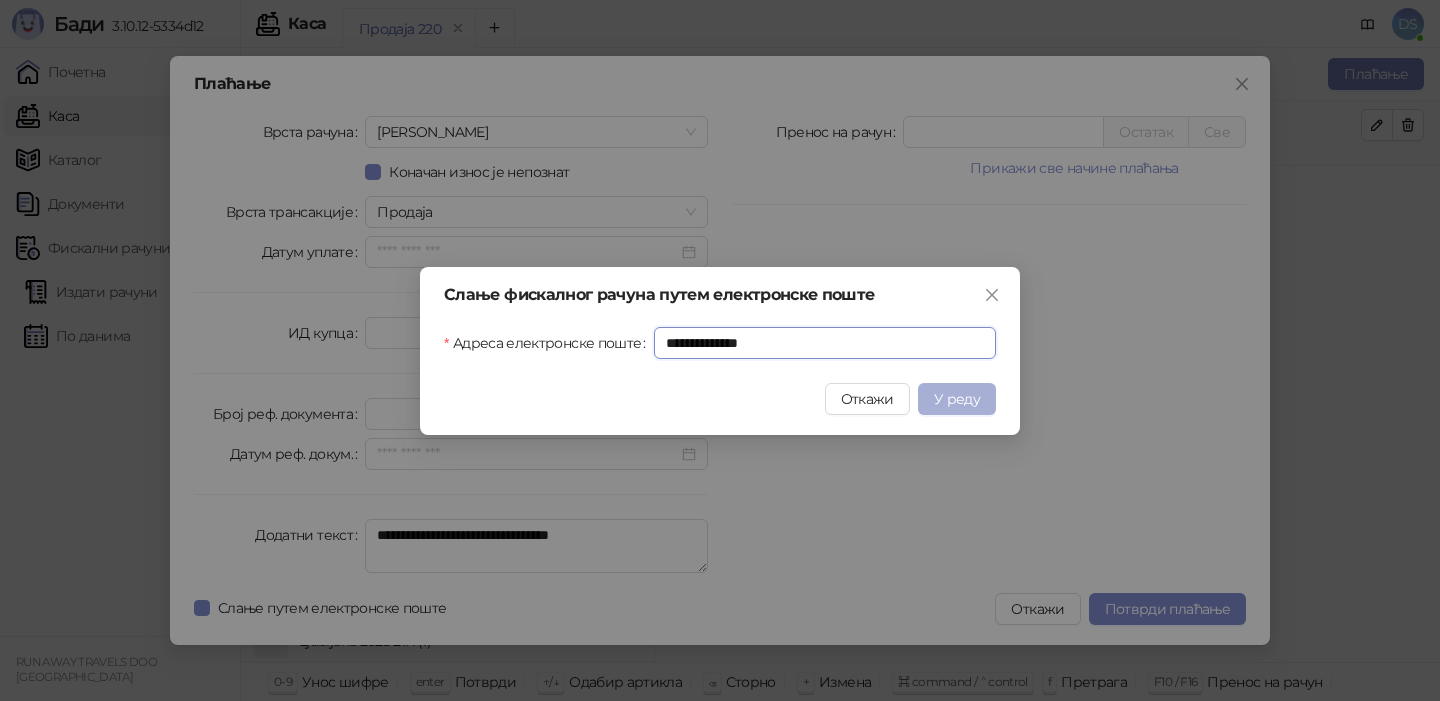 type on "**********" 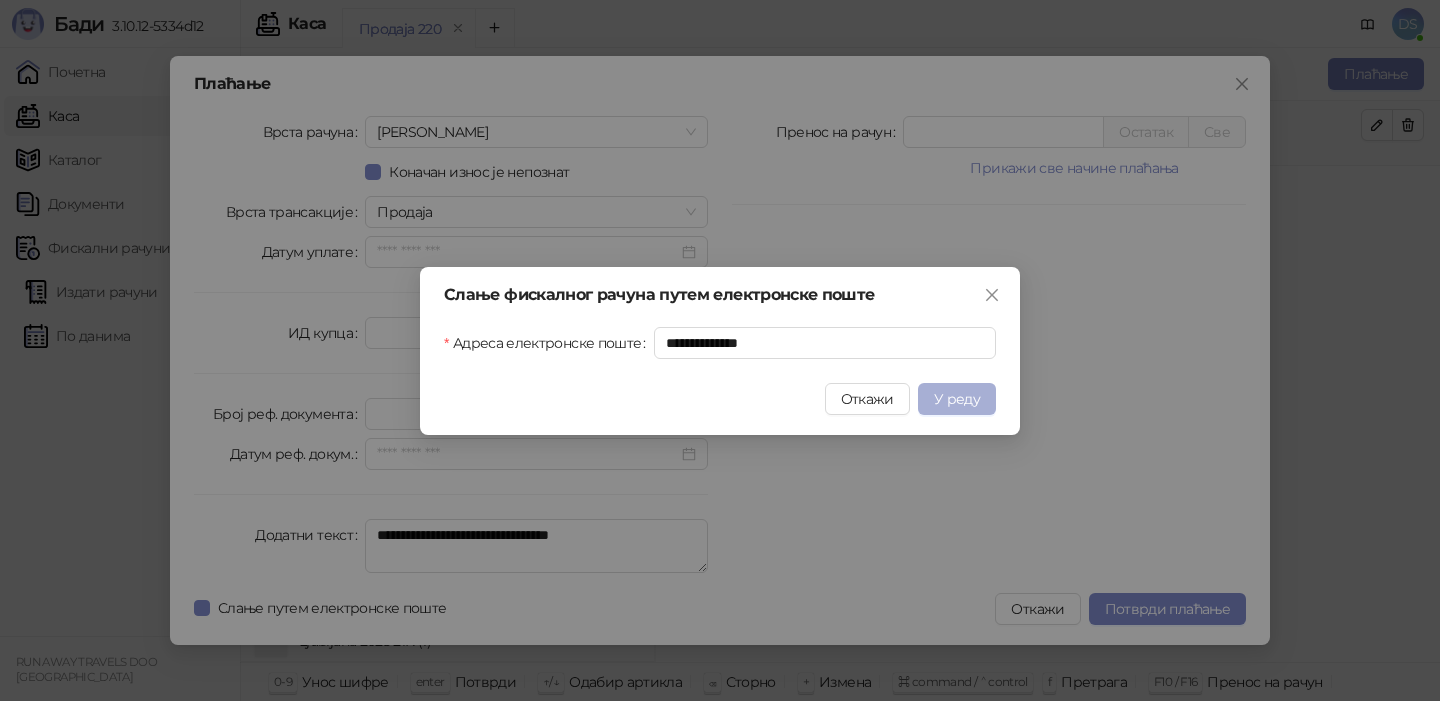 click on "У реду" at bounding box center [957, 399] 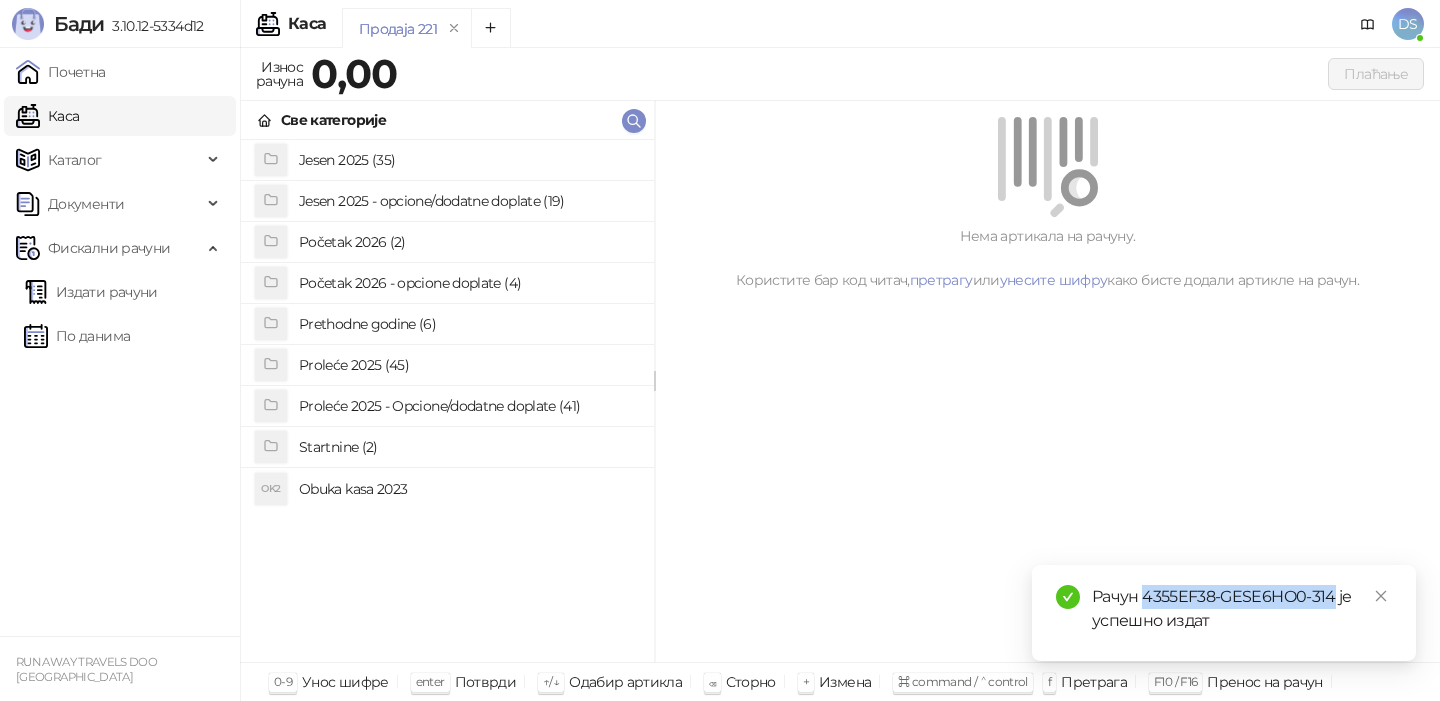 drag, startPoint x: 1332, startPoint y: 596, endPoint x: 1146, endPoint y: 598, distance: 186.01076 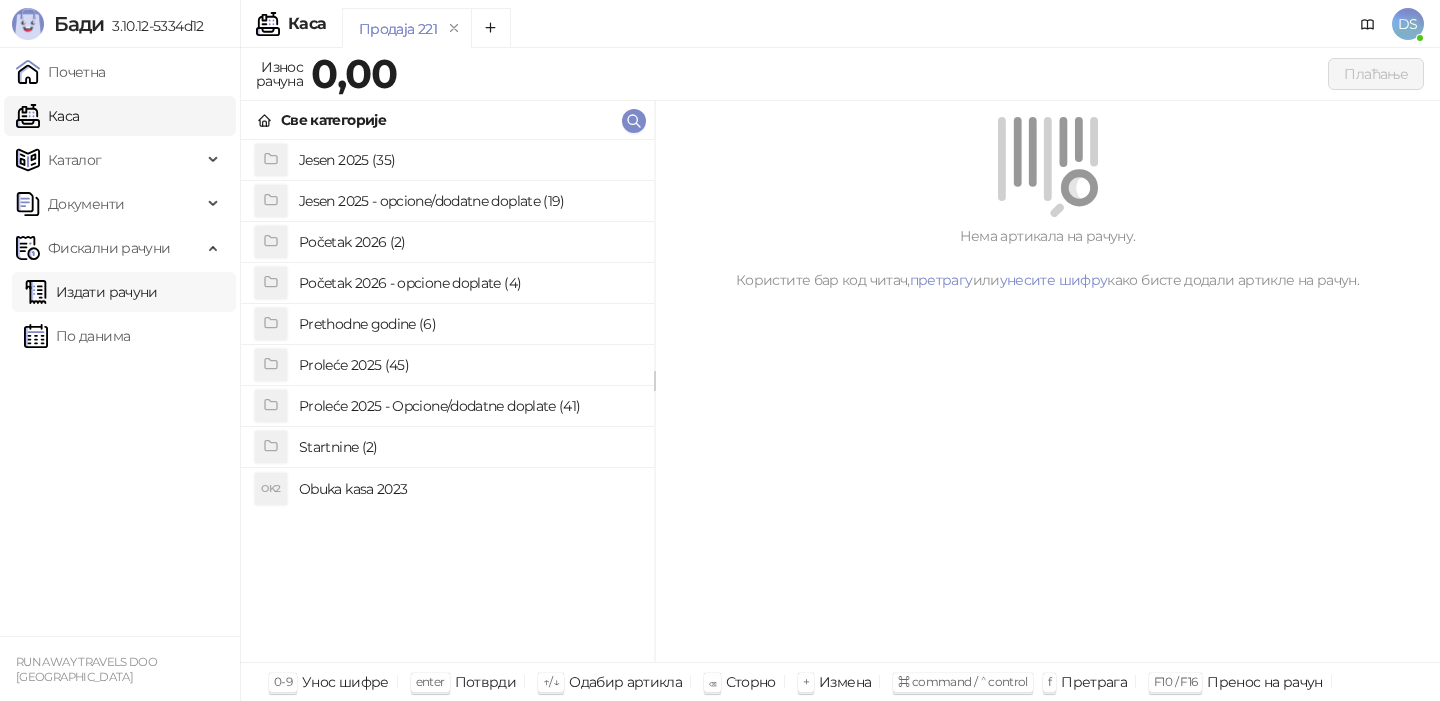 click on "Издати рачуни" at bounding box center (91, 292) 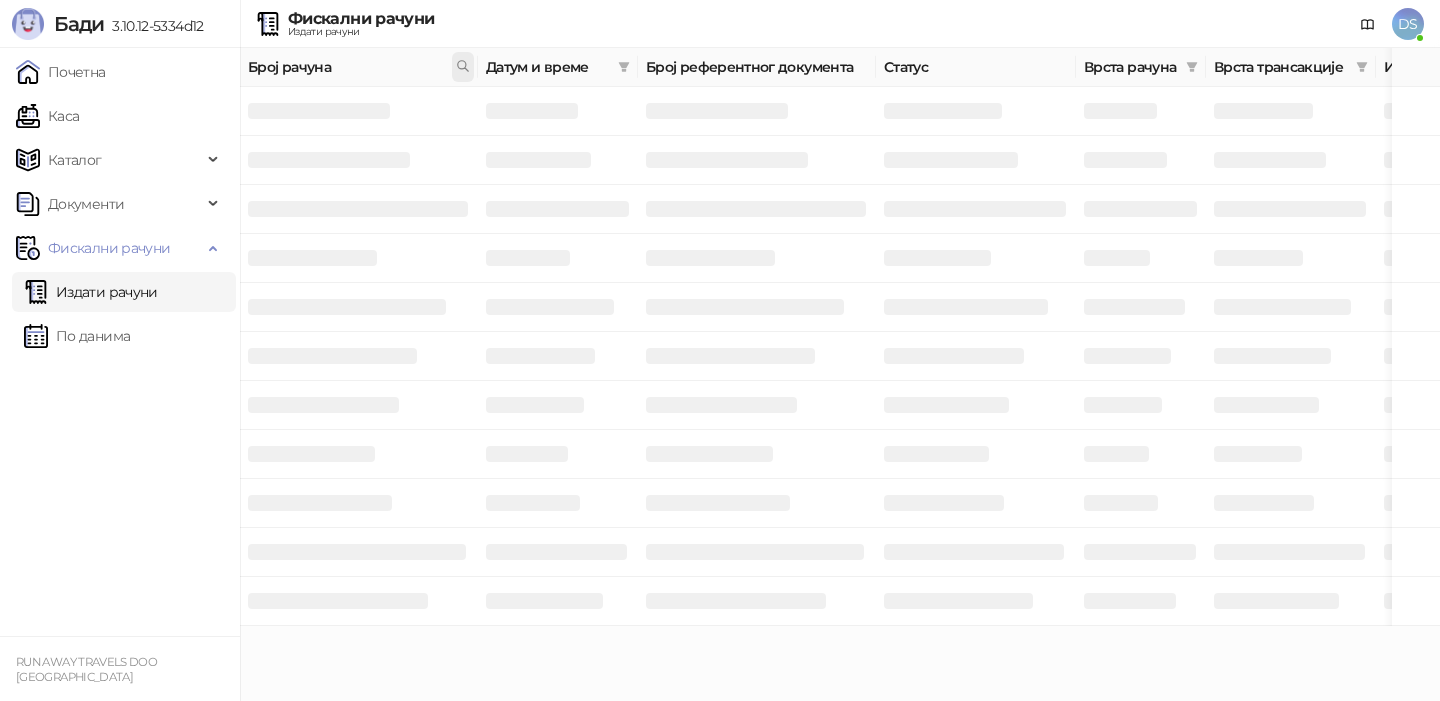 click 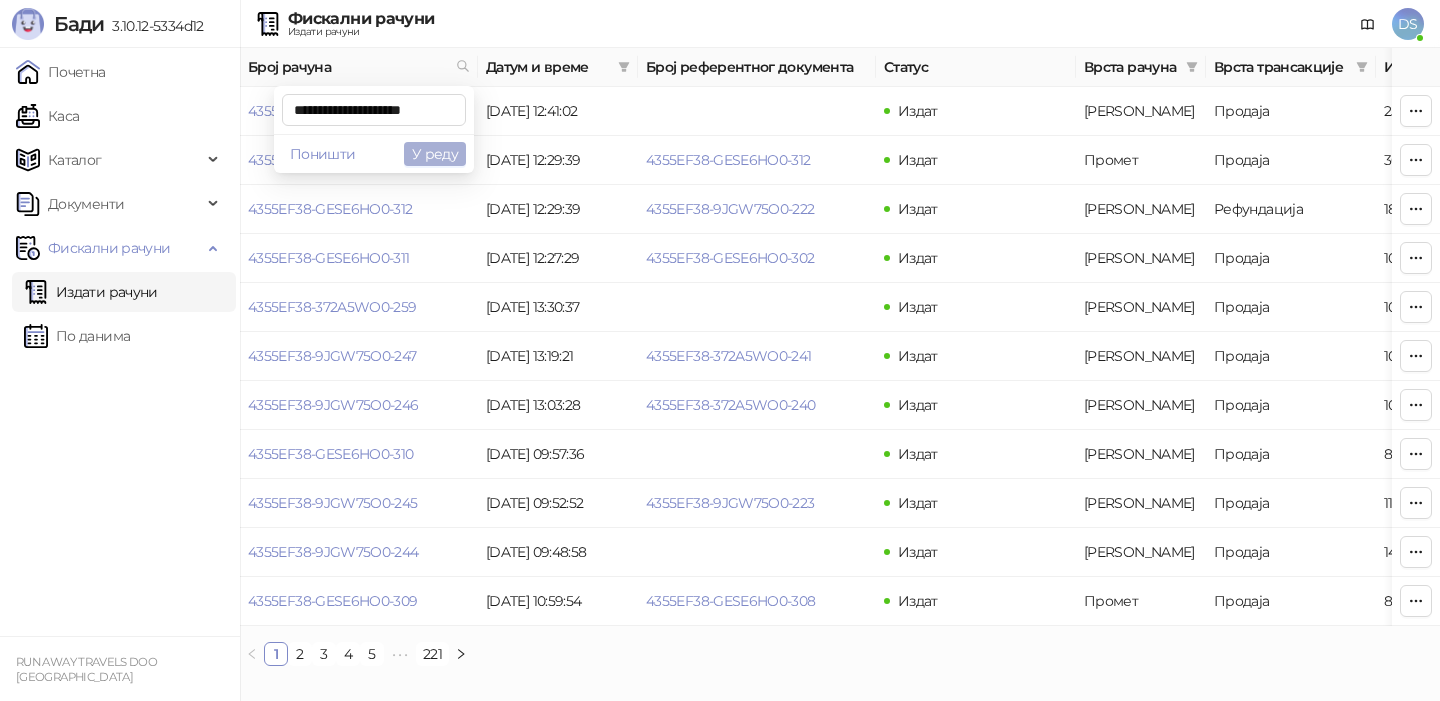 type on "**********" 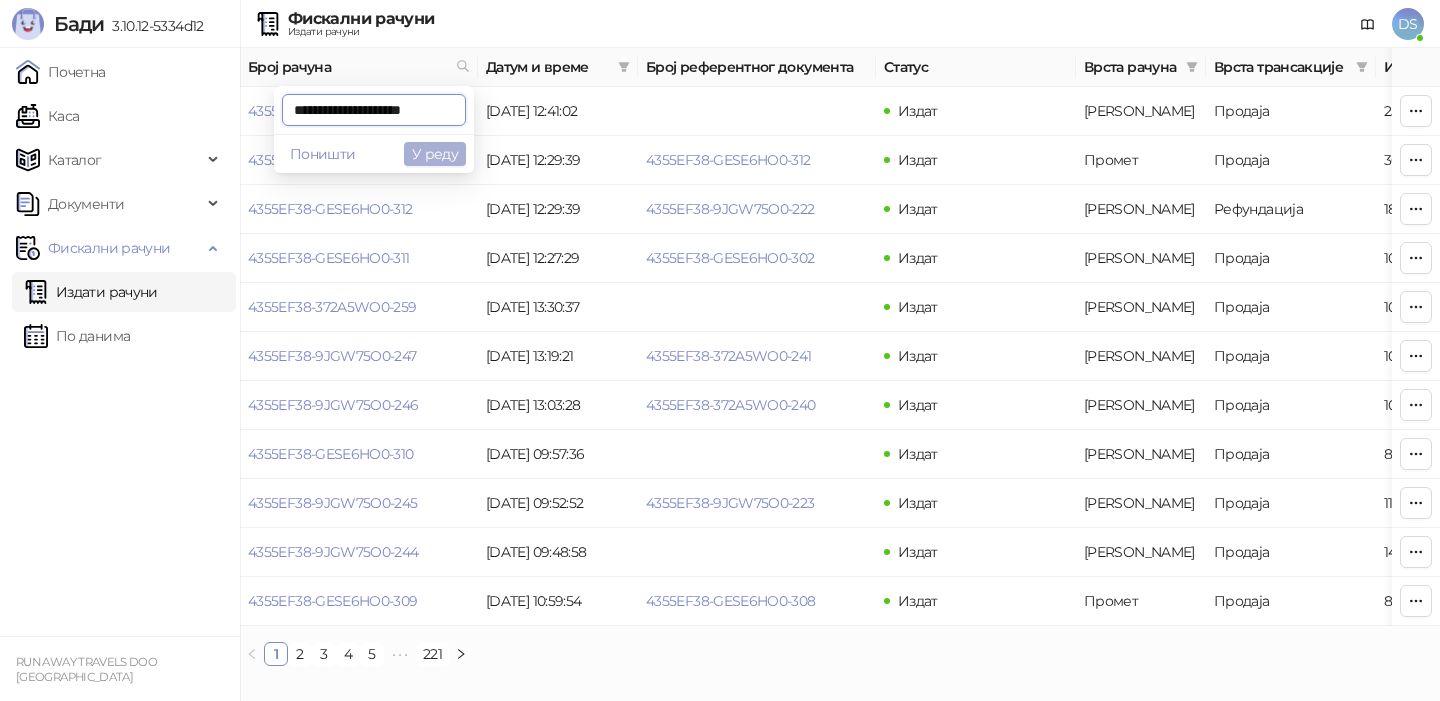 click on "У реду" at bounding box center [435, 154] 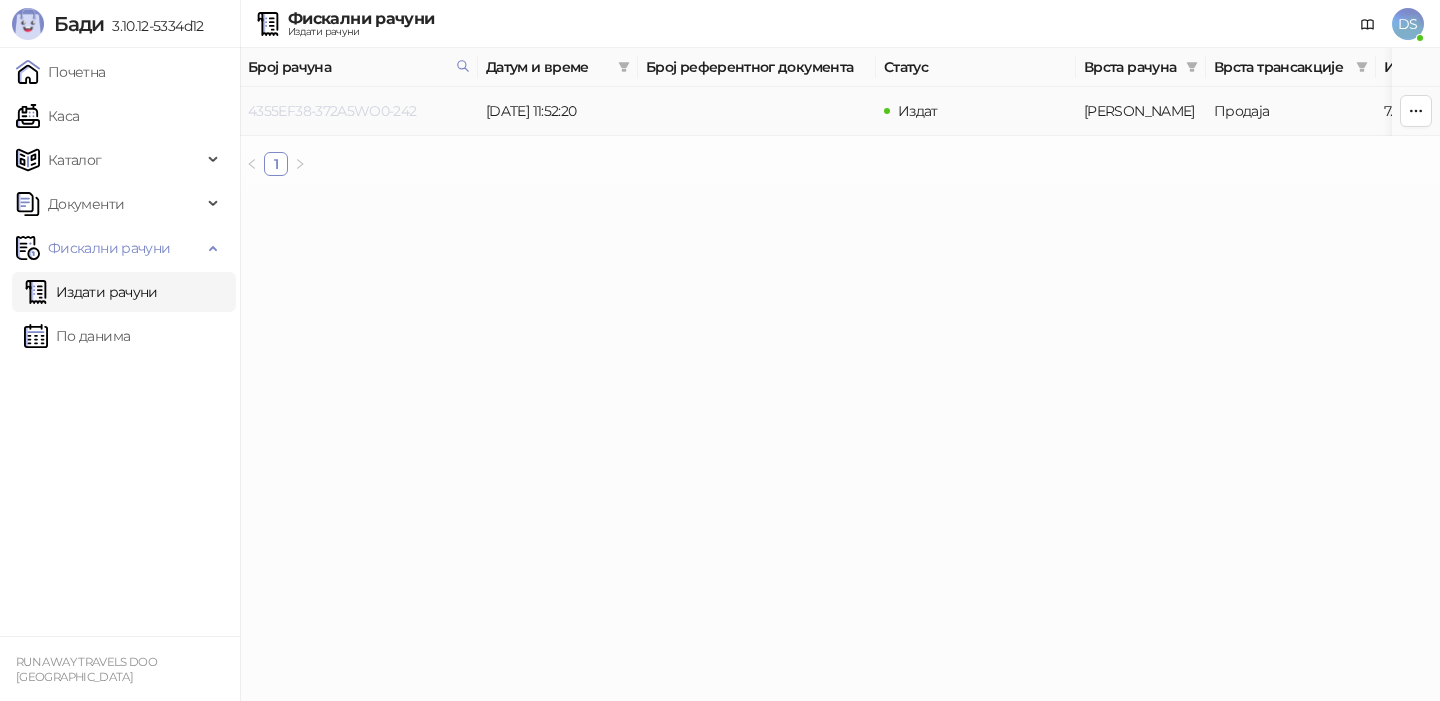click on "4355EF38-372A5WO0-242" at bounding box center [332, 111] 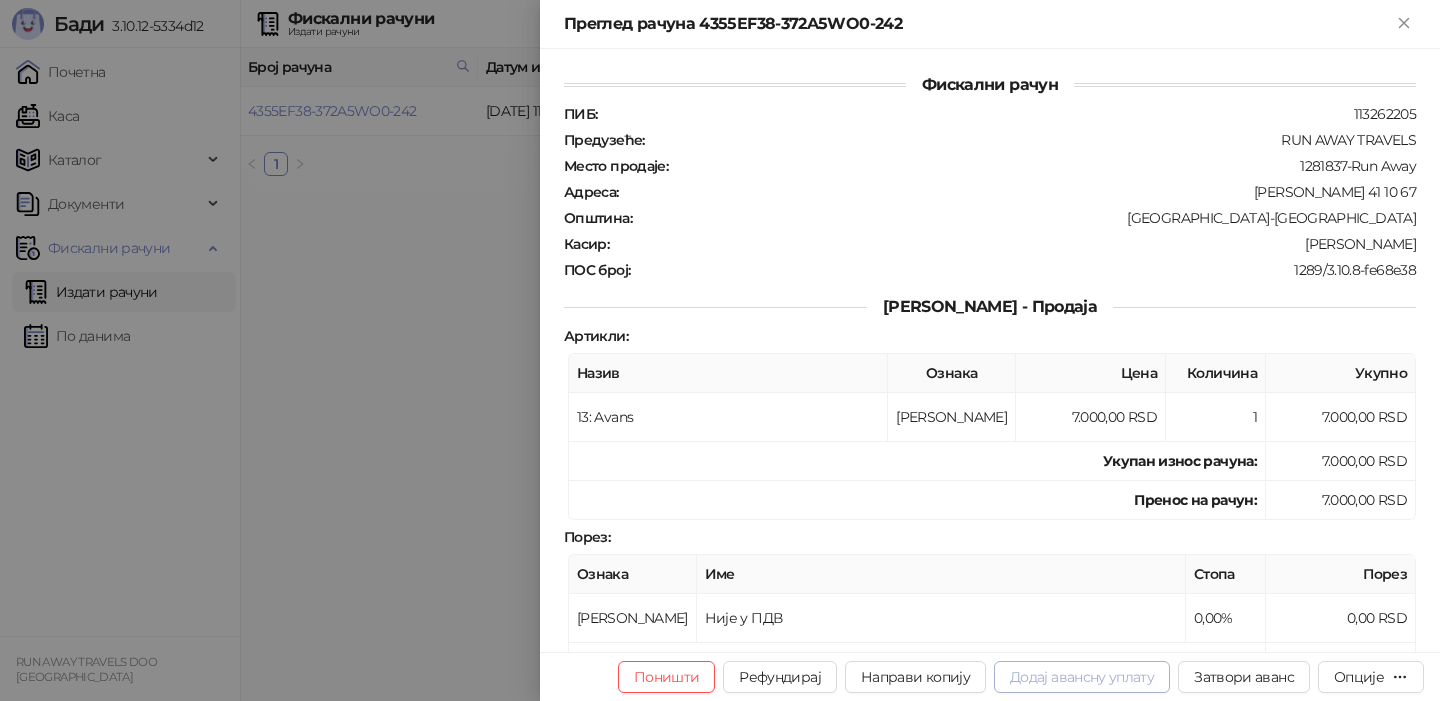 click on "Додај авансну уплату" at bounding box center [1082, 677] 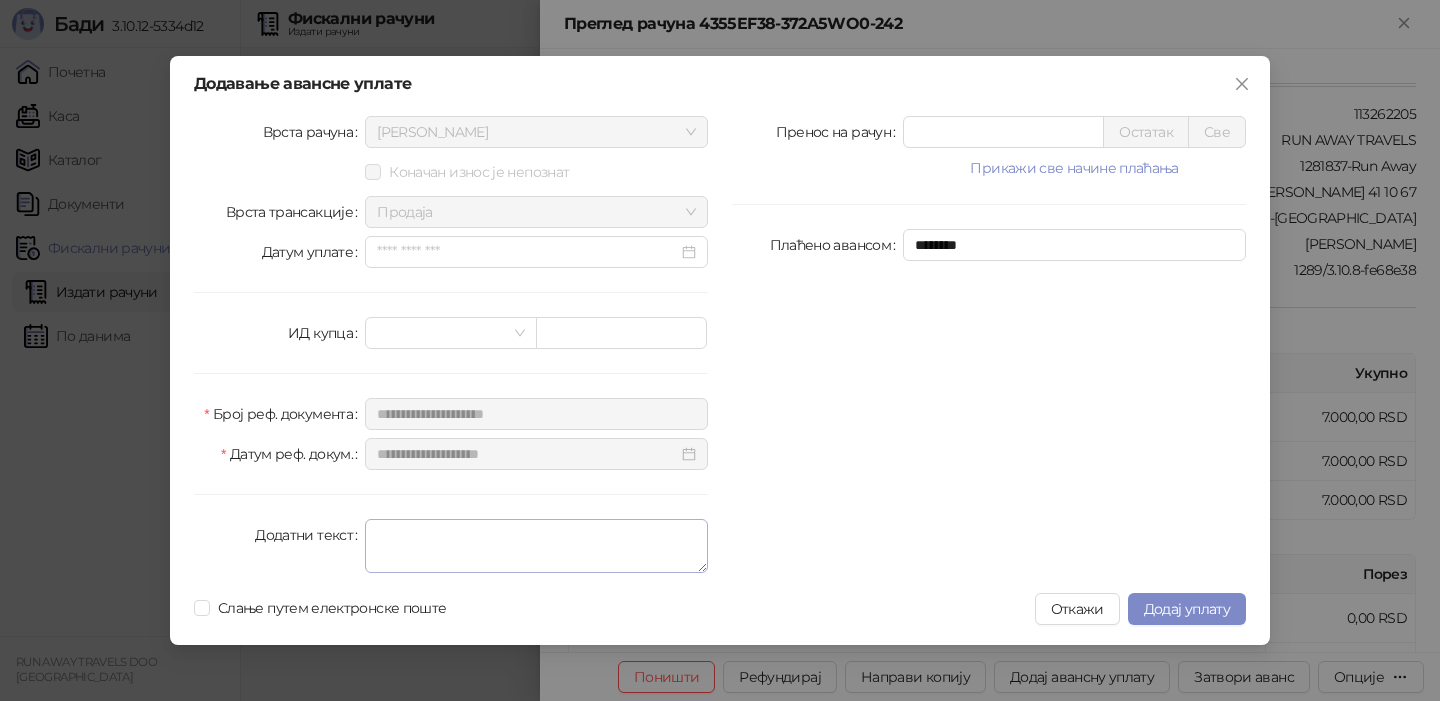 type on "****" 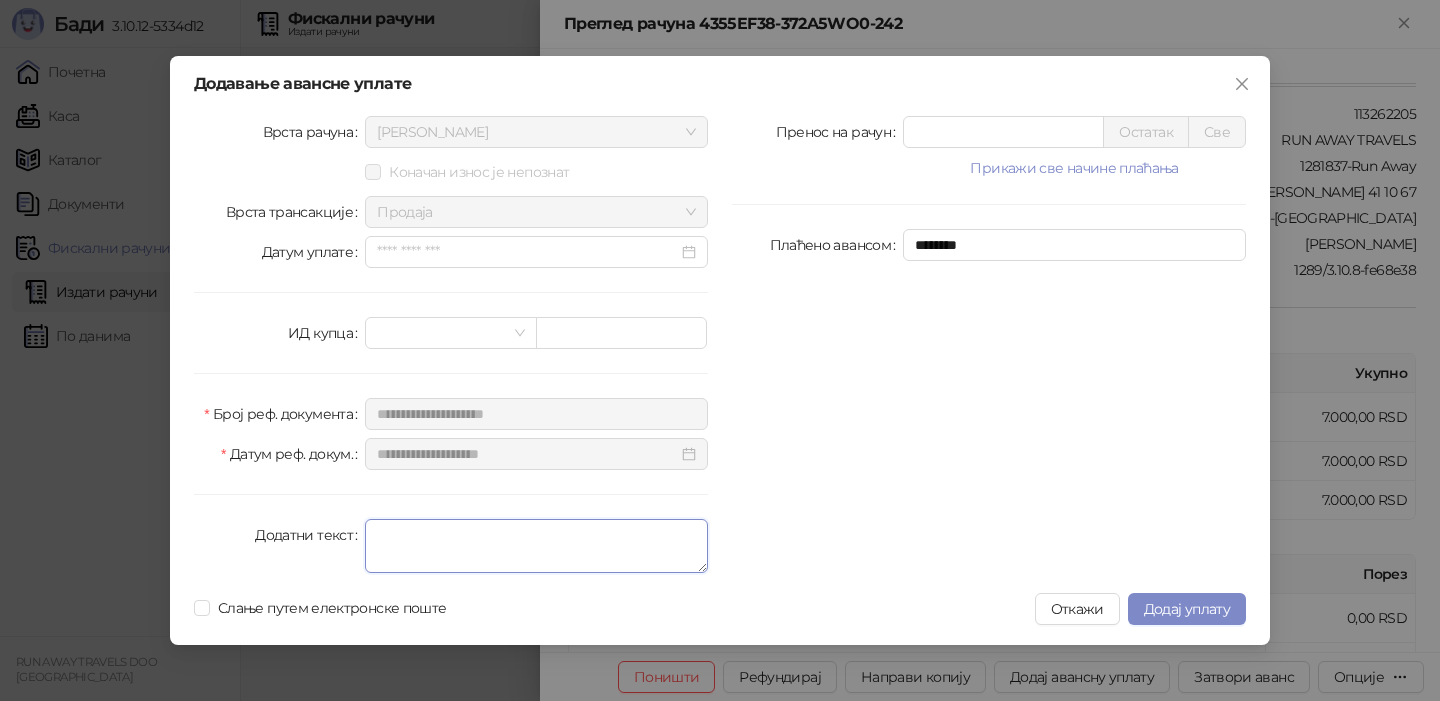 click on "Додатни текст" at bounding box center (536, 546) 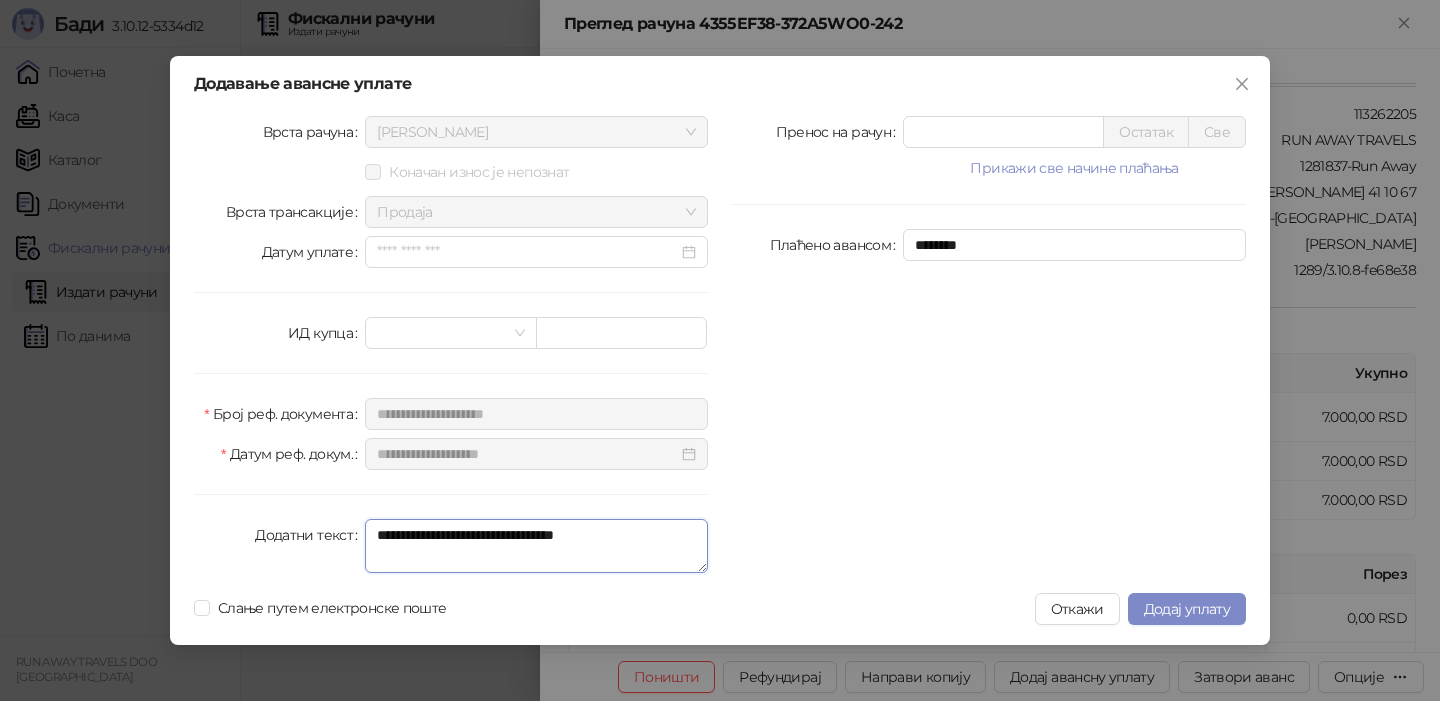 type on "**********" 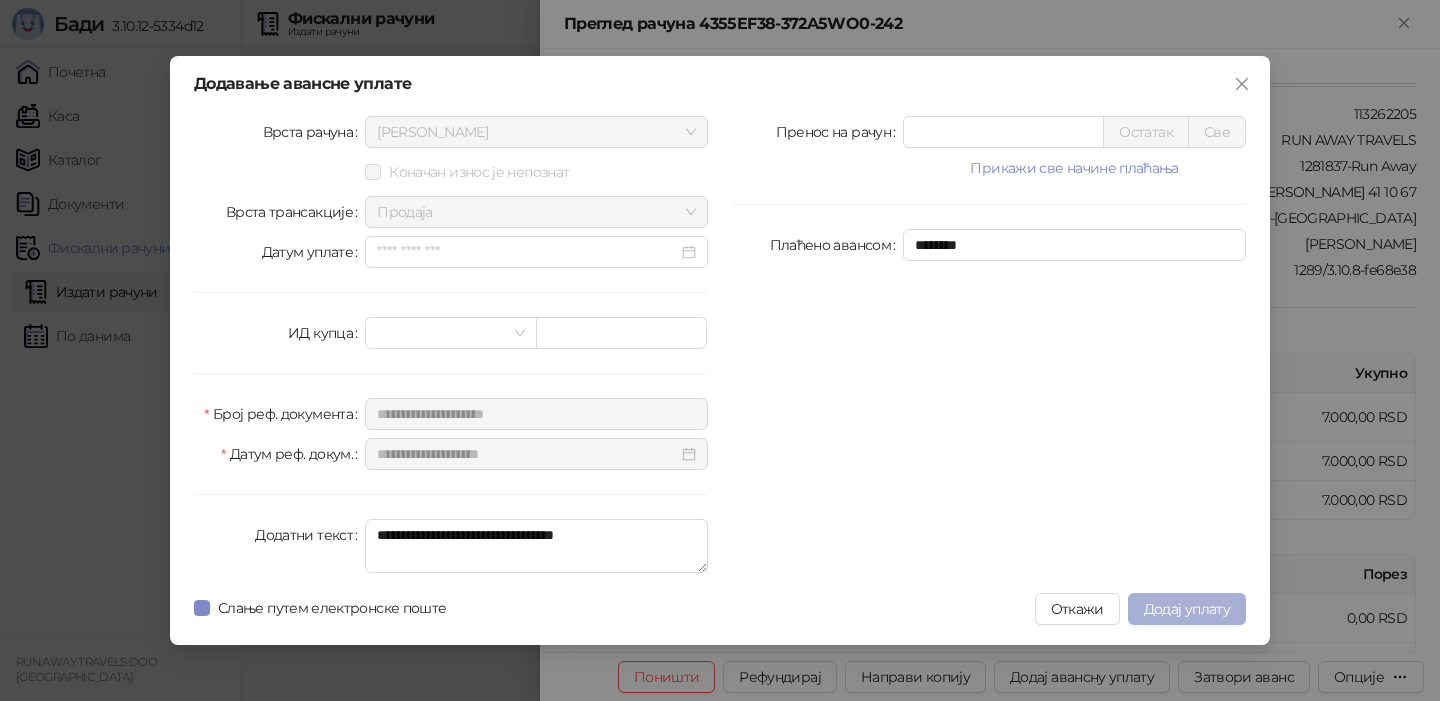 click on "Додај уплату" at bounding box center (1187, 609) 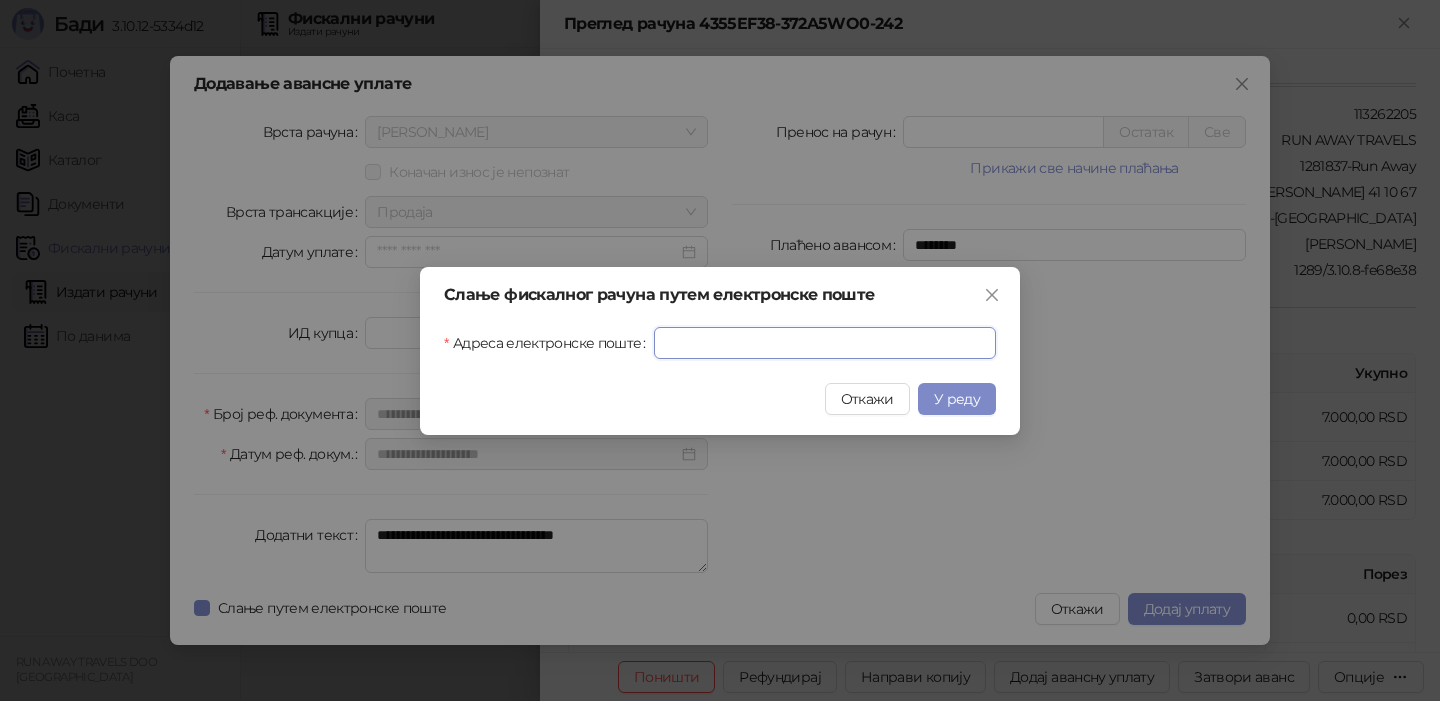 click on "Адреса електронске поште" at bounding box center (825, 343) 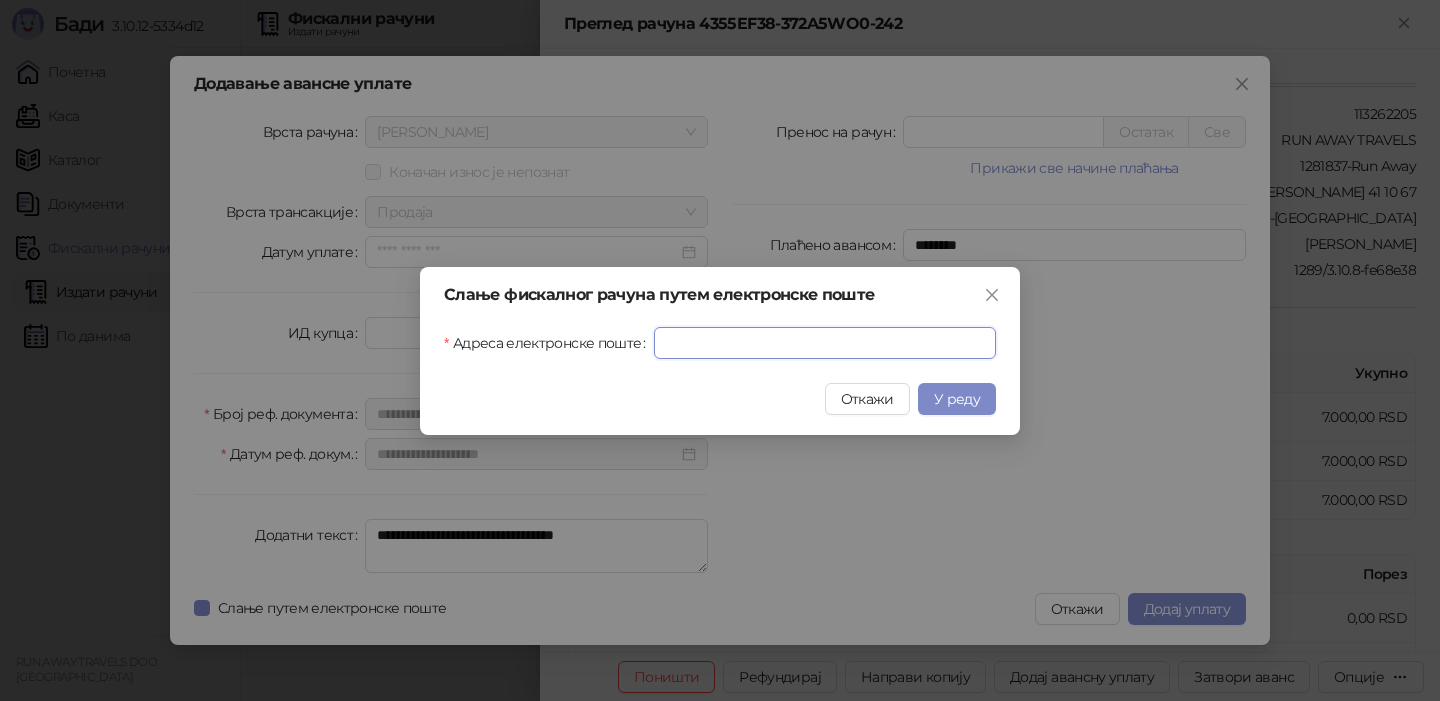 paste on "**********" 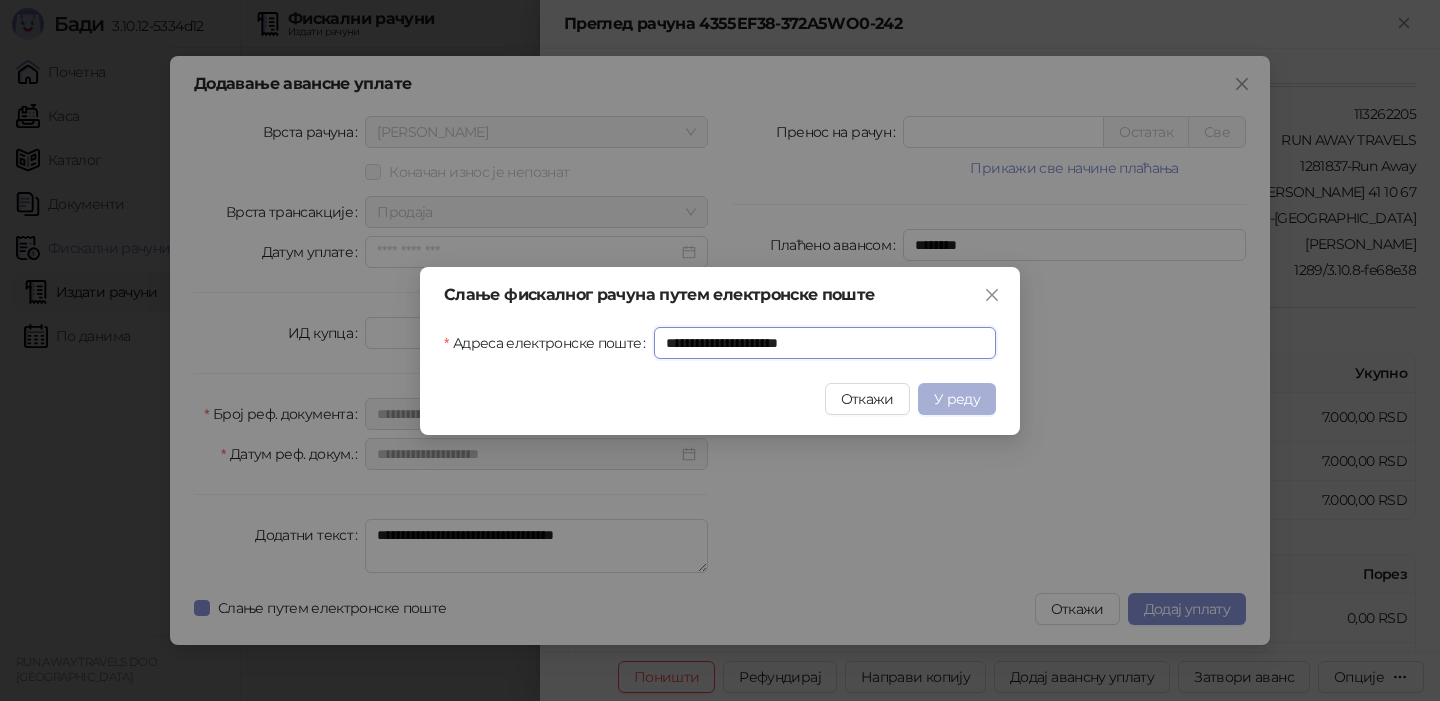 type on "**********" 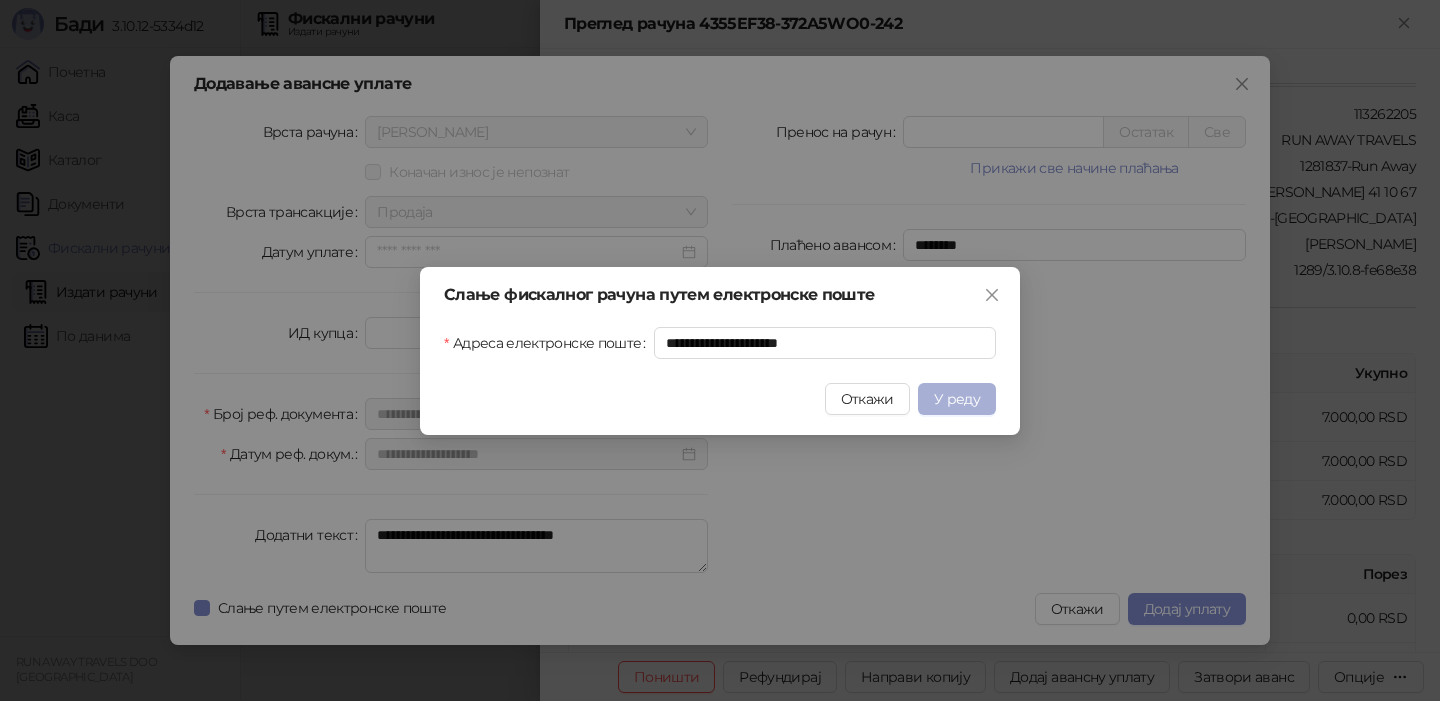 click on "У реду" at bounding box center (957, 399) 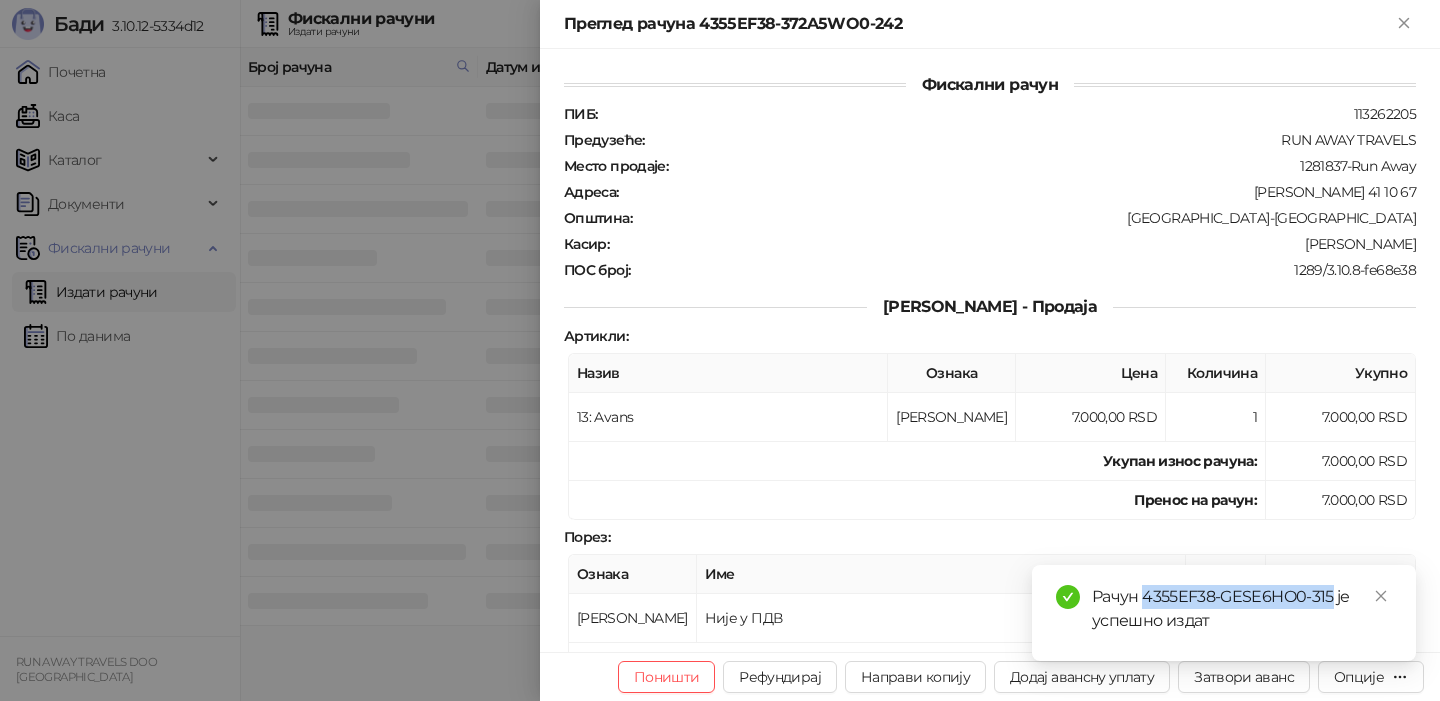 drag, startPoint x: 1331, startPoint y: 596, endPoint x: 1144, endPoint y: 595, distance: 187.00267 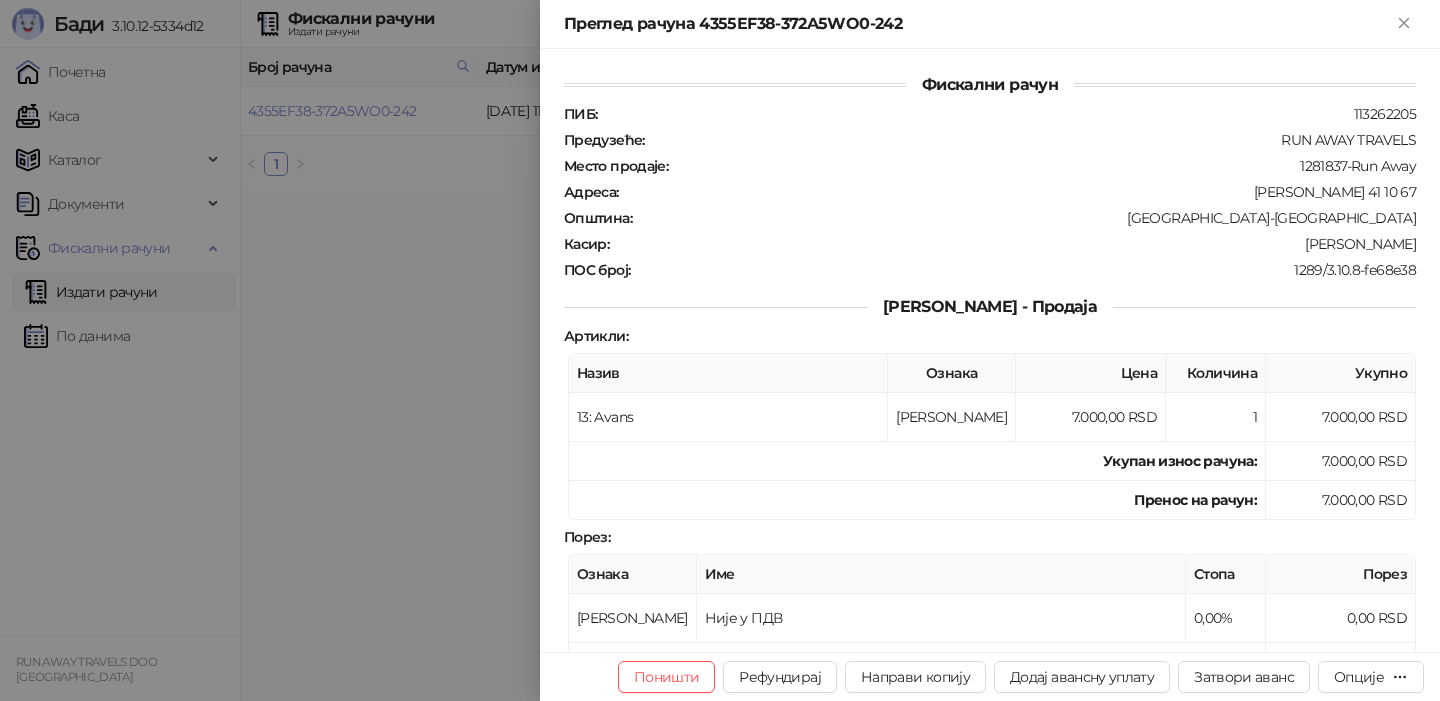click at bounding box center (720, 350) 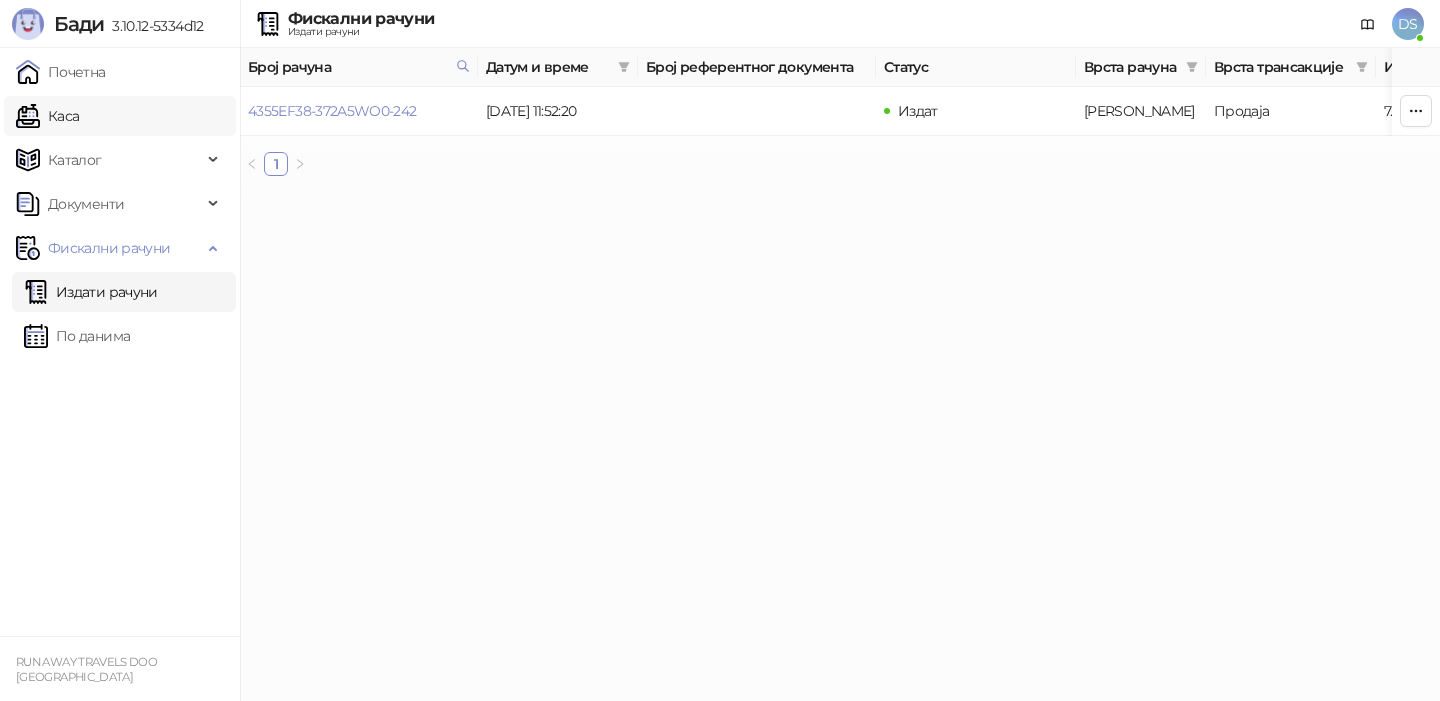 click on "Каса" at bounding box center (47, 116) 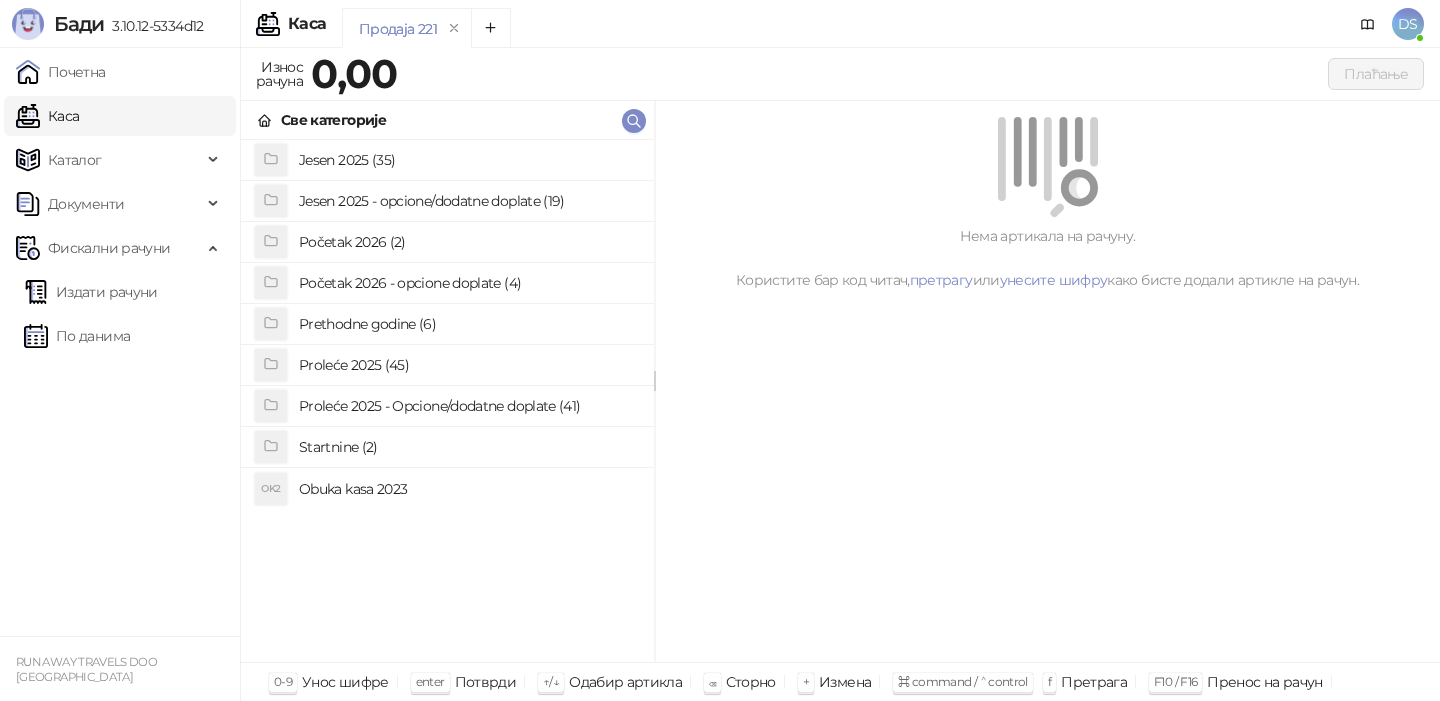 click on "Jesen 2025 (35)" at bounding box center [468, 160] 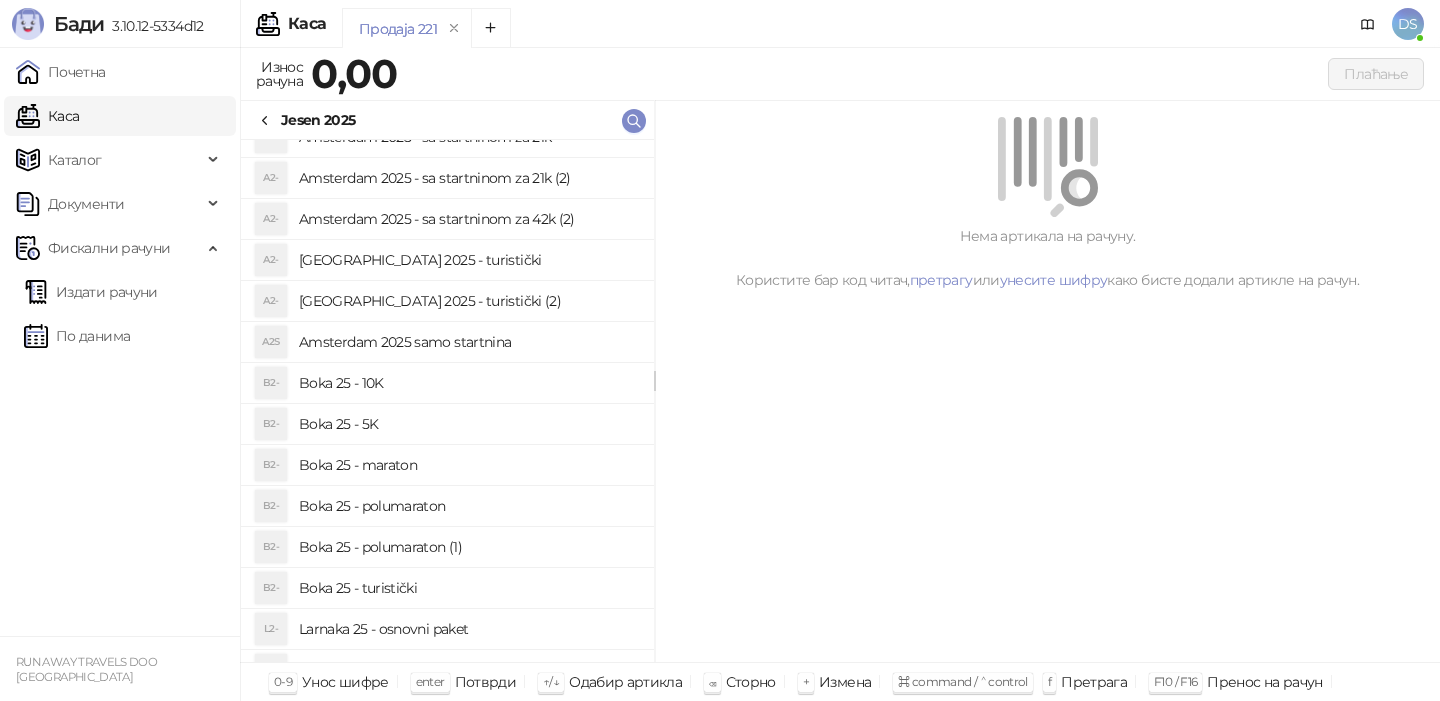 scroll, scrollTop: 88, scrollLeft: 0, axis: vertical 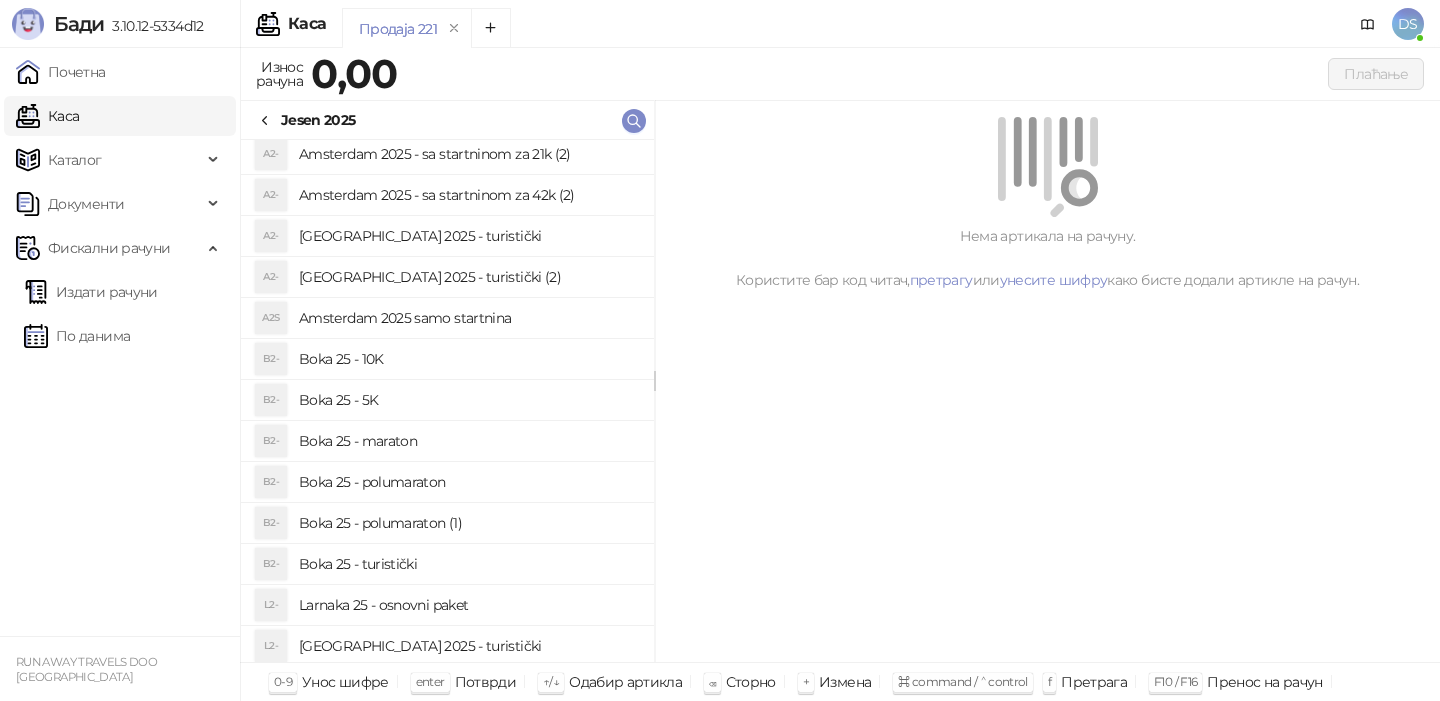click on "Boka 25 - polumaraton (1)" at bounding box center (468, 523) 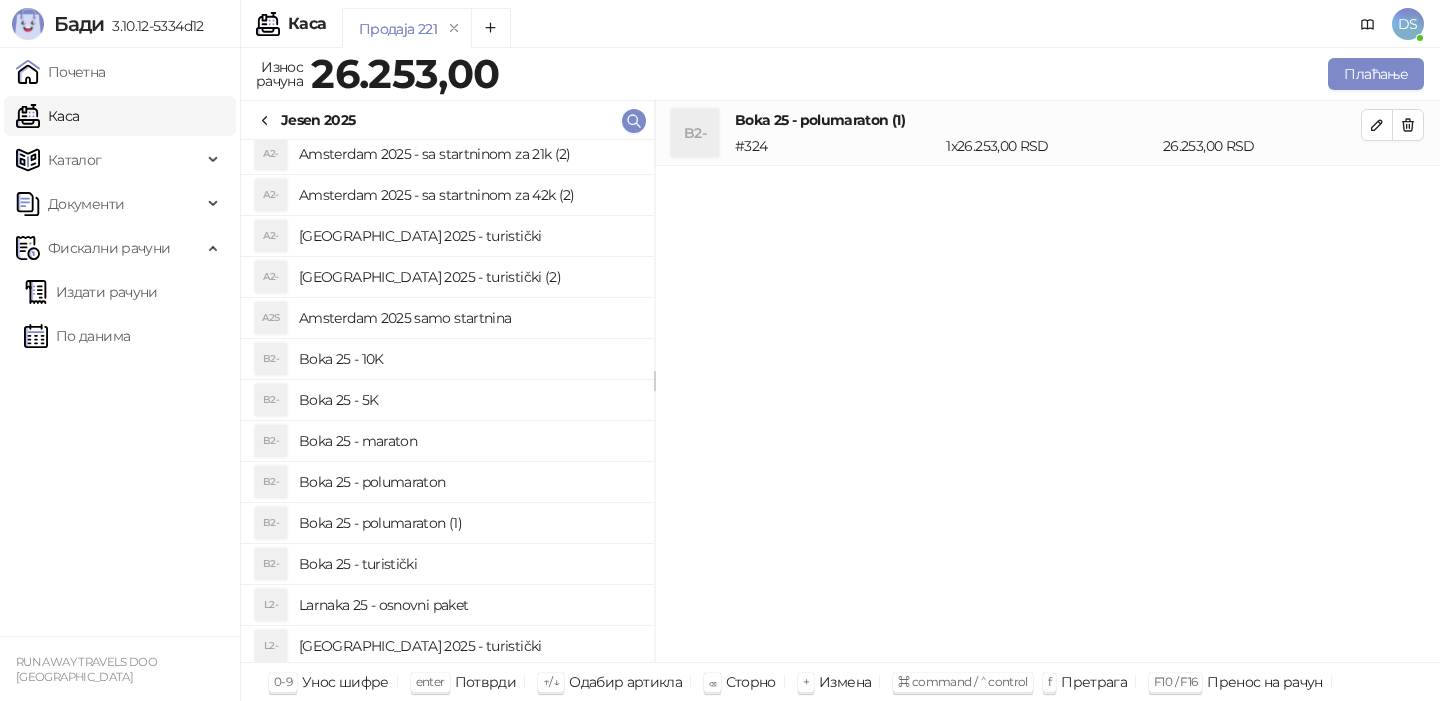click on "Jesen 2025" at bounding box center (318, 120) 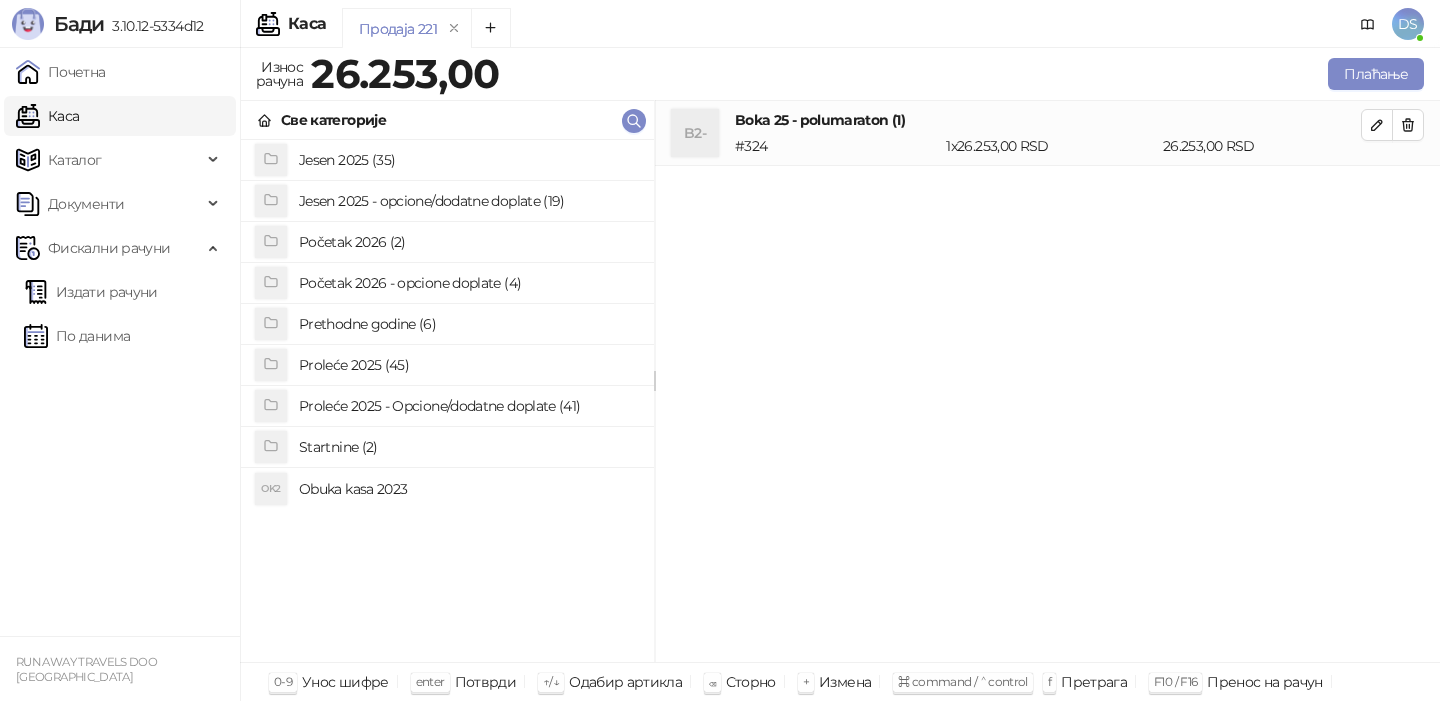 click on "Jesen 2025 - opcione/dodatne doplate (19)" at bounding box center (468, 201) 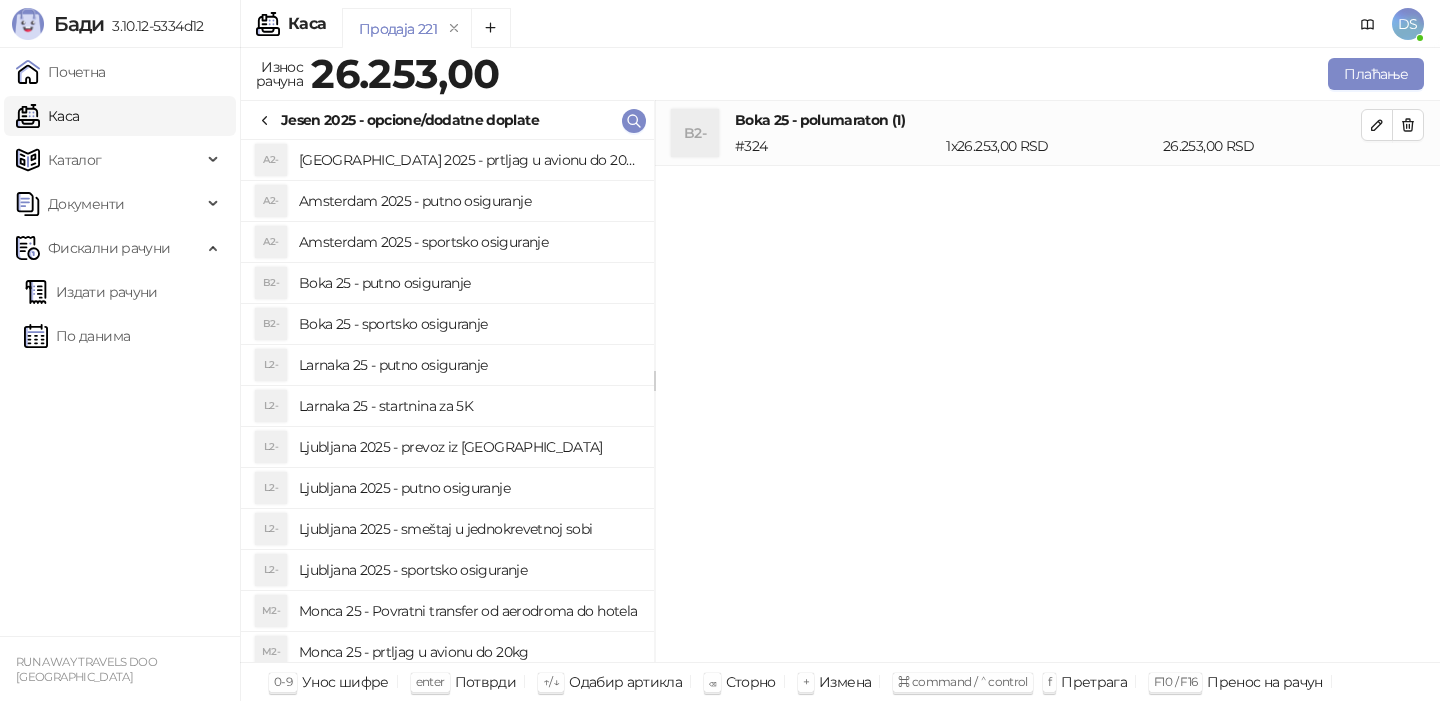 click on "Boka 25 - putno osiguranje" at bounding box center (468, 283) 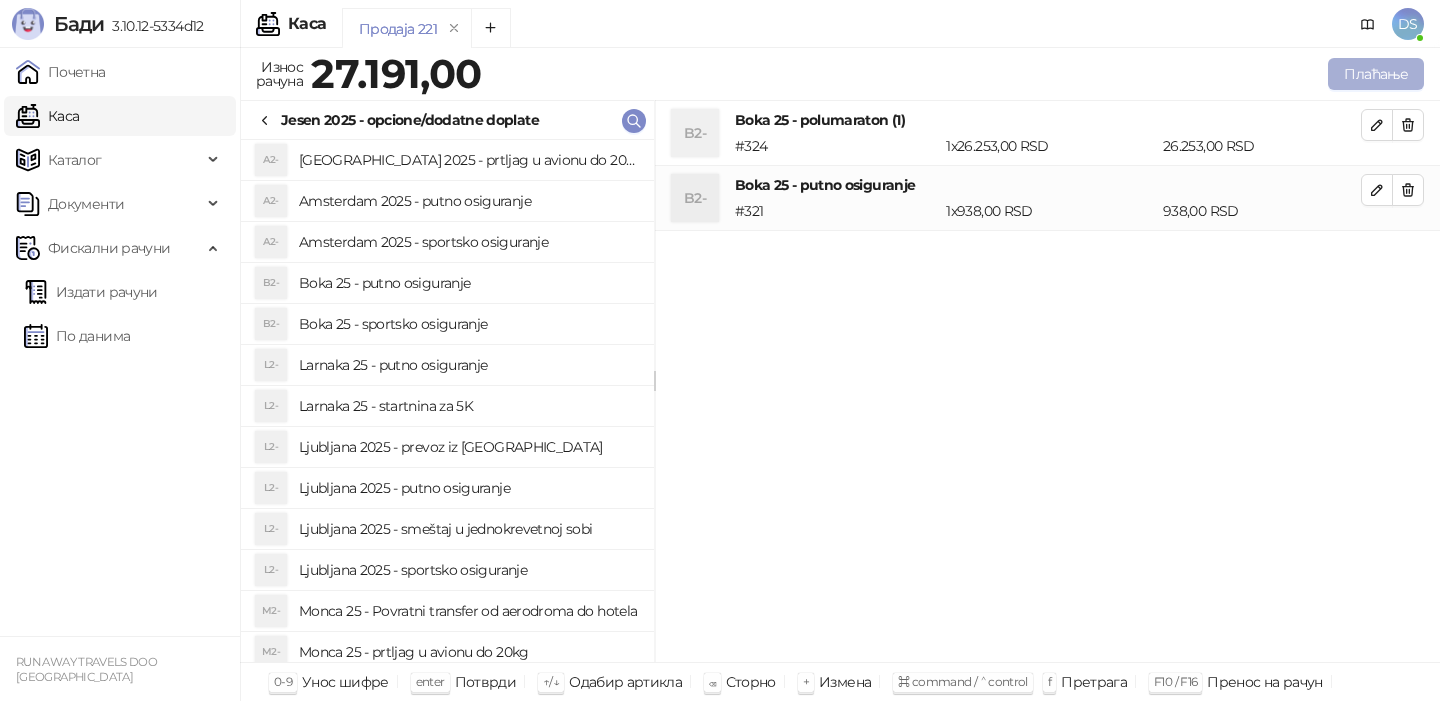click on "Плаћање" at bounding box center (1376, 74) 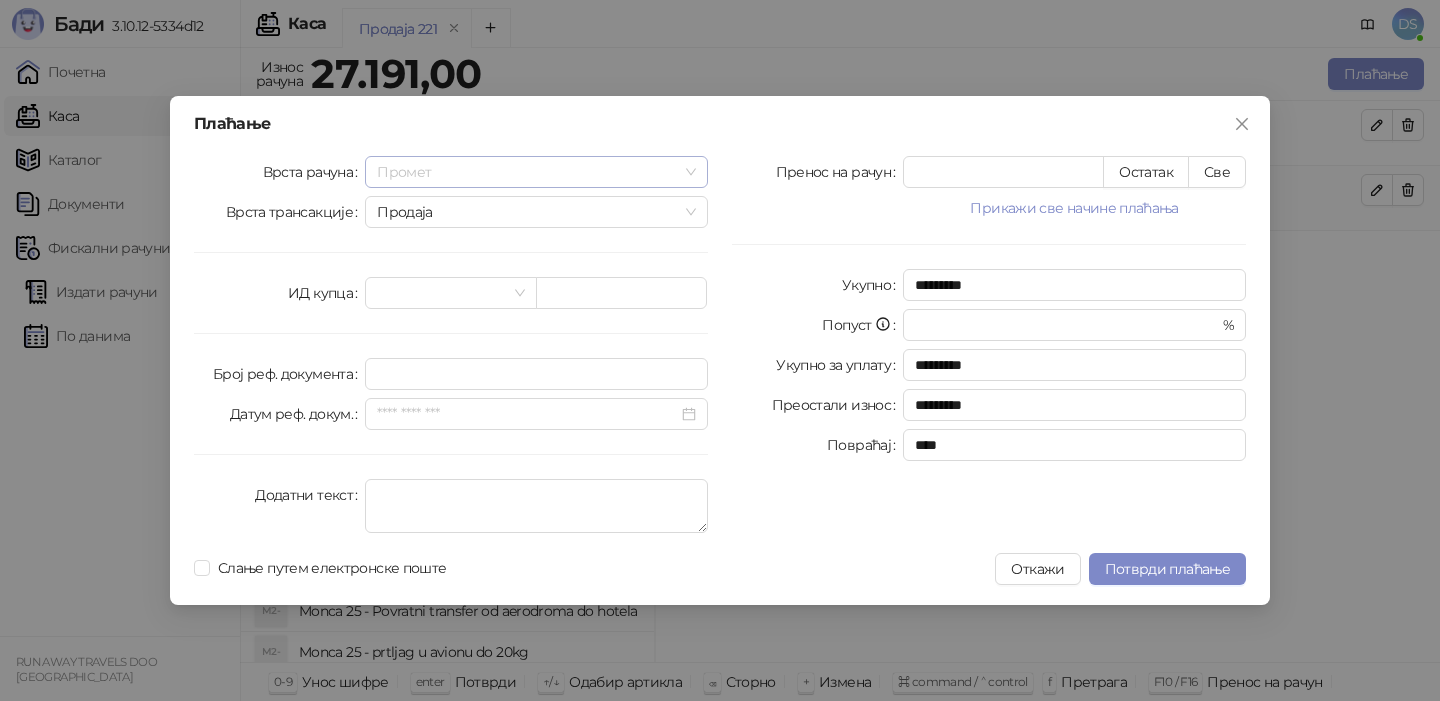 click on "Промет" at bounding box center [536, 172] 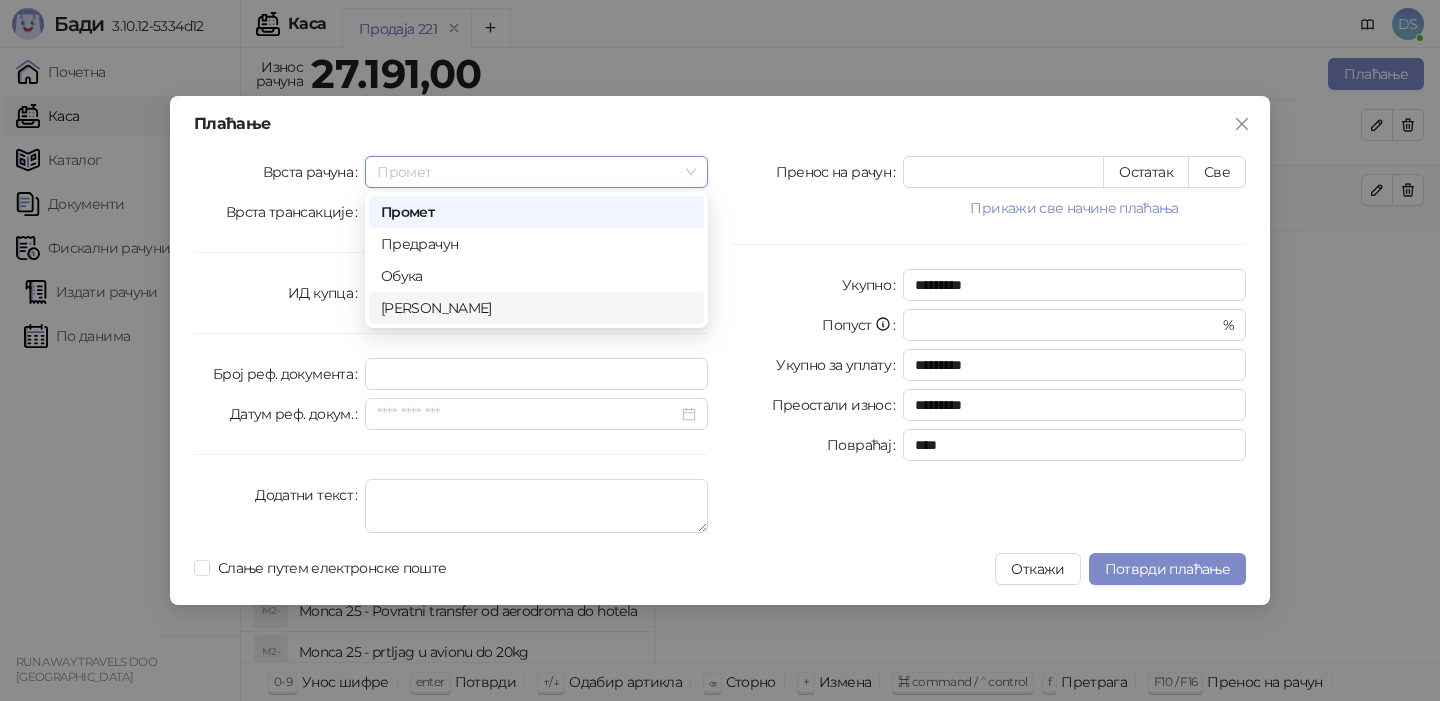 click on "[PERSON_NAME]" at bounding box center (536, 308) 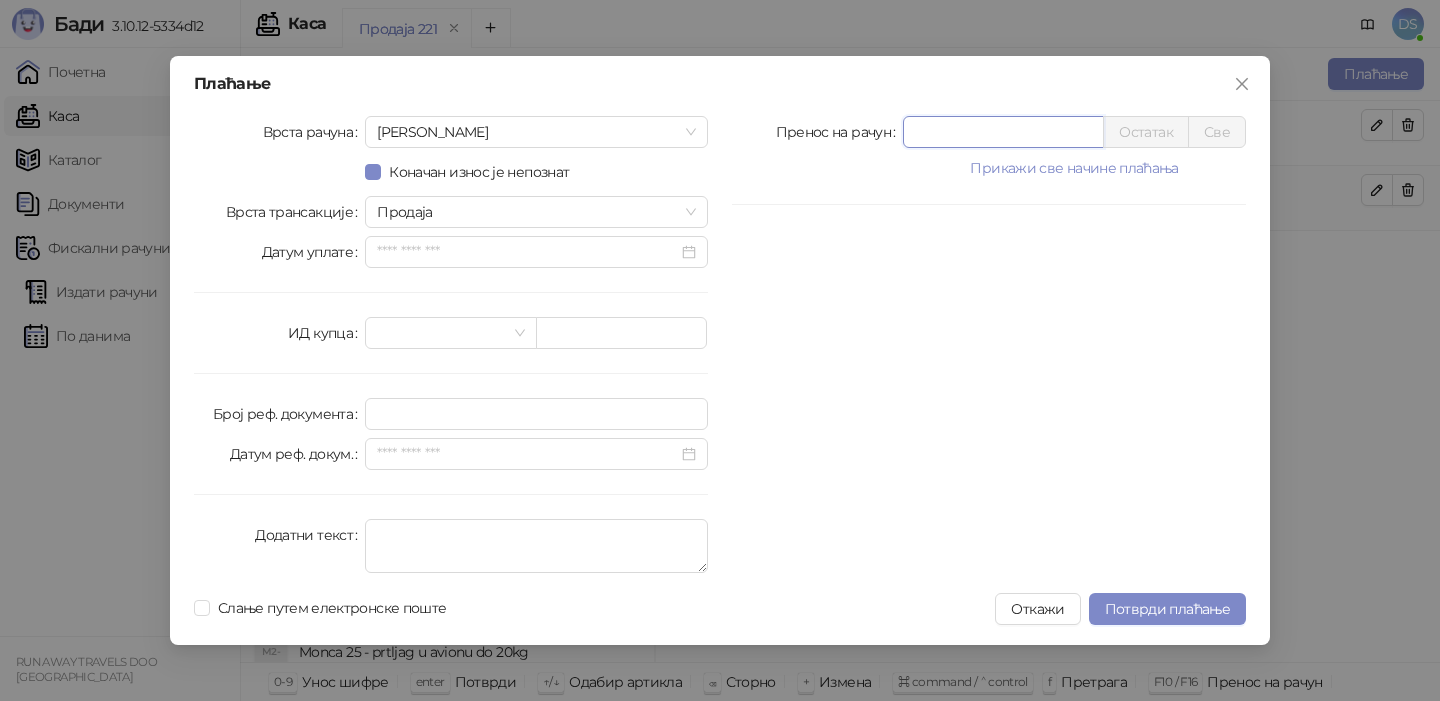 drag, startPoint x: 929, startPoint y: 142, endPoint x: 859, endPoint y: 128, distance: 71.38628 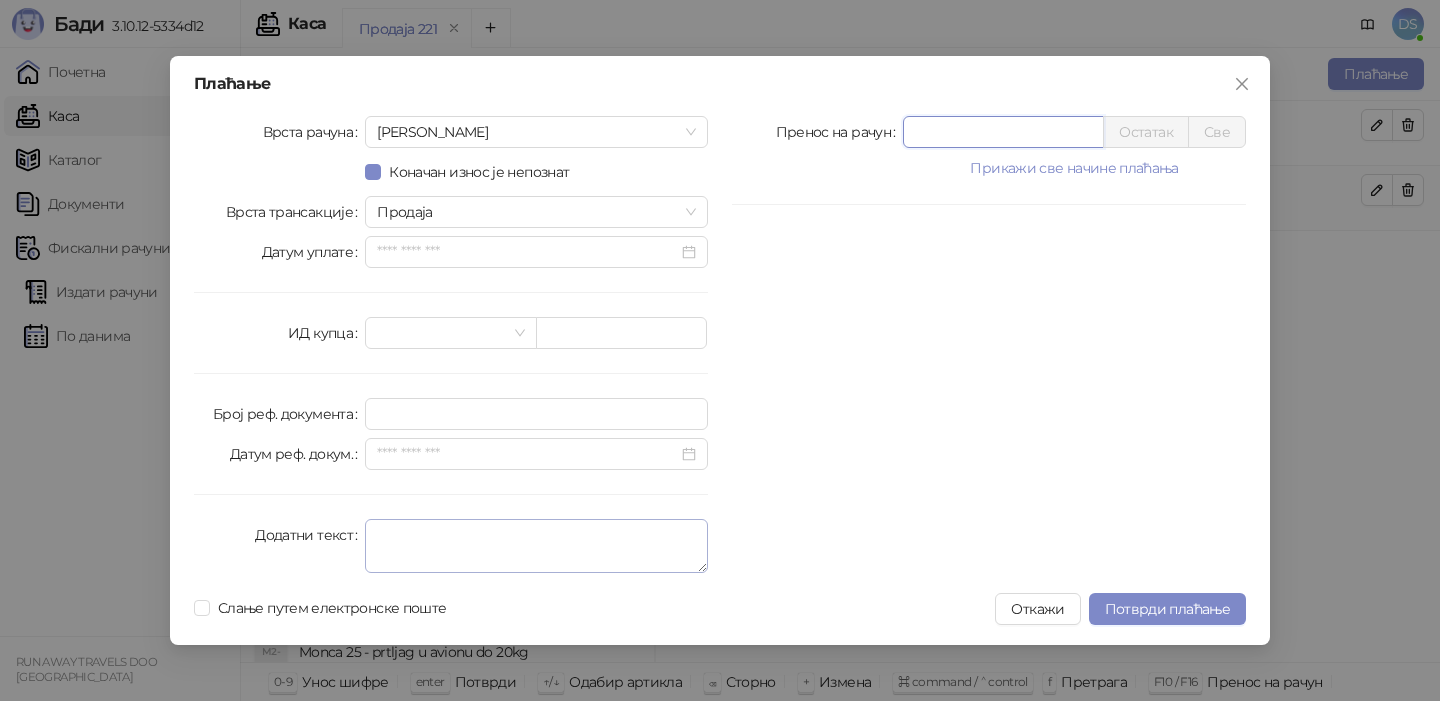 type on "*****" 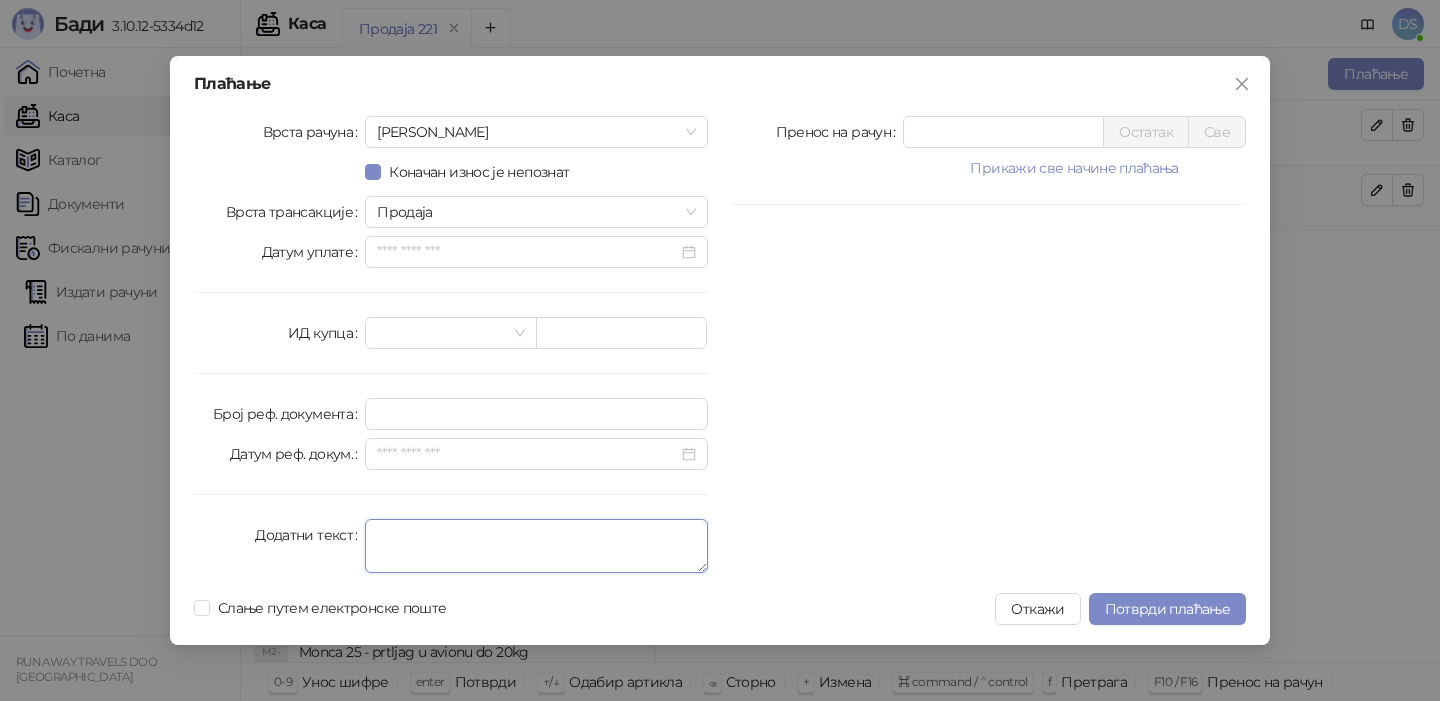 click on "Додатни текст" at bounding box center (536, 546) 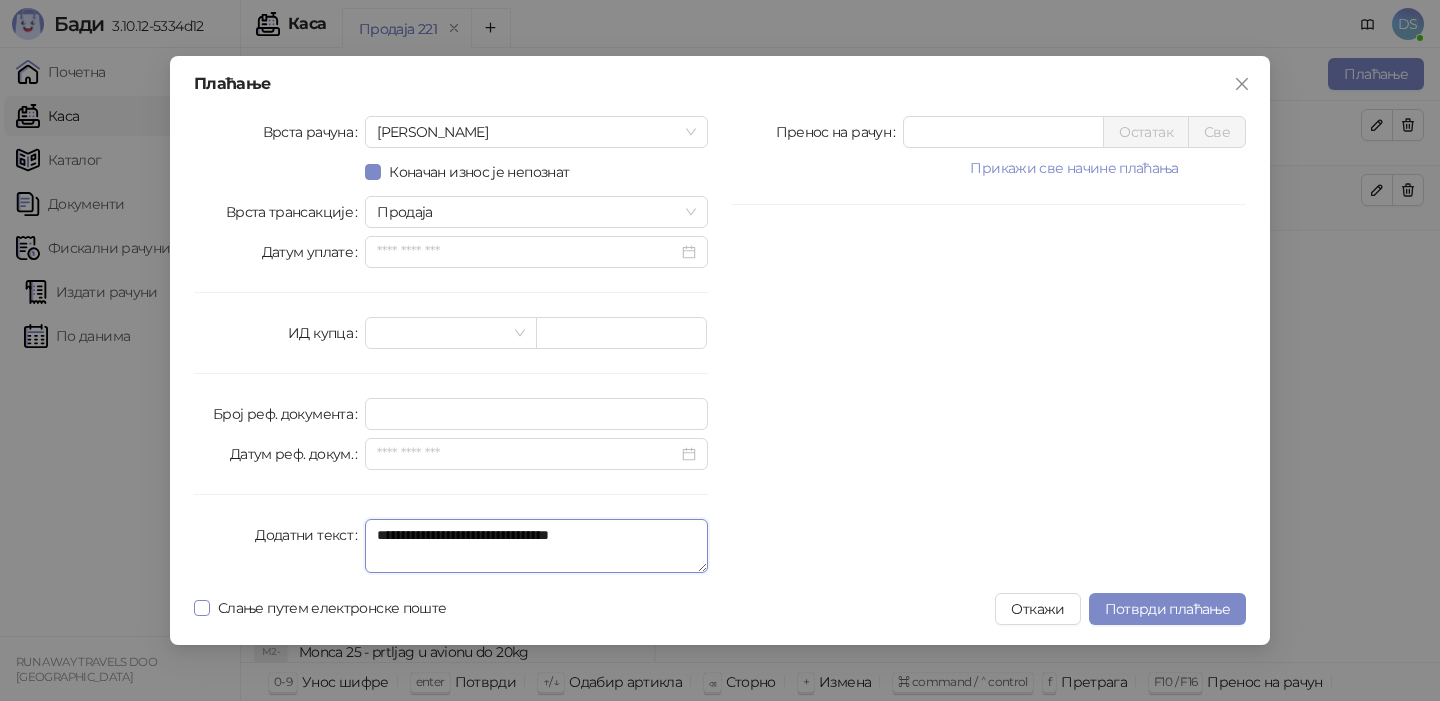 type on "**********" 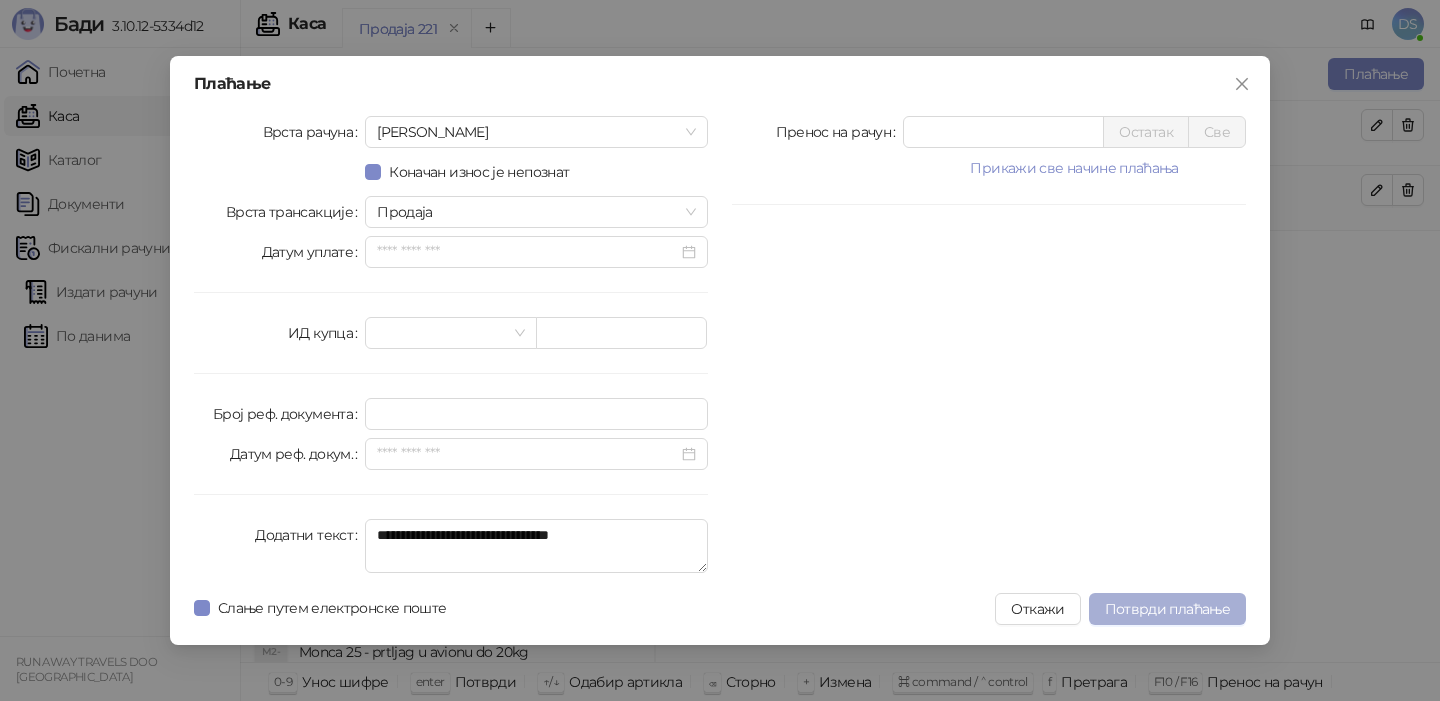 click on "Потврди плаћање" at bounding box center (1167, 609) 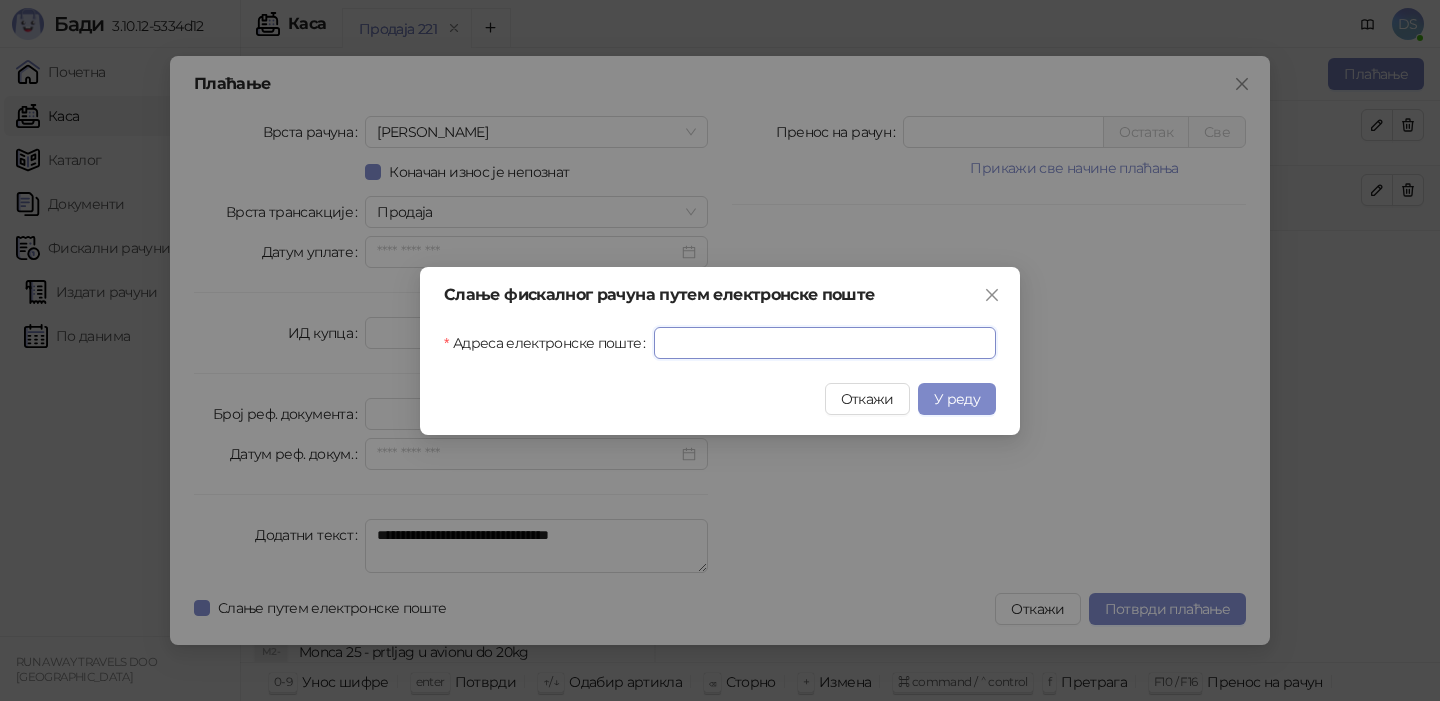 click on "Адреса електронске поште" at bounding box center (825, 343) 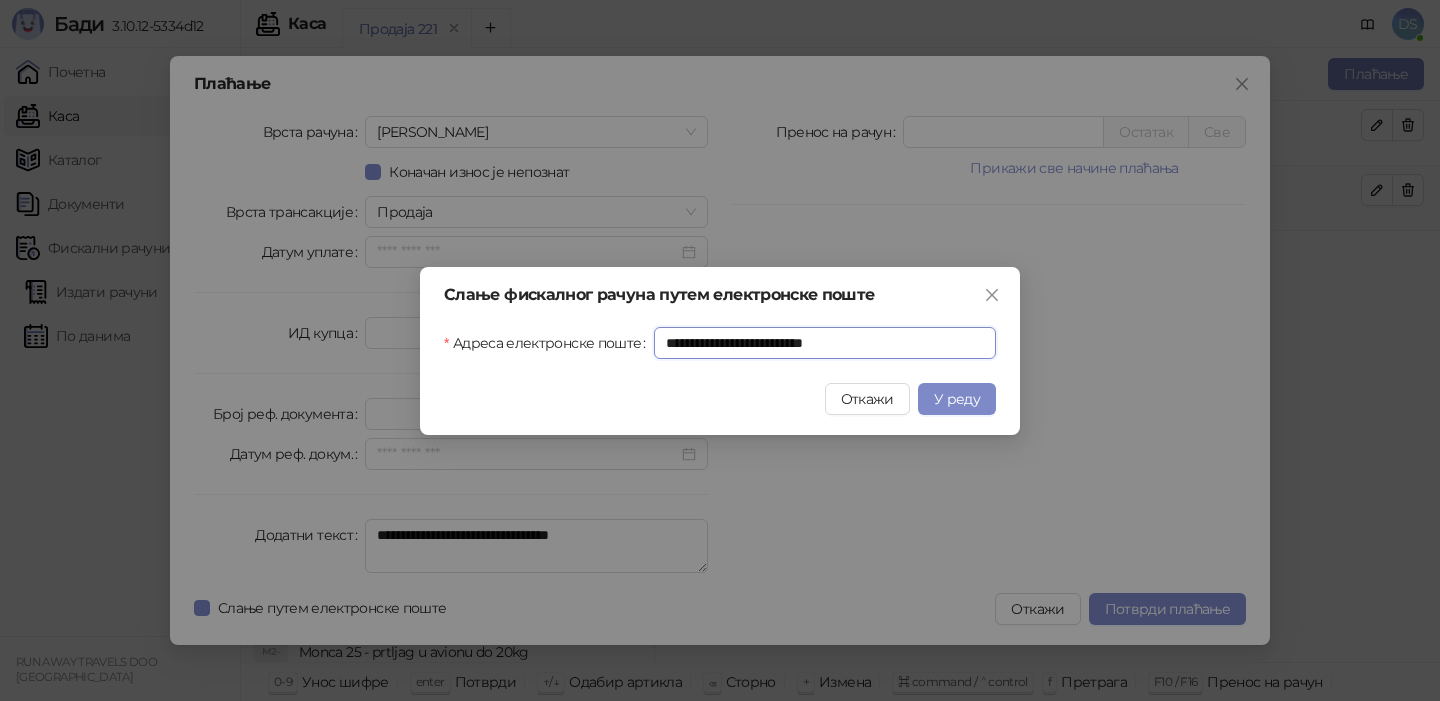 type on "**********" 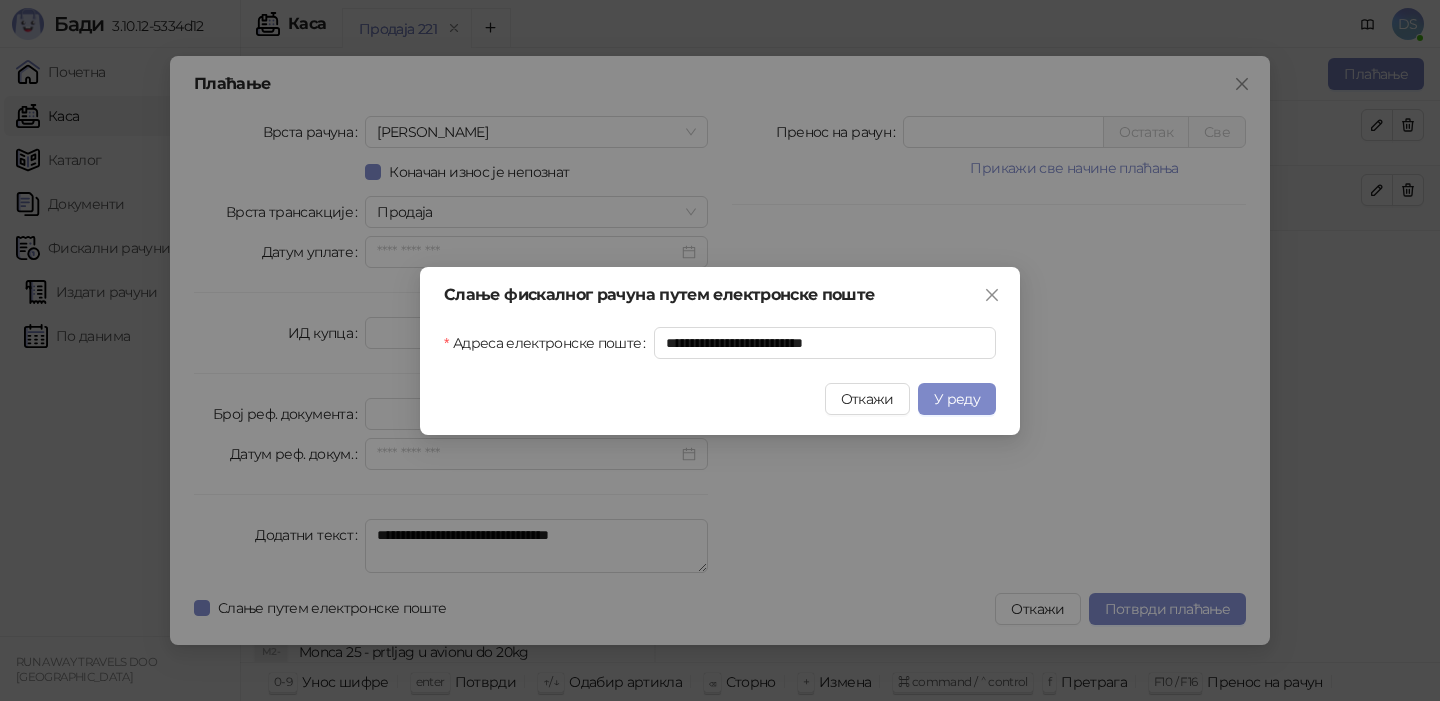 click on "**********" at bounding box center (720, 351) 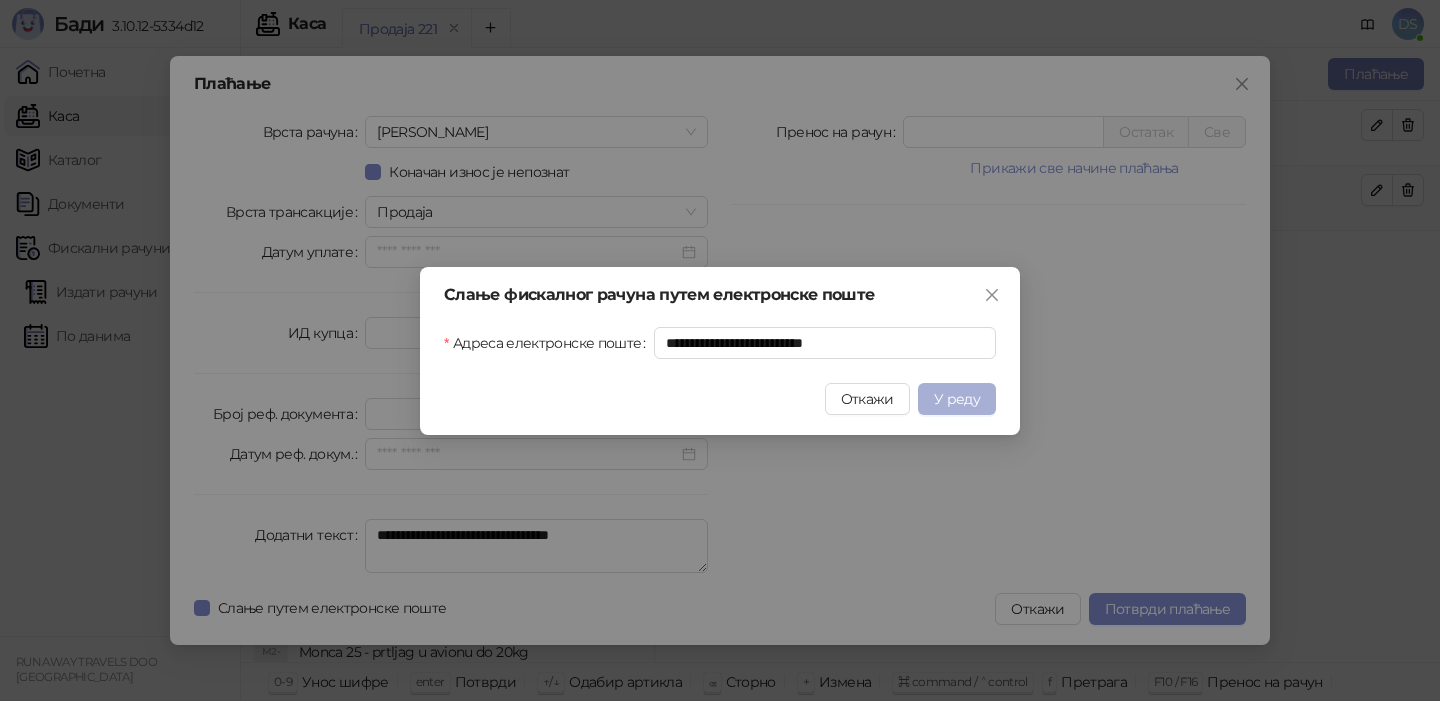 click on "У реду" at bounding box center [957, 399] 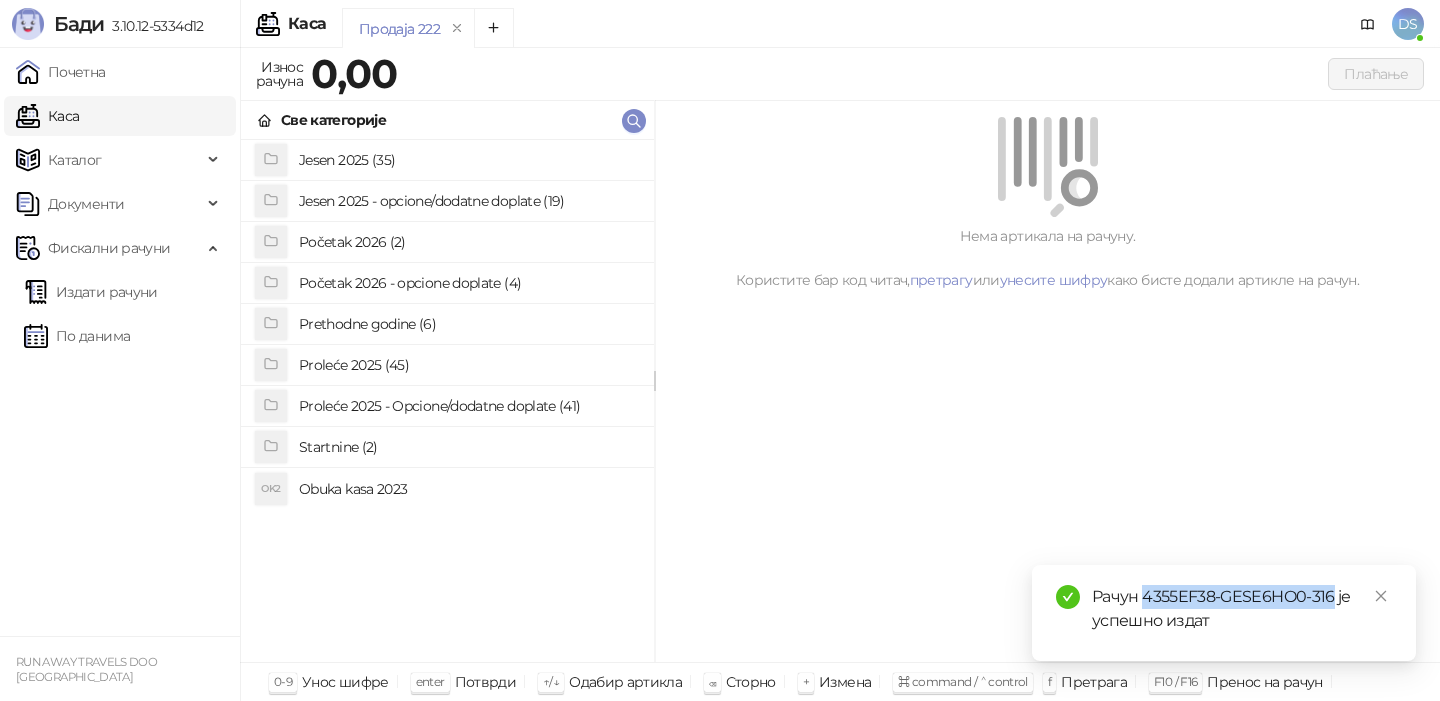 drag, startPoint x: 1333, startPoint y: 598, endPoint x: 1144, endPoint y: 597, distance: 189.00264 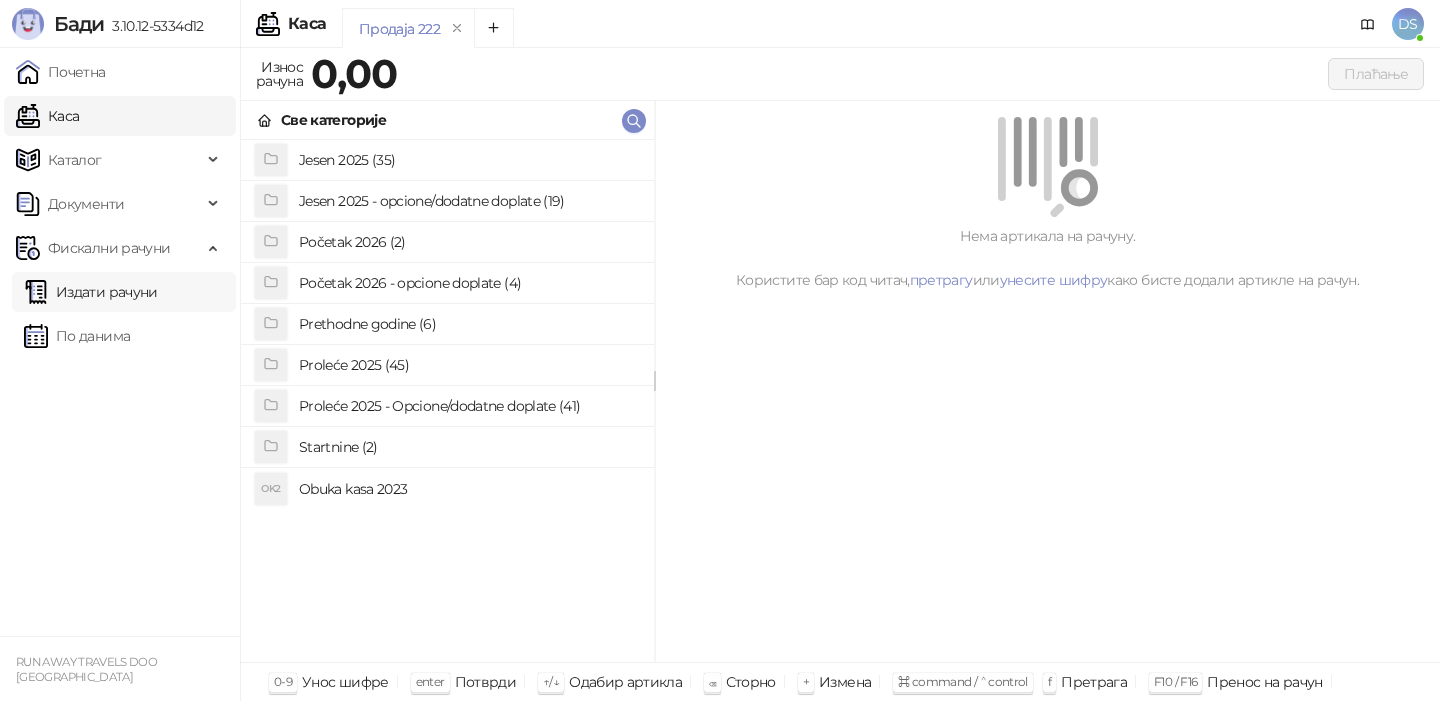 click on "Издати рачуни" at bounding box center (91, 292) 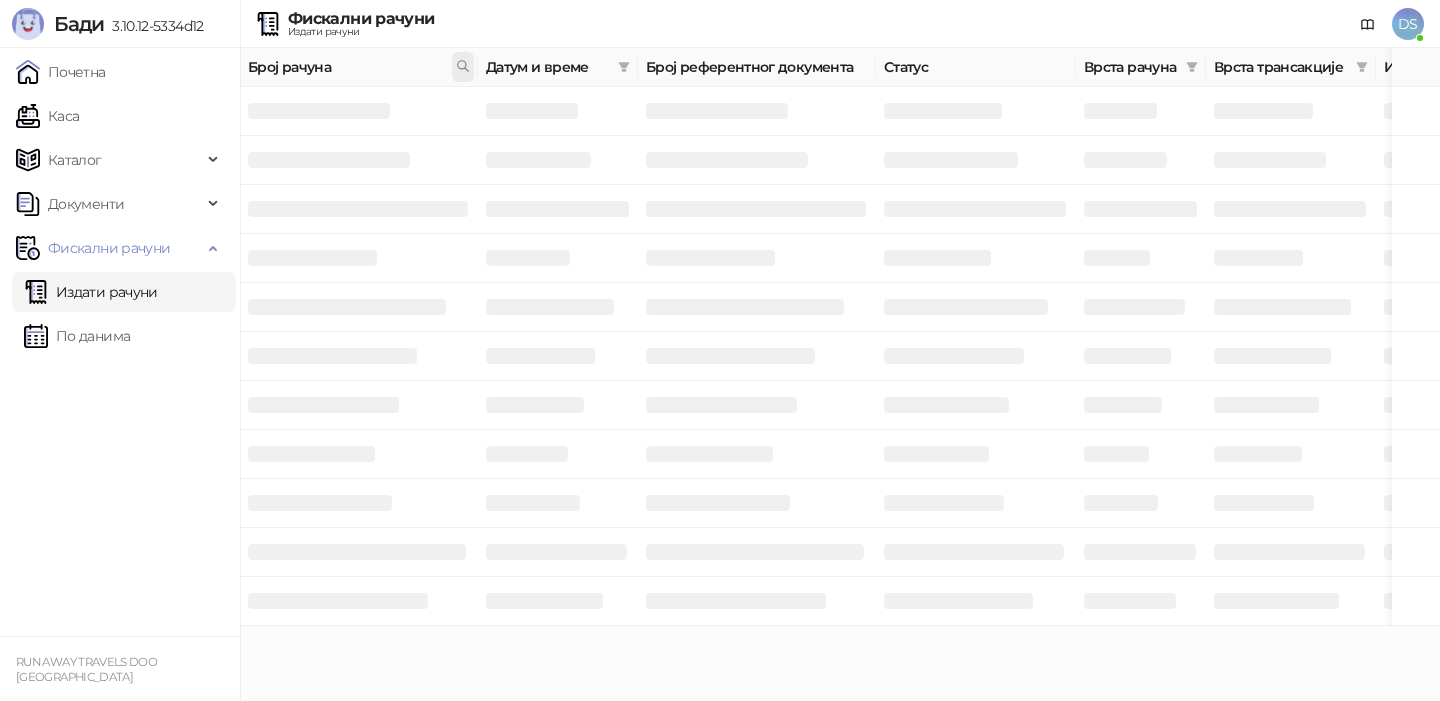 click 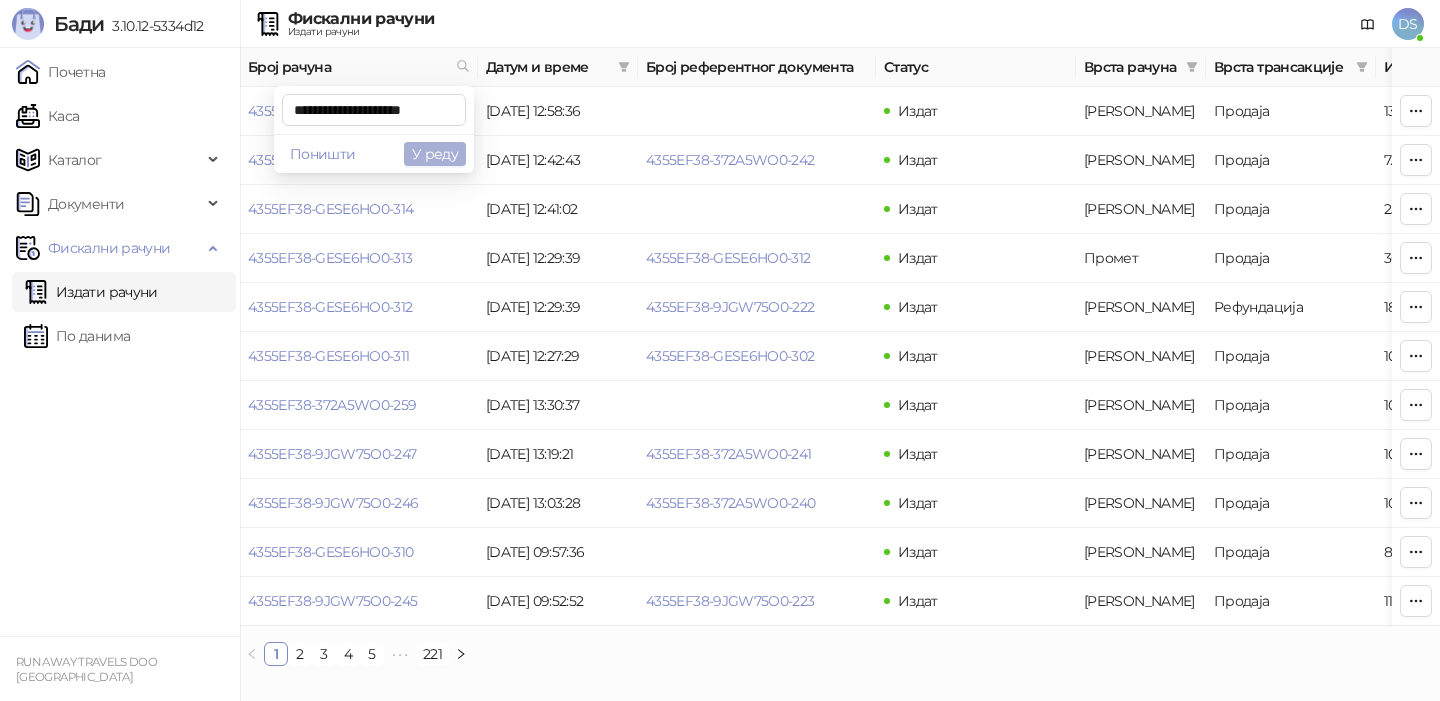 type on "**********" 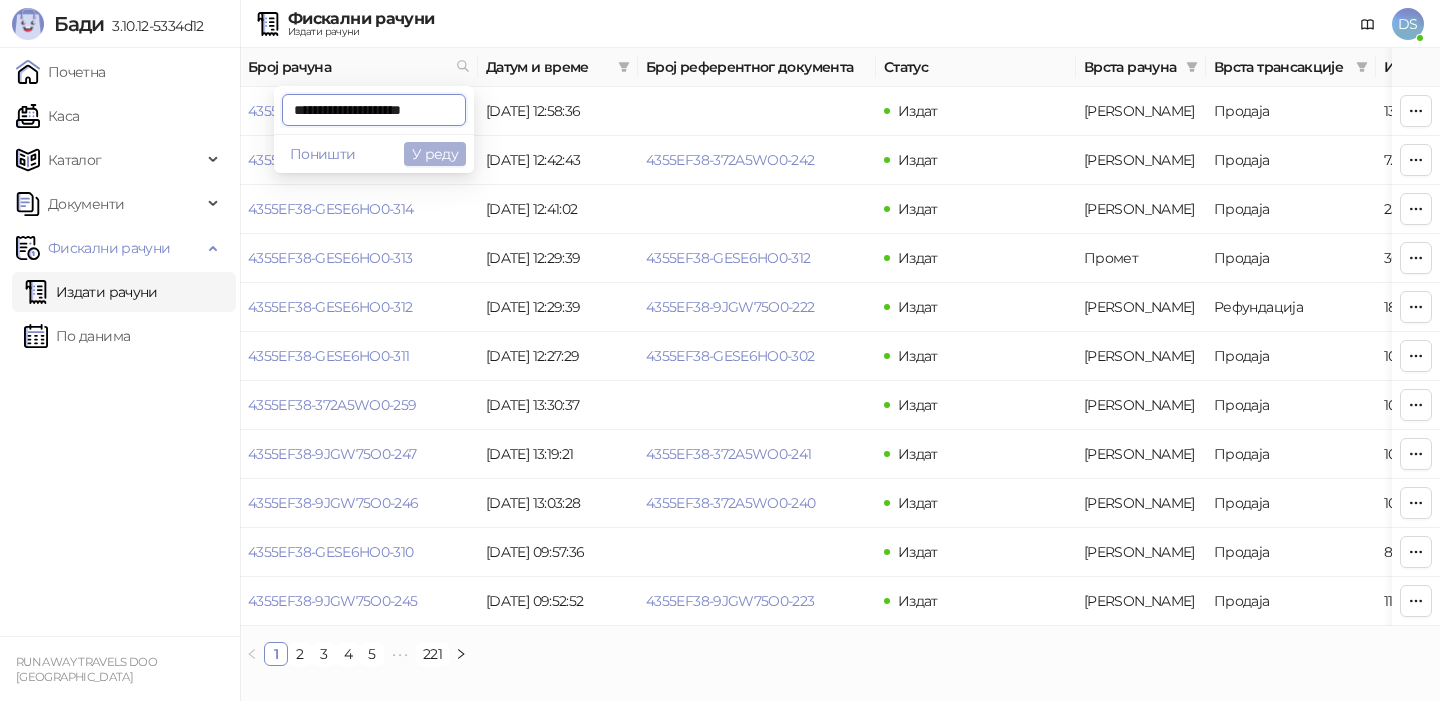 click on "У реду" at bounding box center (435, 154) 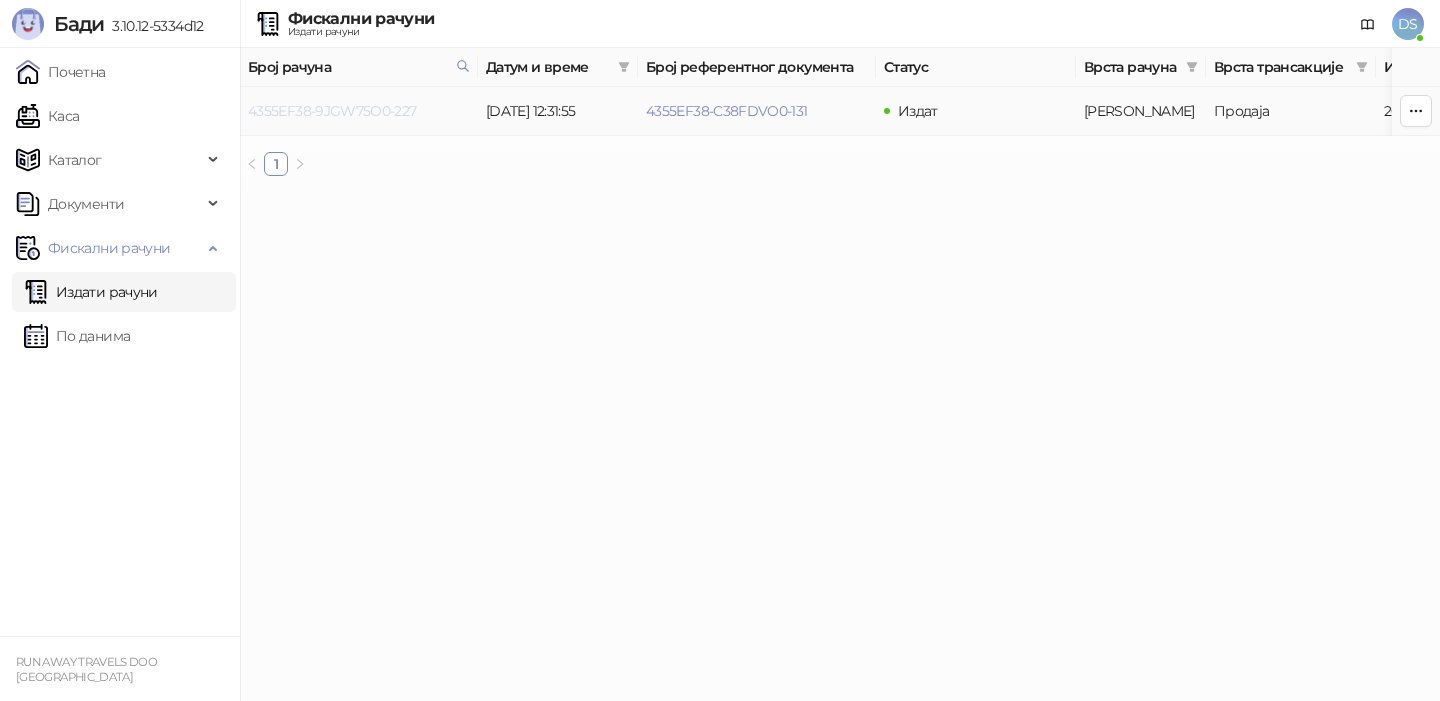 click on "4355EF38-9JGW75O0-227" at bounding box center (332, 111) 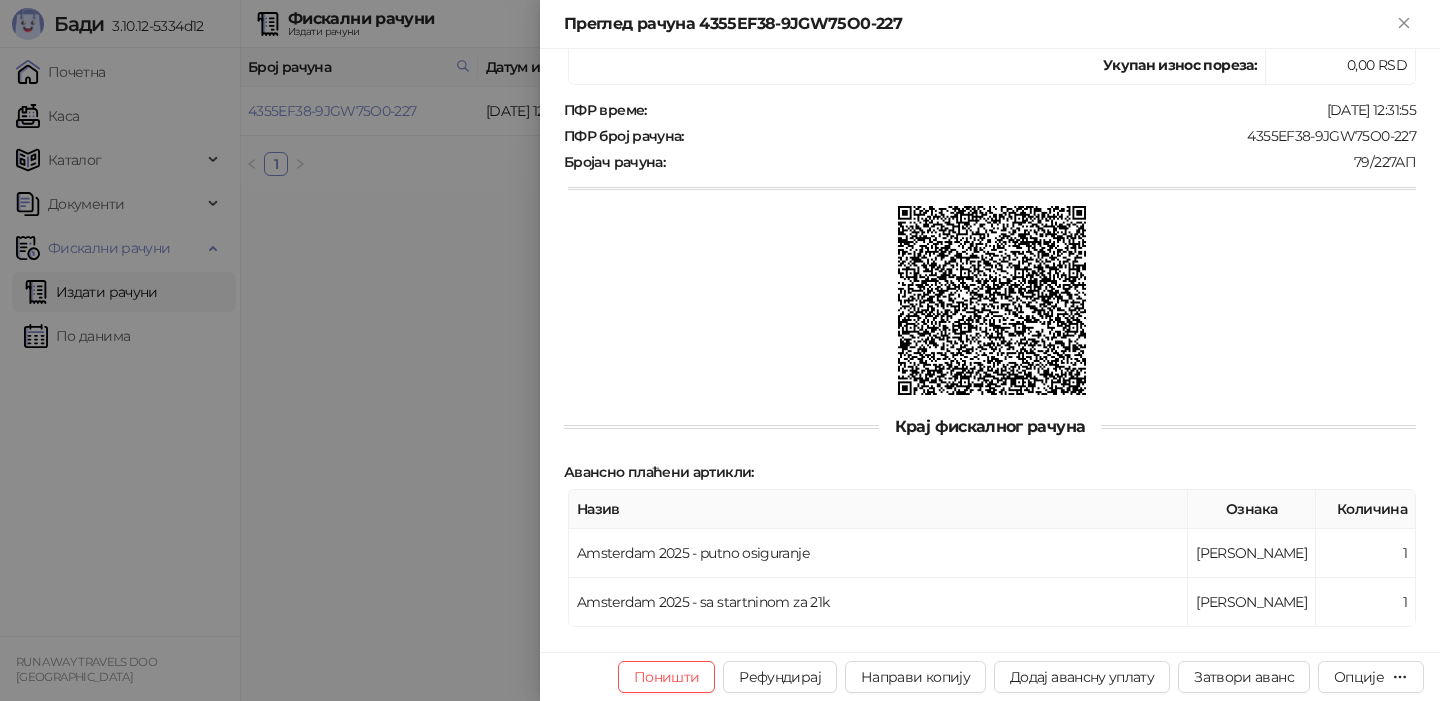 scroll, scrollTop: 0, scrollLeft: 0, axis: both 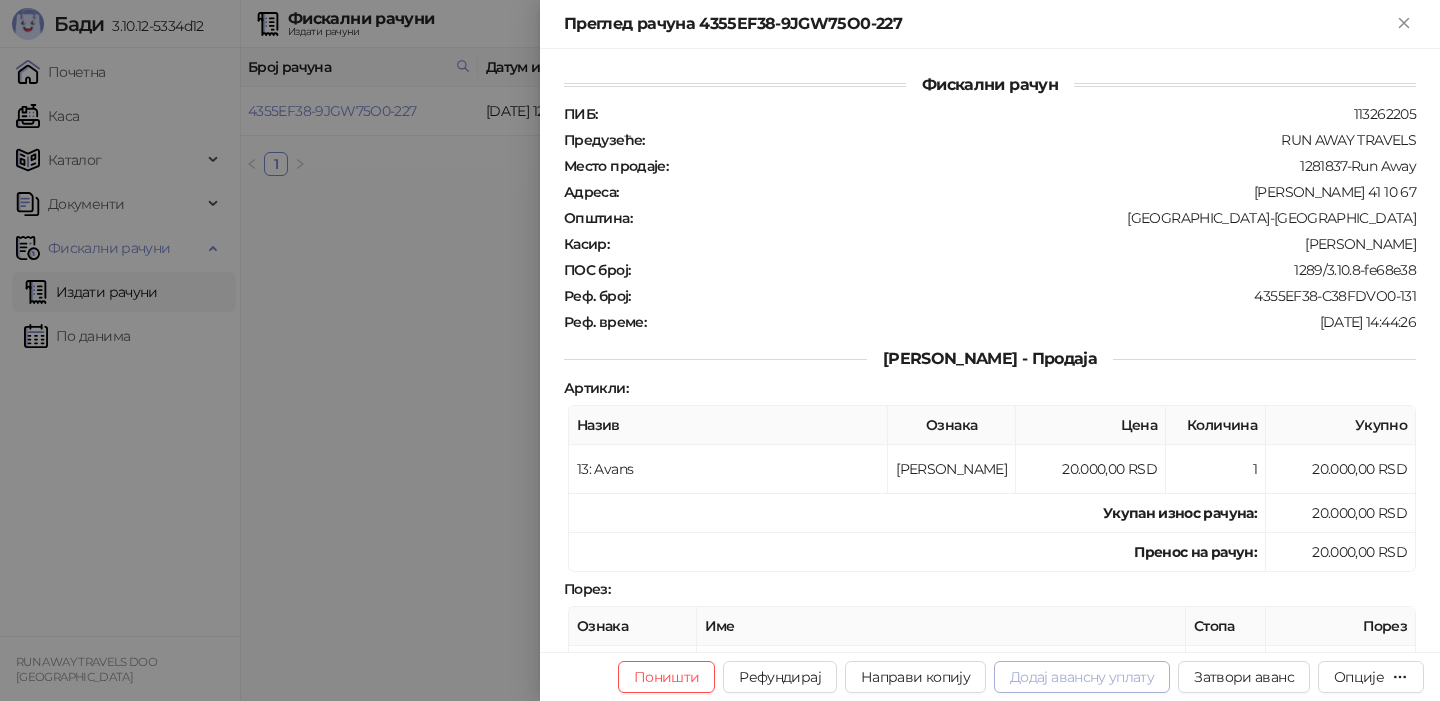 click on "Додај авансну уплату" at bounding box center (1082, 677) 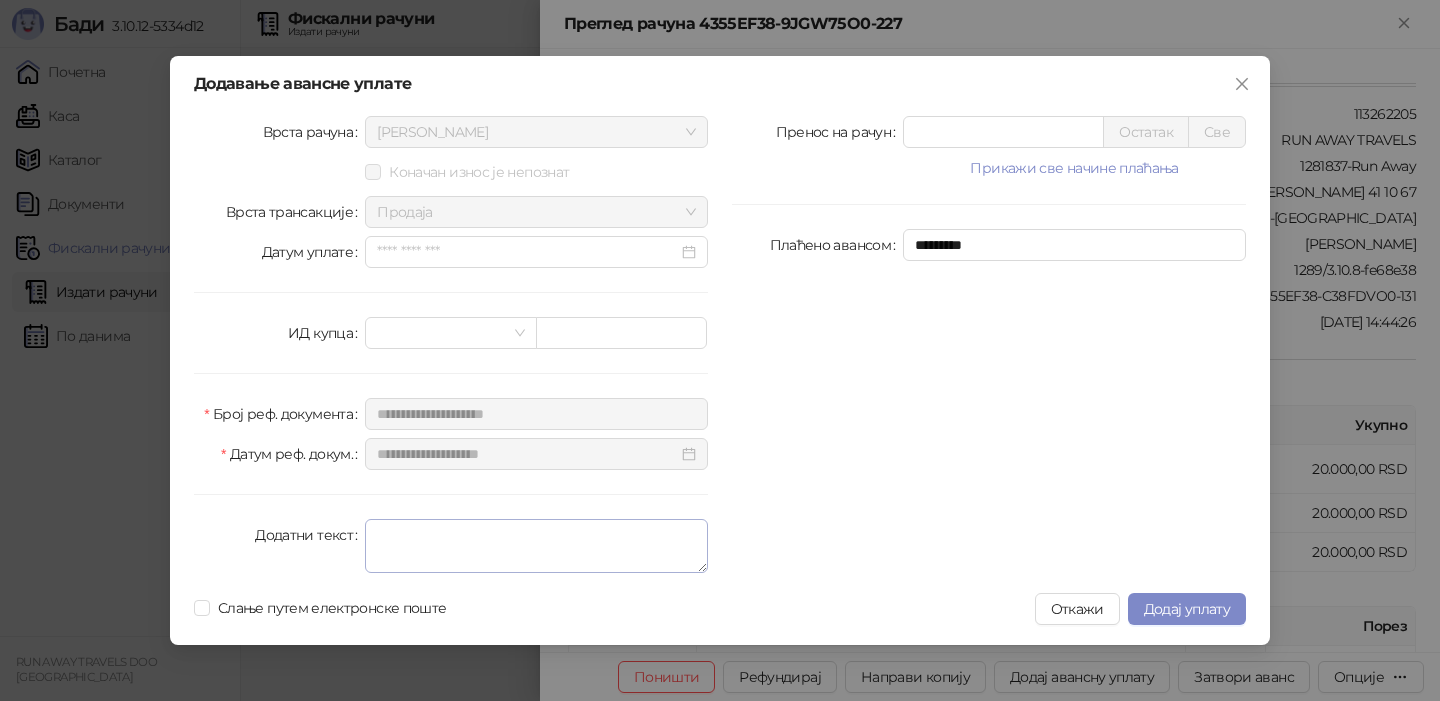 type on "*****" 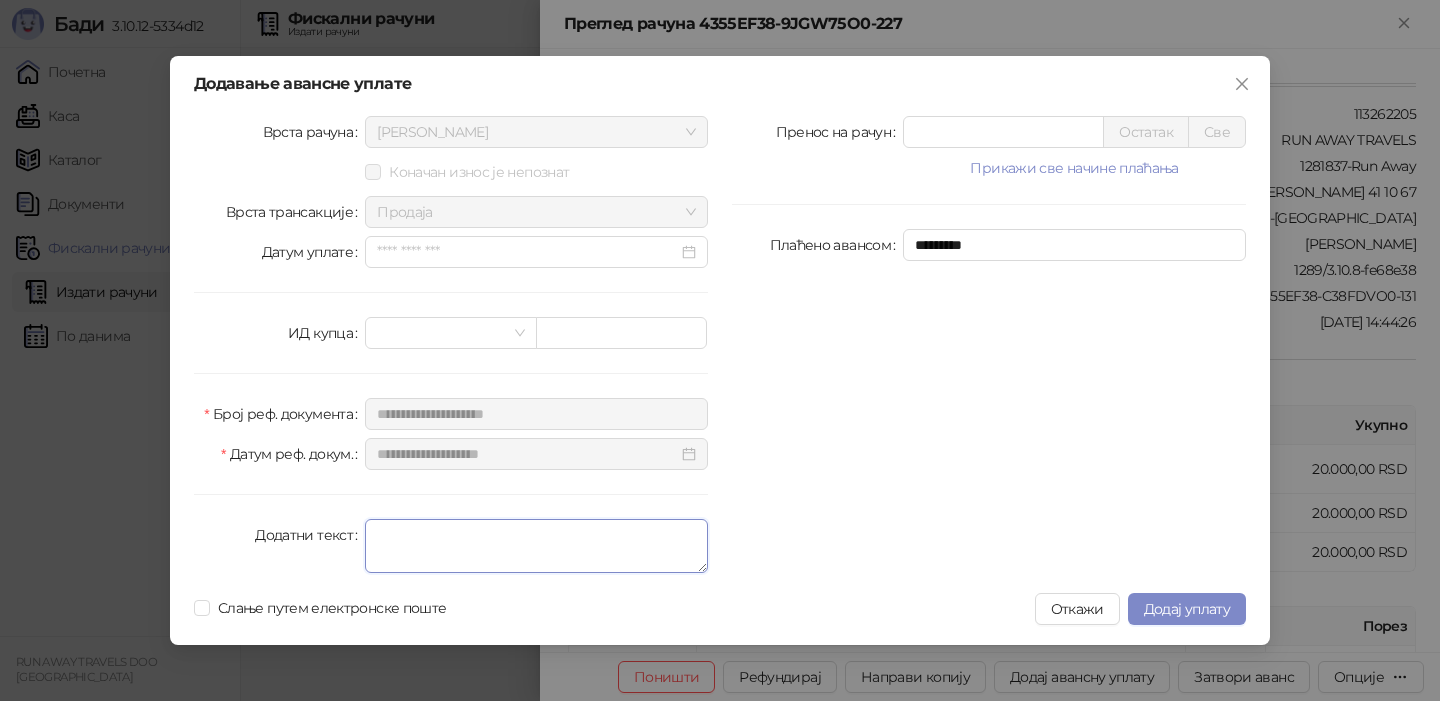 click on "Додатни текст" at bounding box center [536, 546] 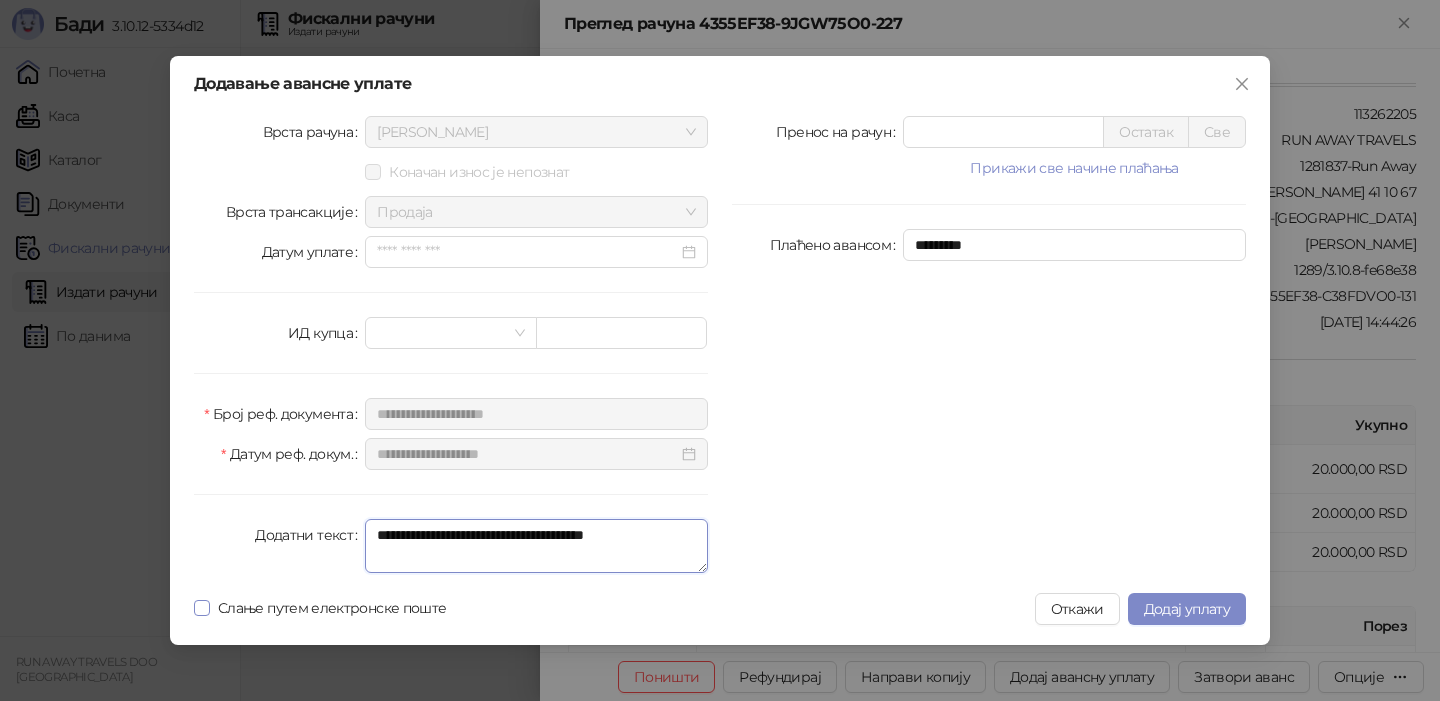 type on "**********" 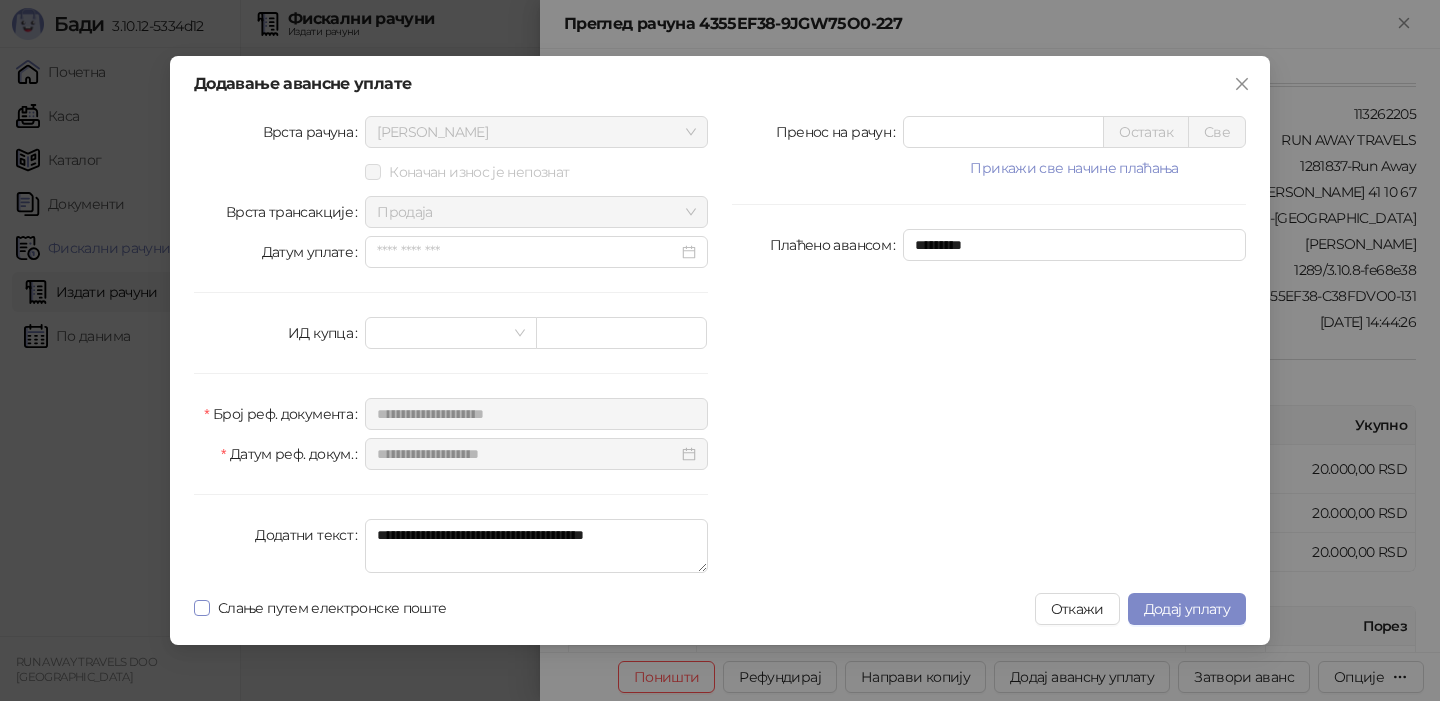 click on "Слање путем електронске поште" at bounding box center [332, 608] 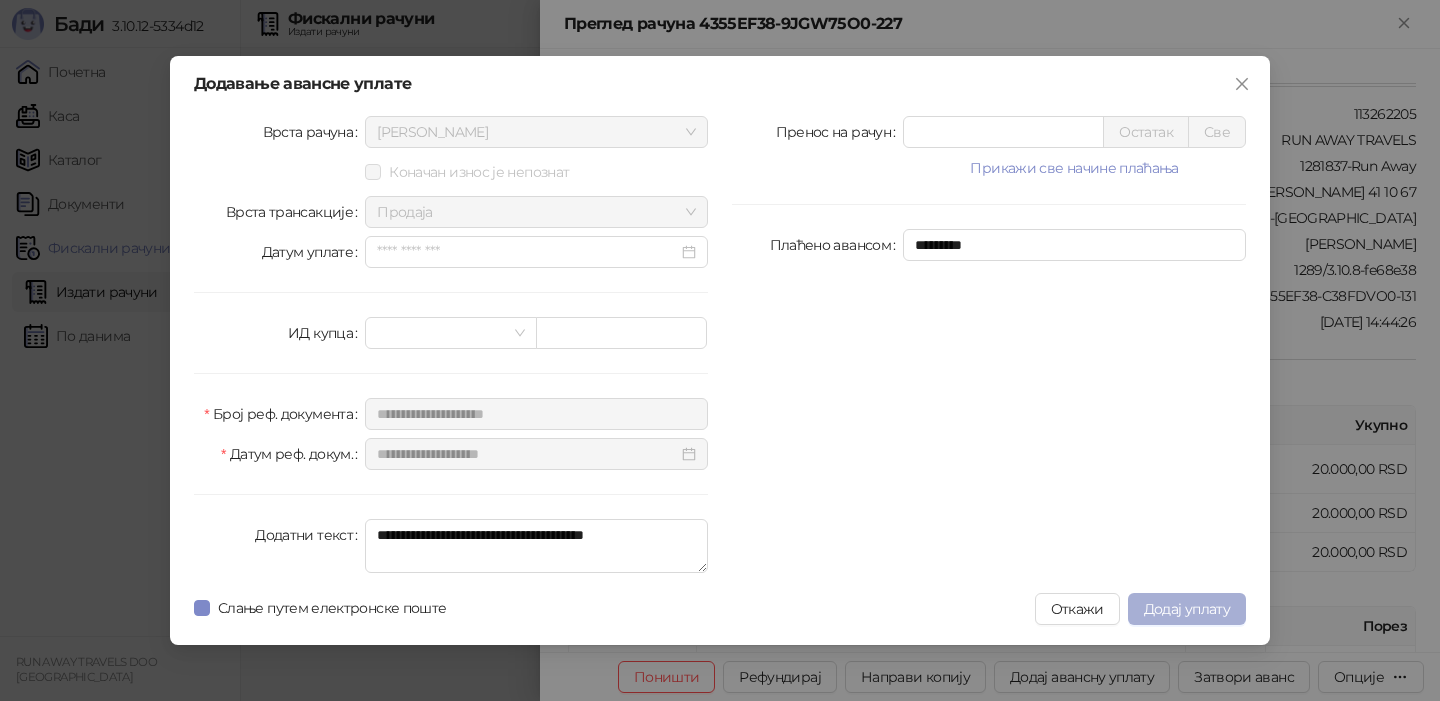 click on "Додај уплату" at bounding box center [1187, 609] 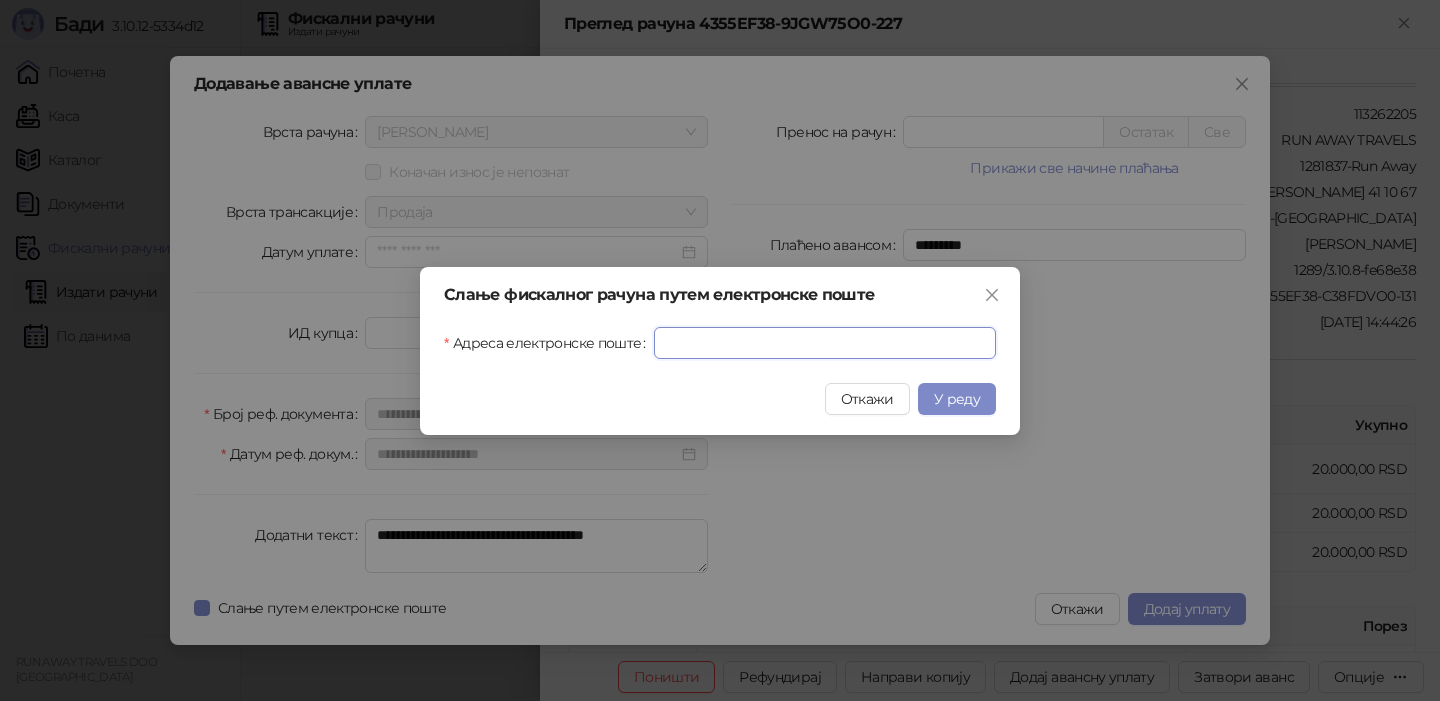 click on "Адреса електронске поште" at bounding box center (825, 343) 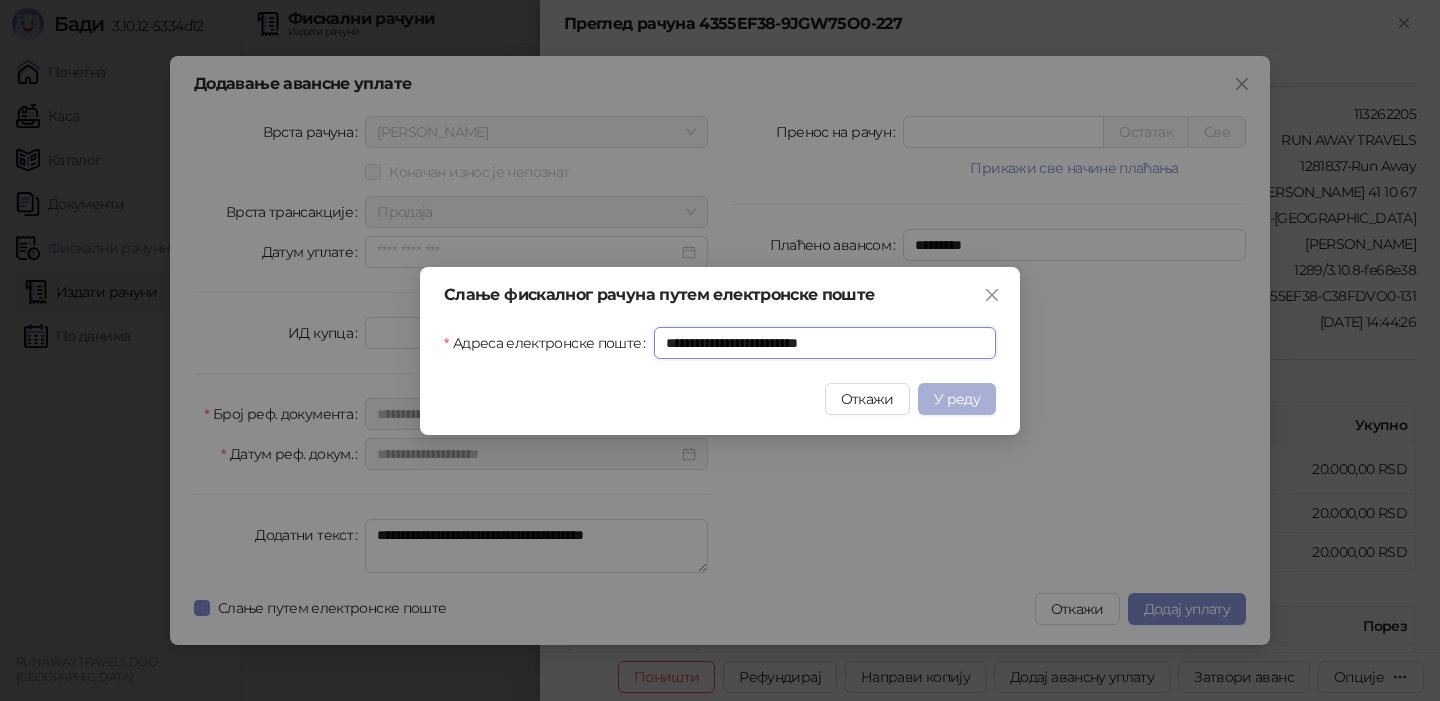 type on "**********" 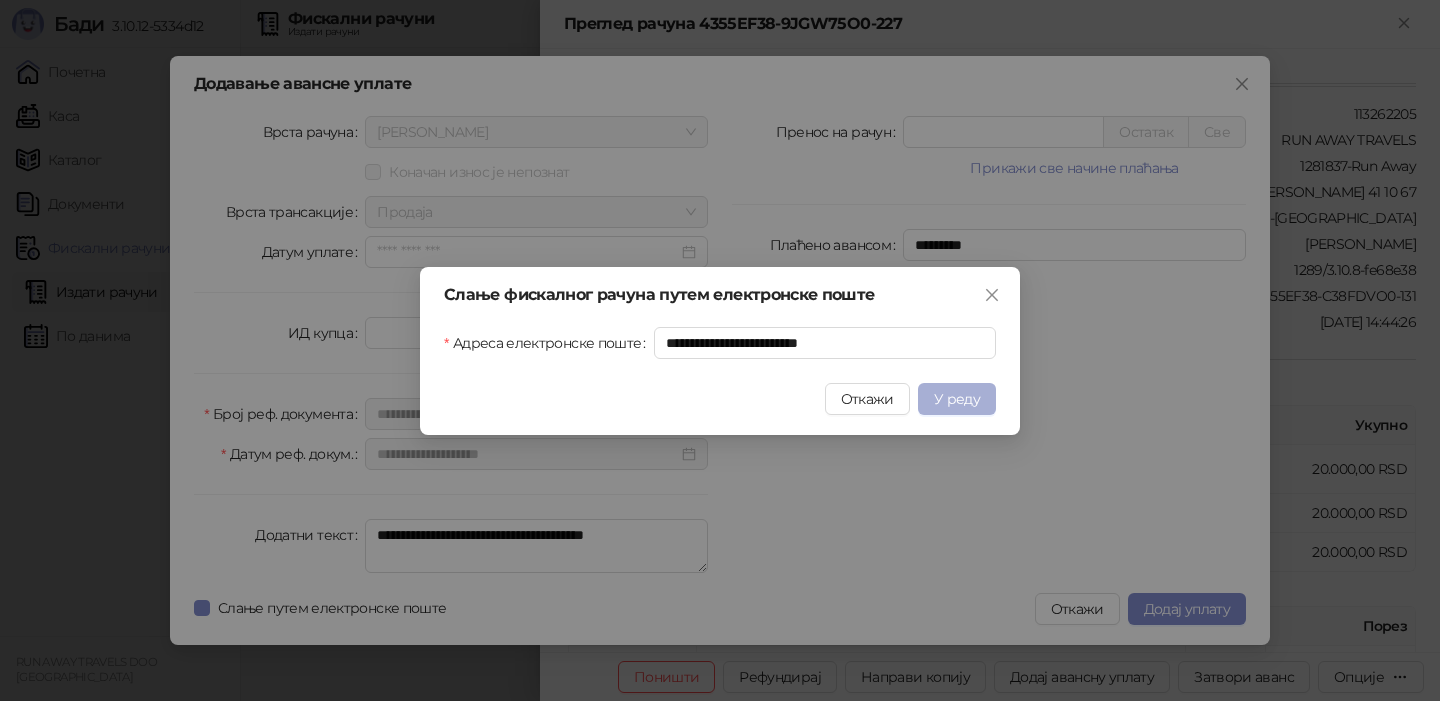 click on "У реду" at bounding box center [957, 399] 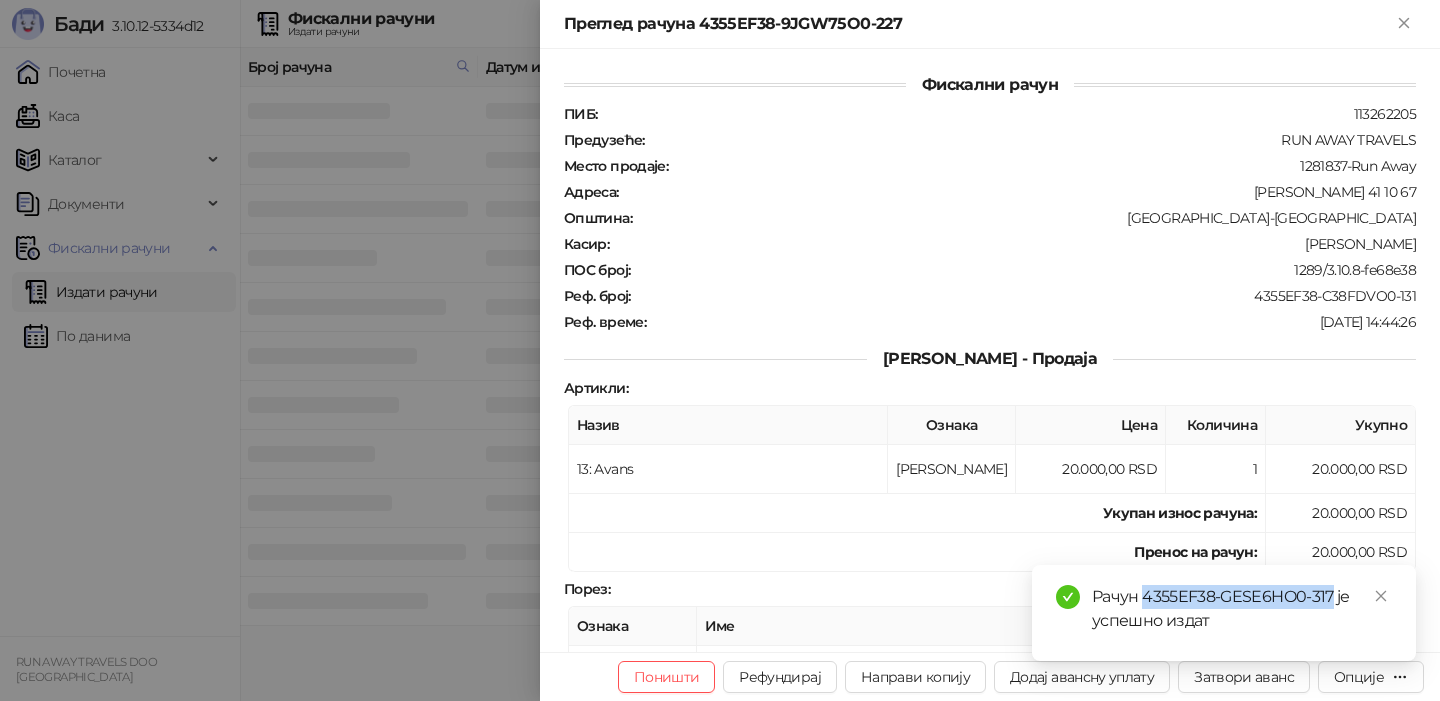 drag, startPoint x: 1333, startPoint y: 596, endPoint x: 1146, endPoint y: 594, distance: 187.0107 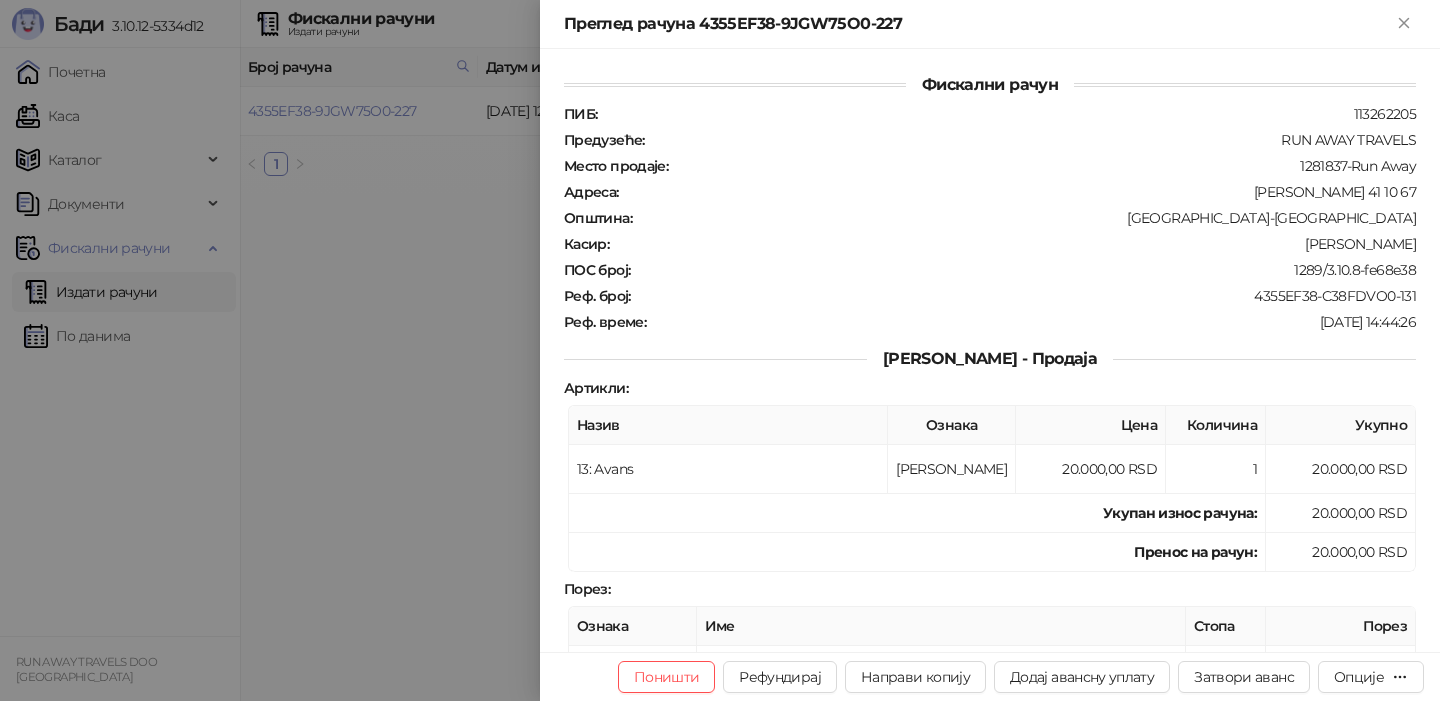 click at bounding box center [720, 350] 